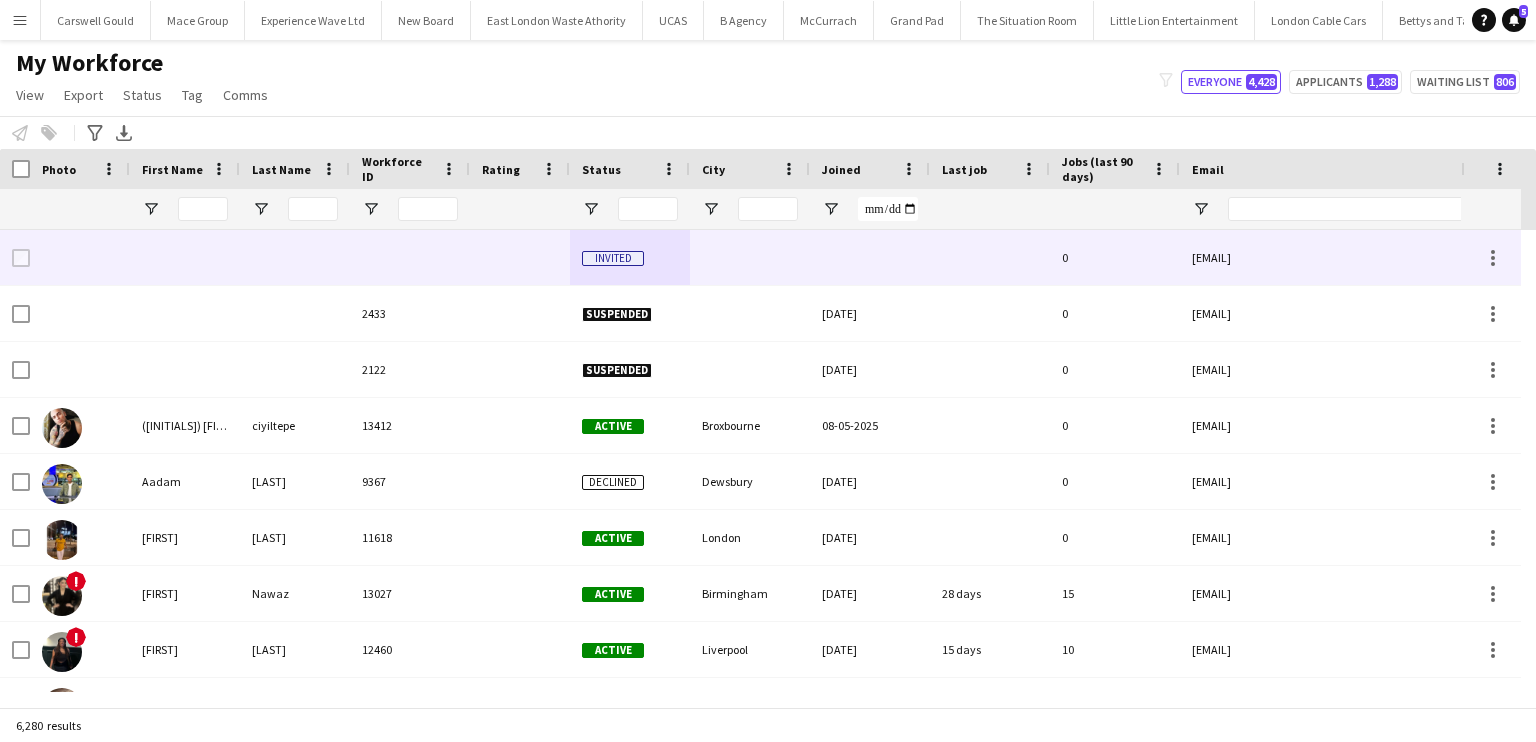scroll, scrollTop: 0, scrollLeft: 0, axis: both 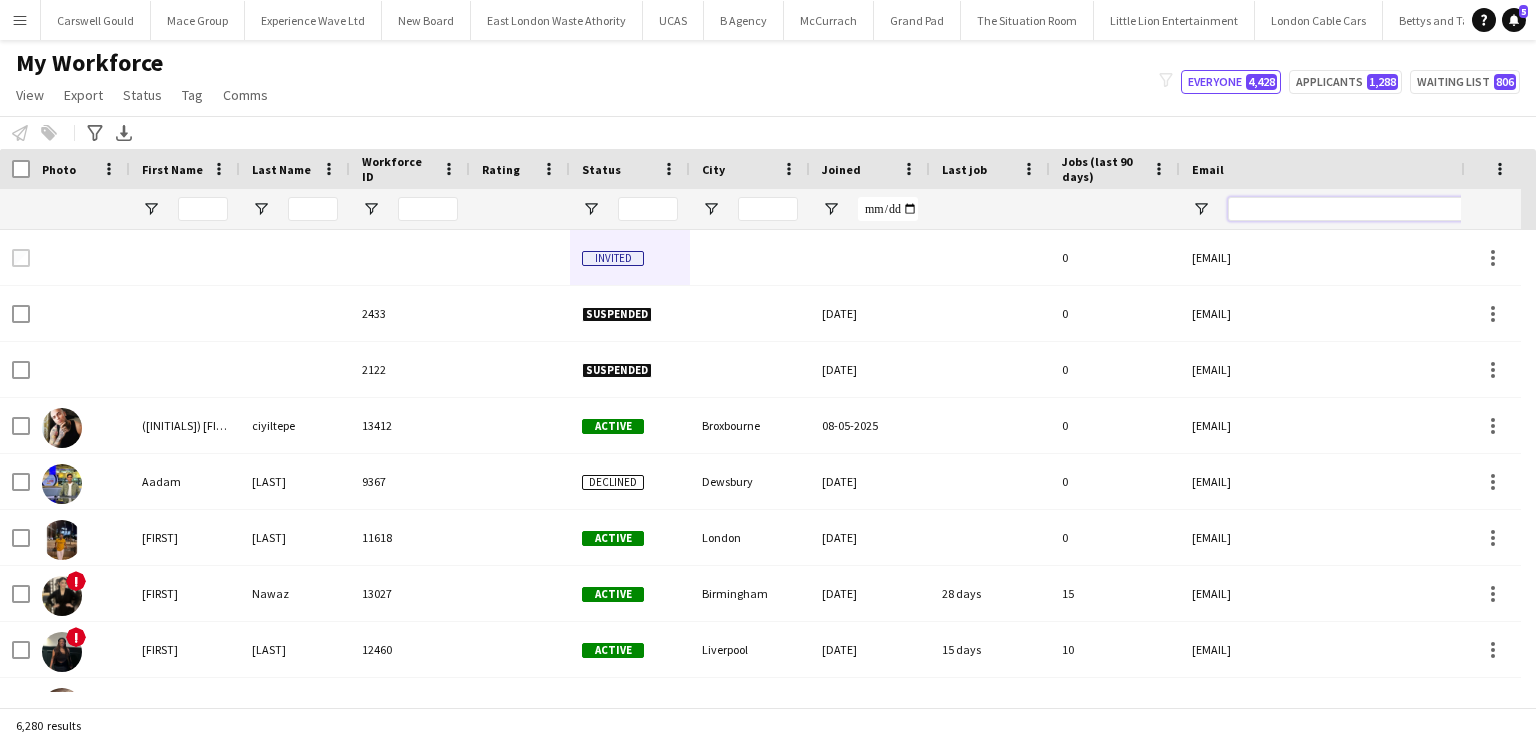 click at bounding box center [1398, 209] 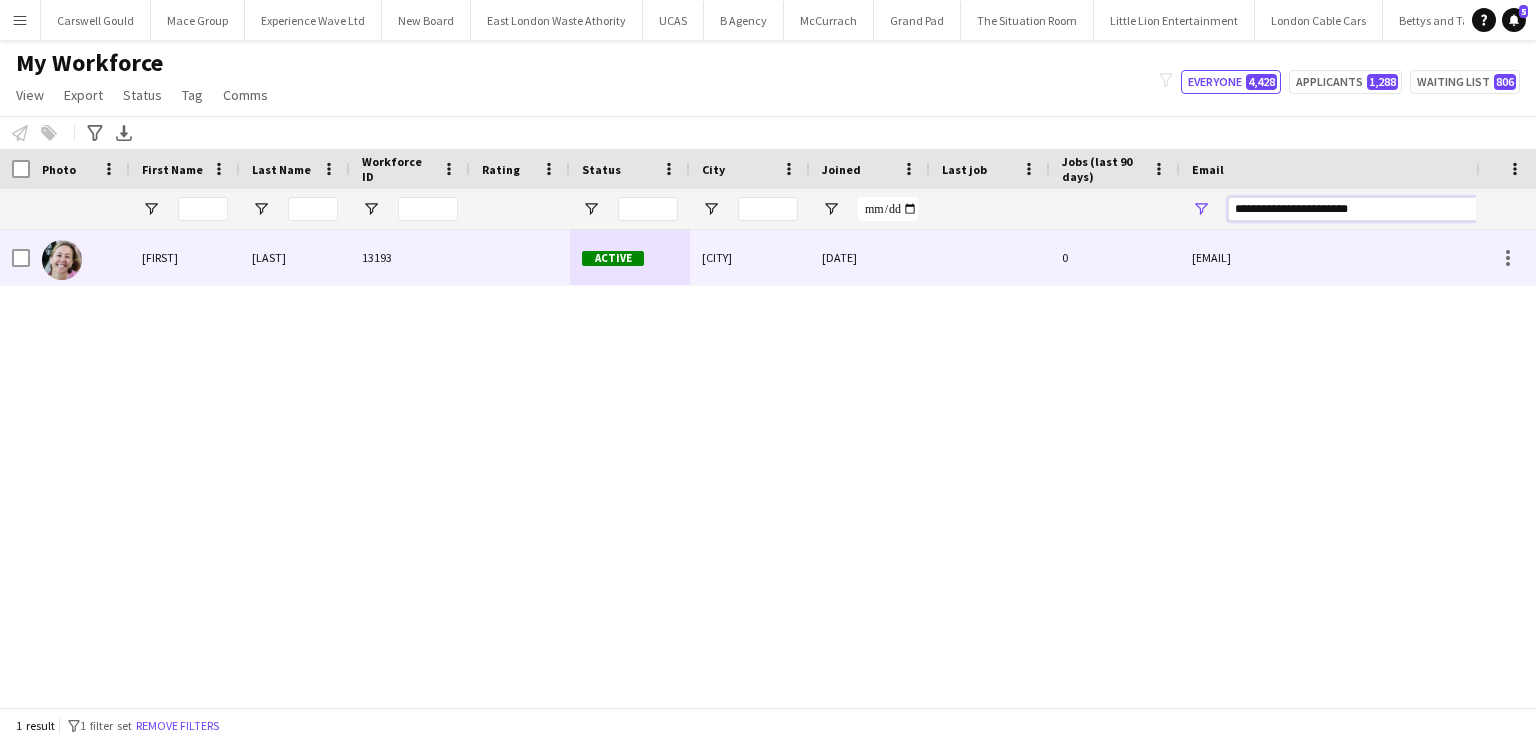 type on "**********" 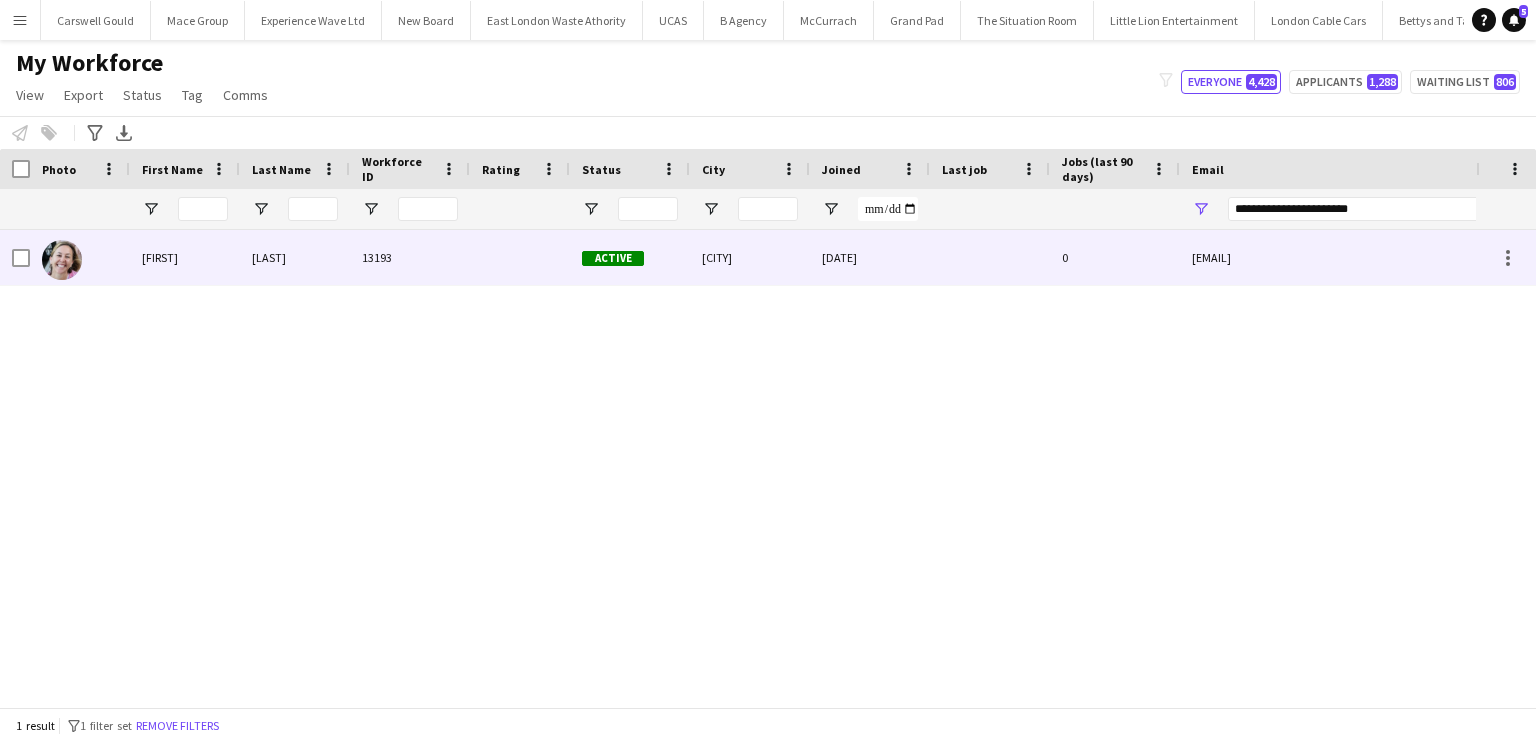 click on "[LAST]" at bounding box center [295, 257] 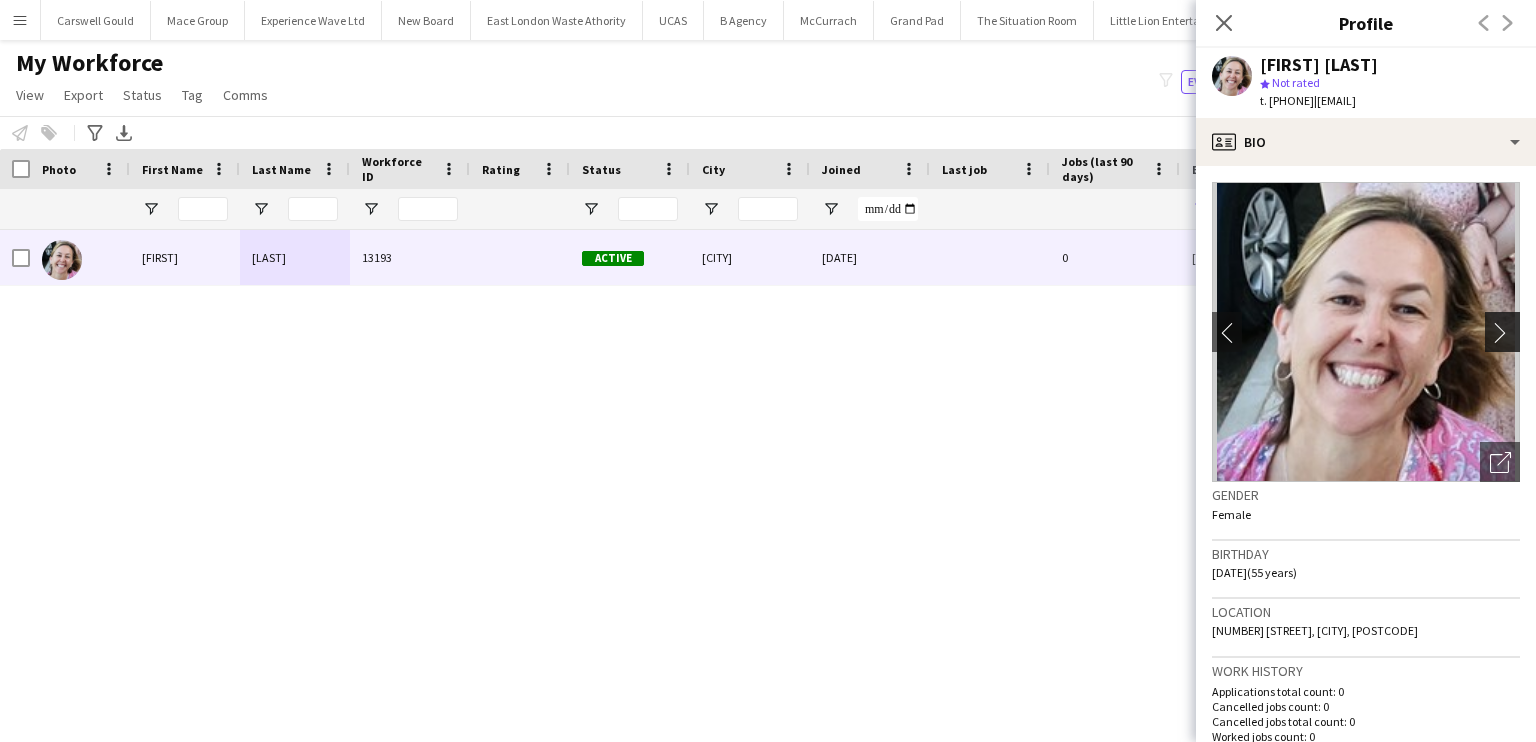 click on "chevron-right" 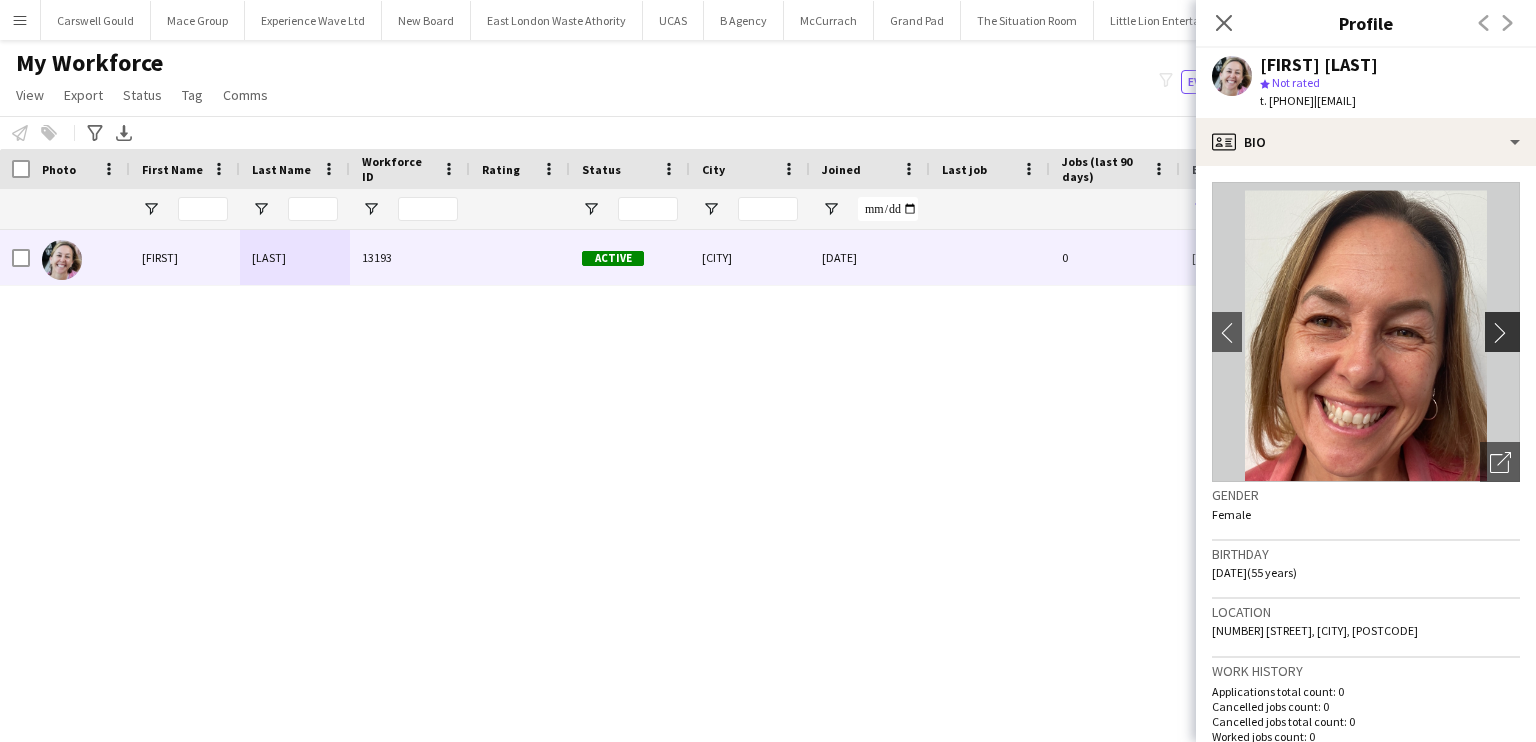 click on "chevron-right" 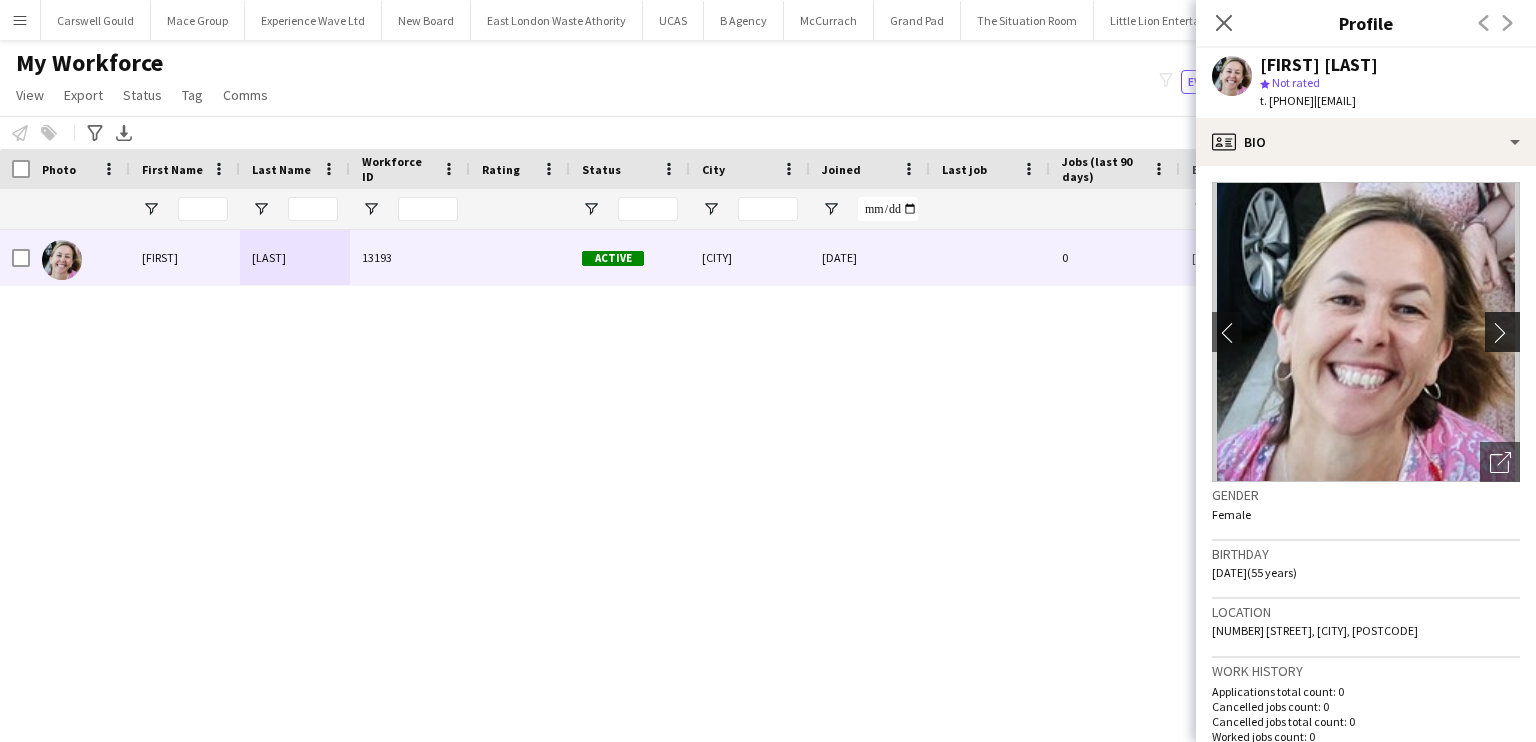 click on "chevron-right" 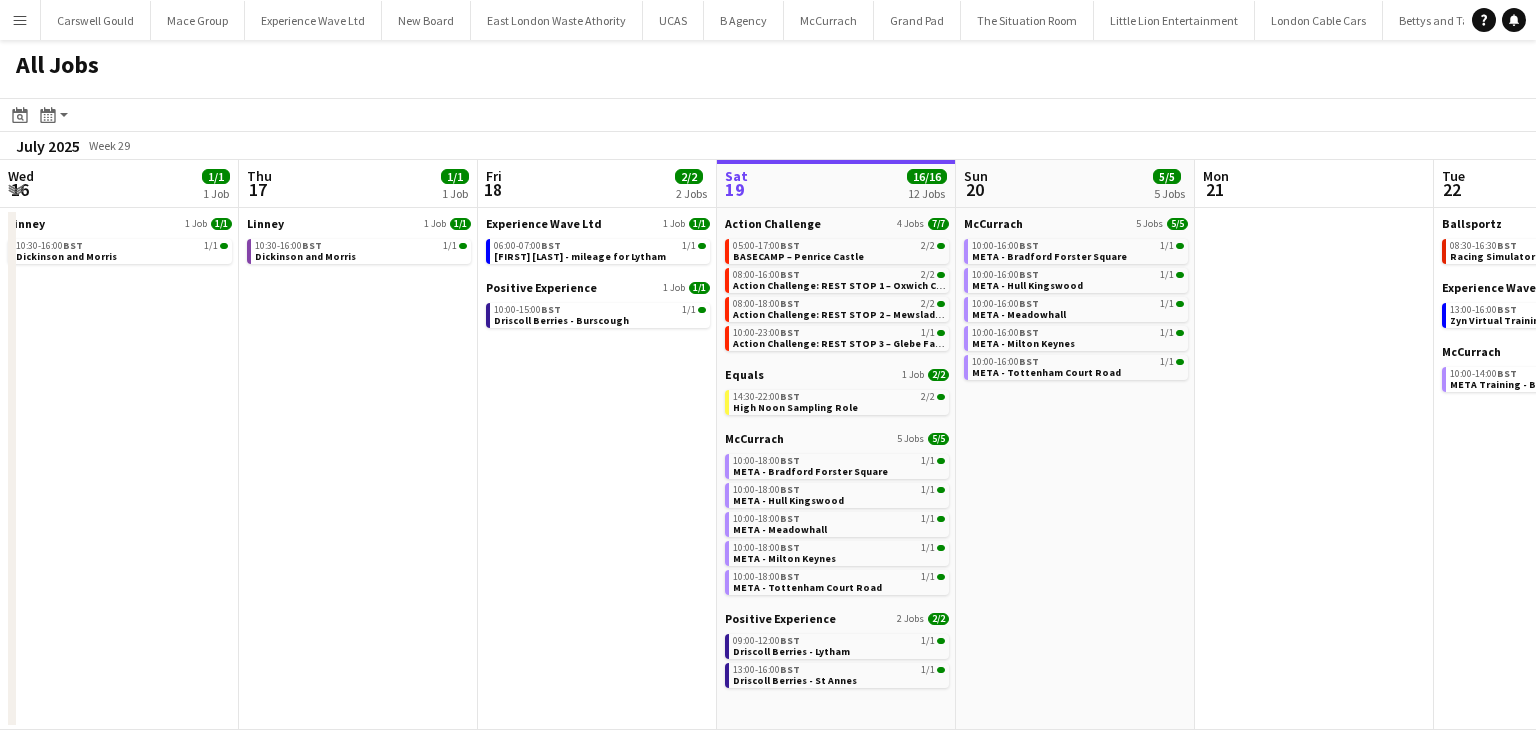 scroll, scrollTop: 0, scrollLeft: 0, axis: both 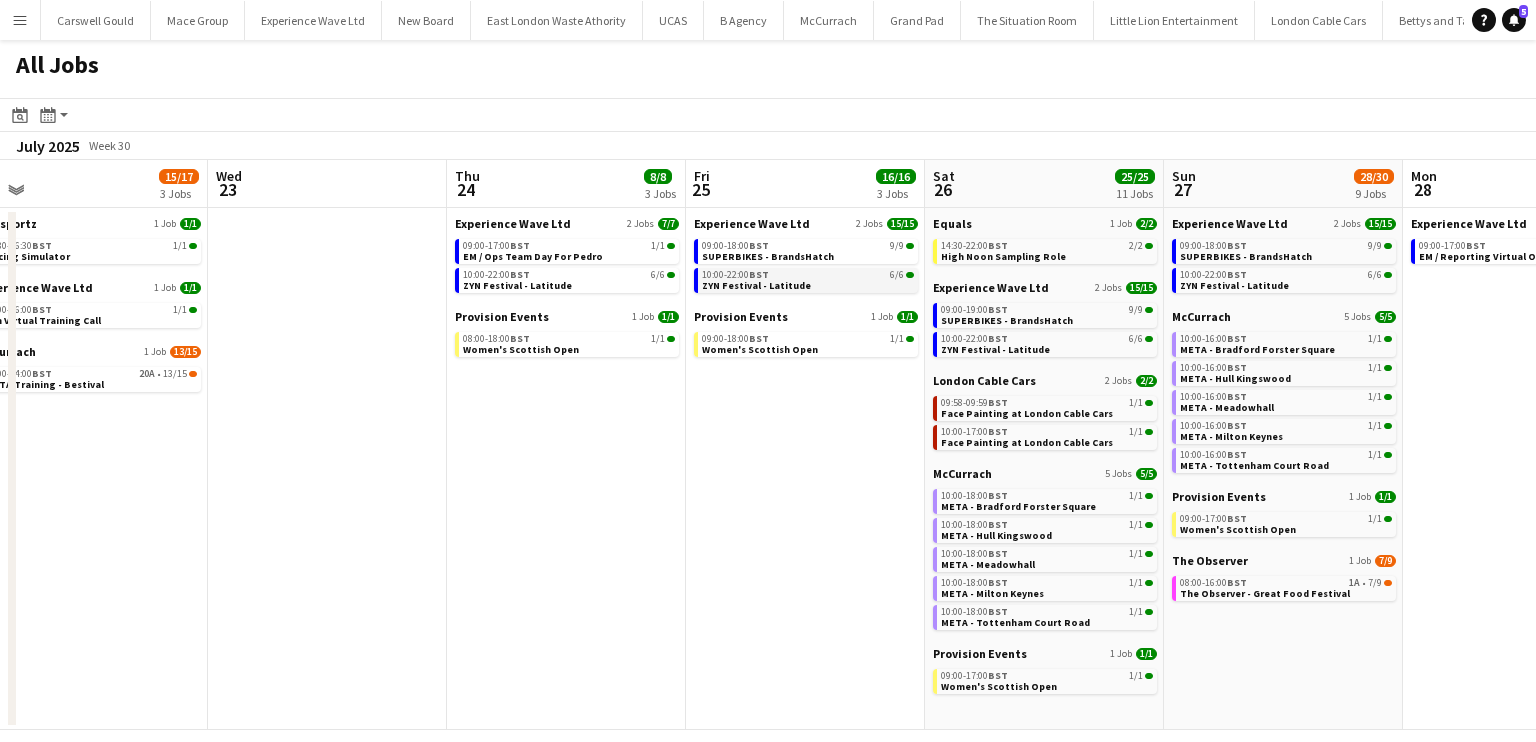 click on "10:00-22:00    BST   6/6   ZYN Festival - Latitude" at bounding box center (808, 279) 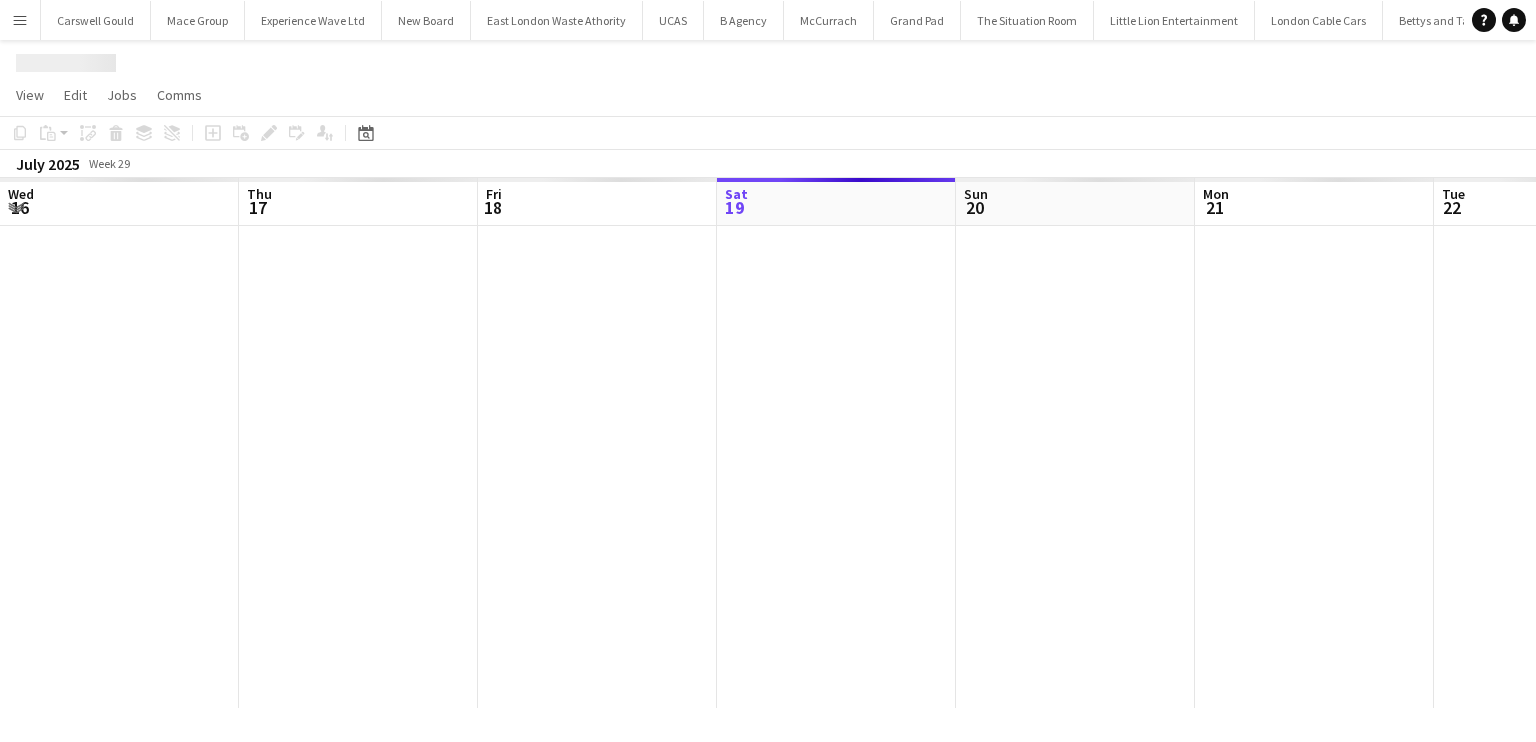 scroll, scrollTop: 0, scrollLeft: 0, axis: both 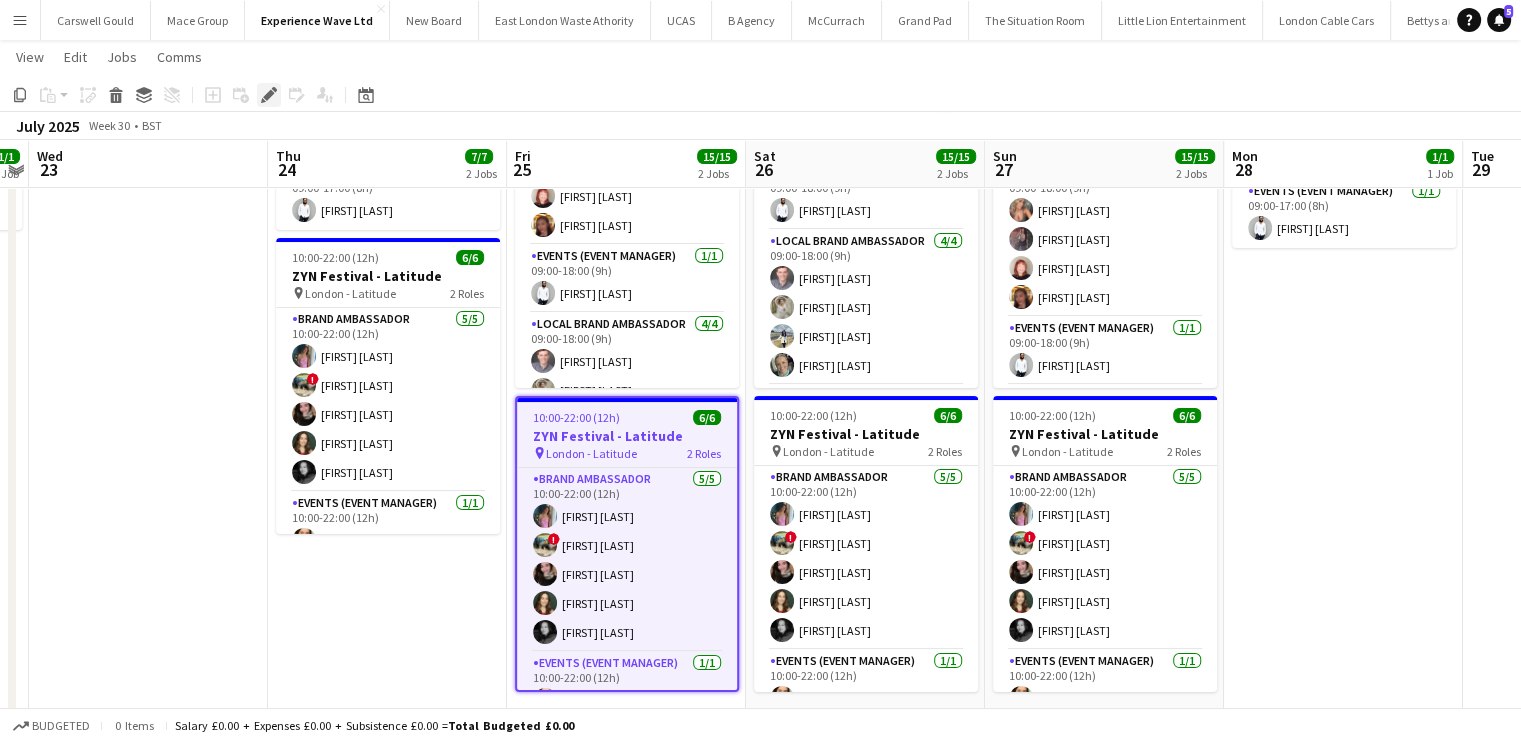 click on "Edit" 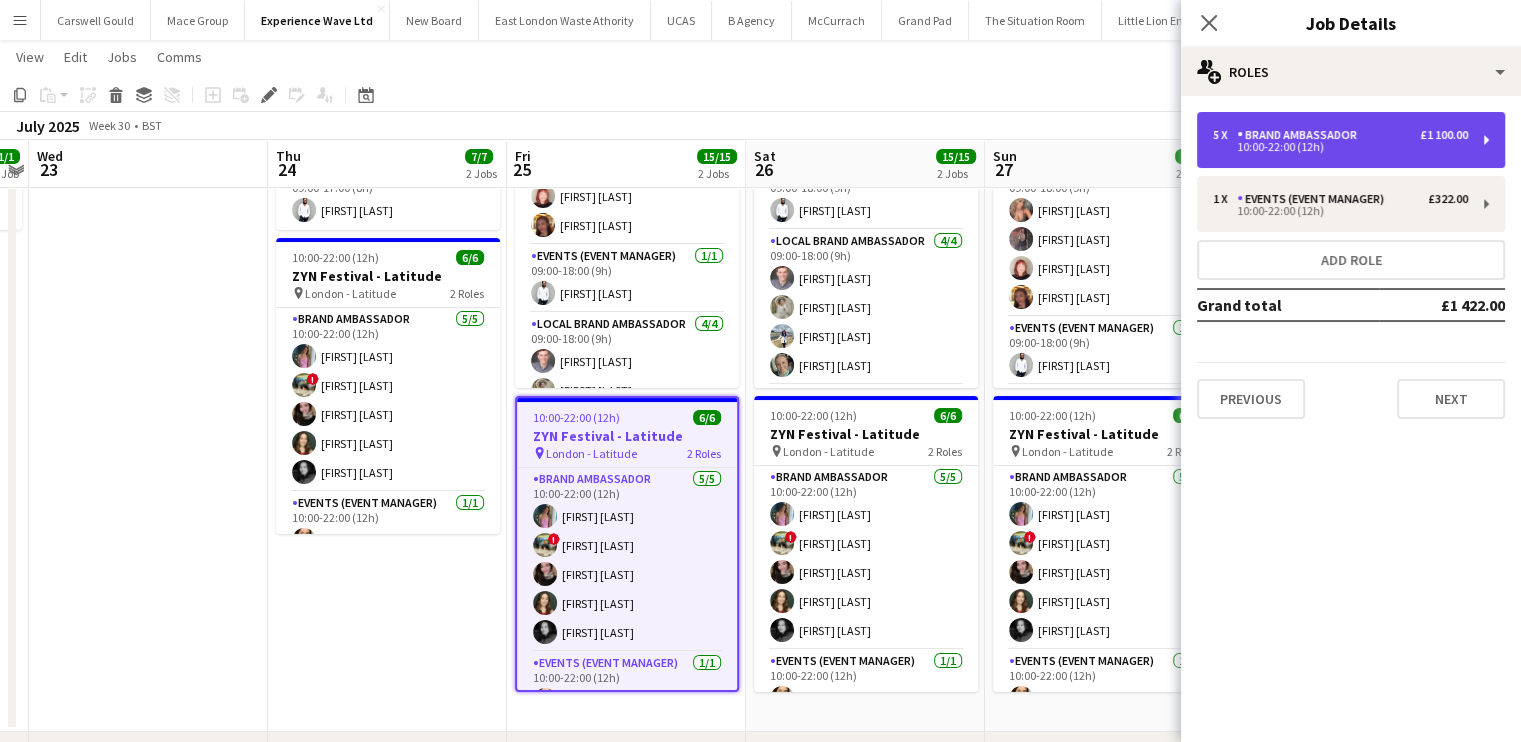 click on "5 x   Brand Ambassador   £1 100.00   10:00-22:00 (12h)" at bounding box center (1351, 140) 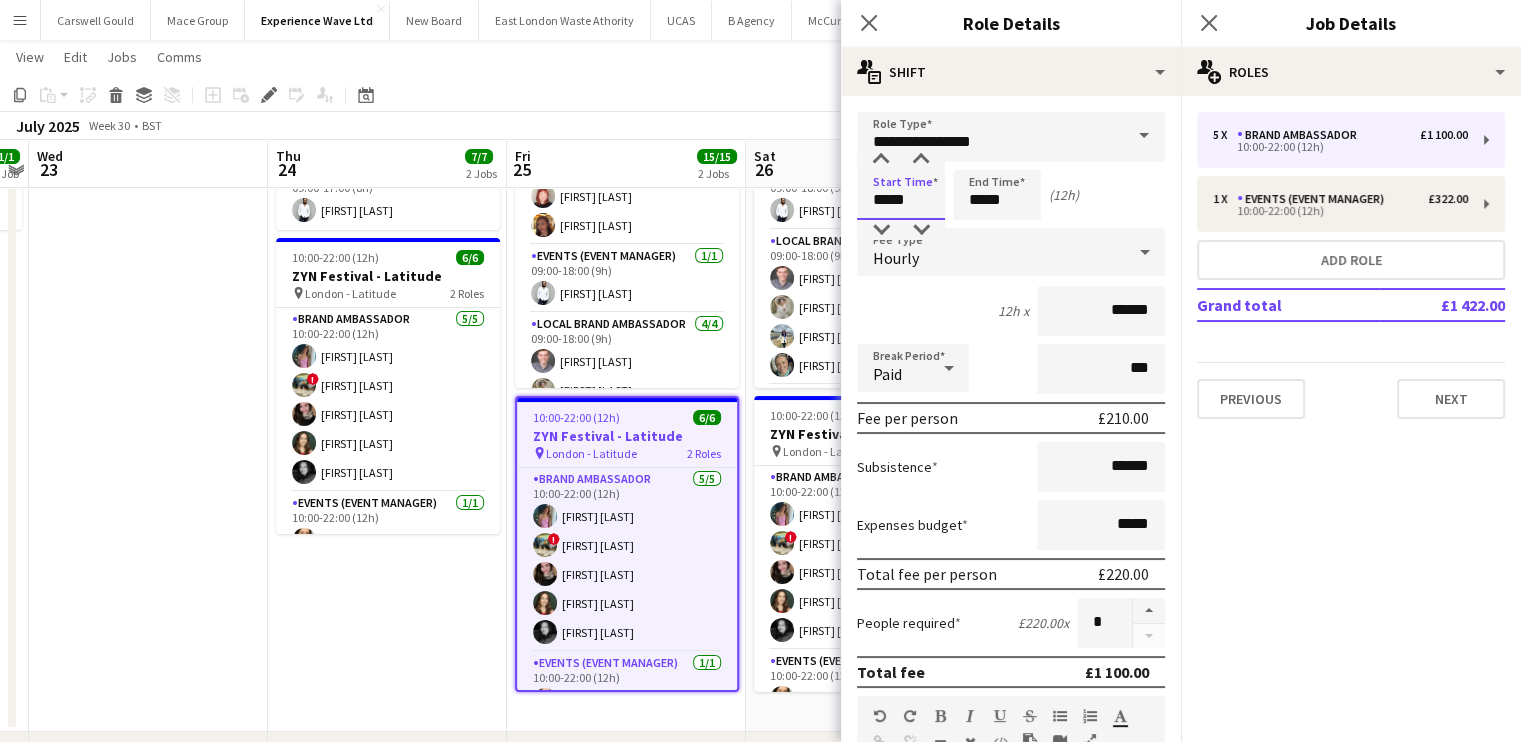 click on "*****" at bounding box center [901, 195] 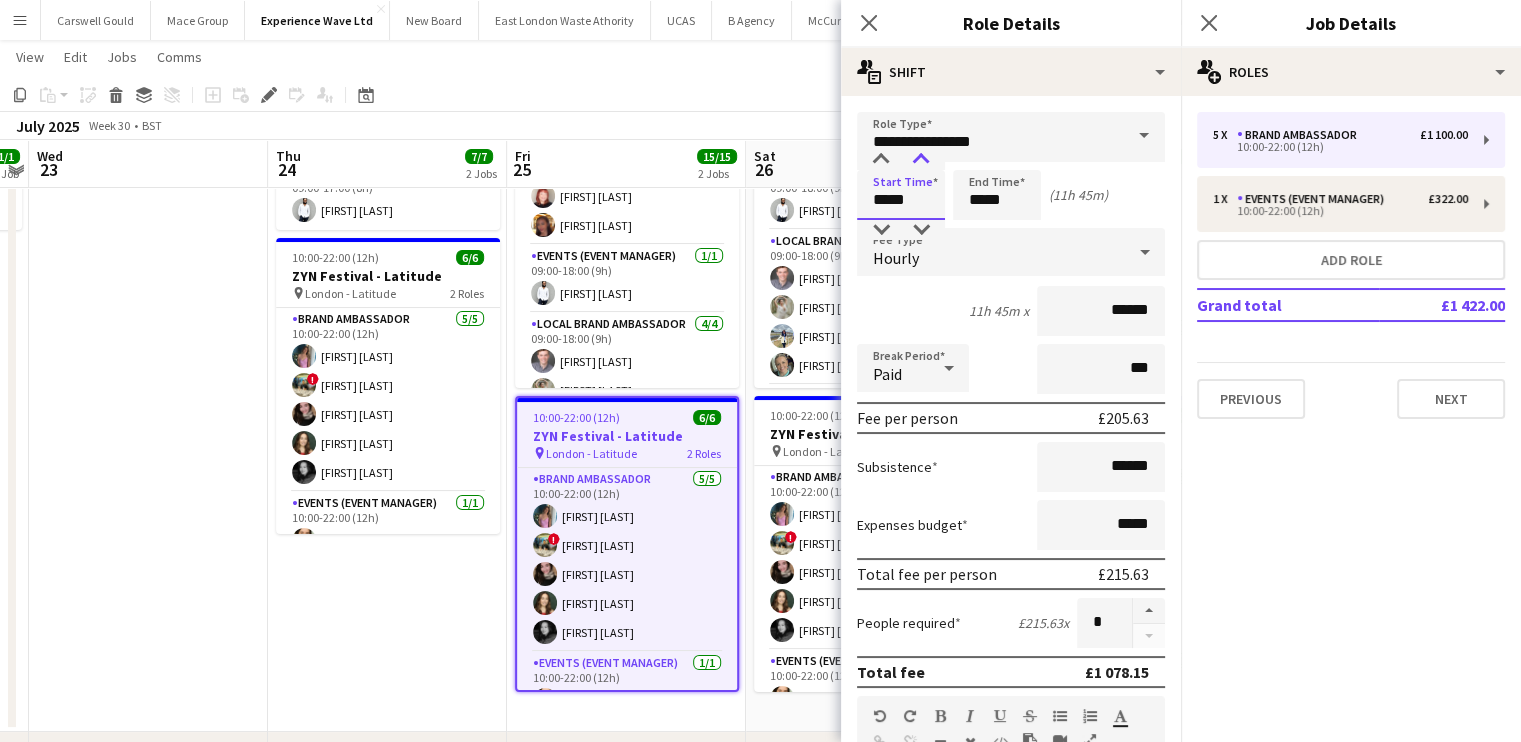 click at bounding box center (921, 160) 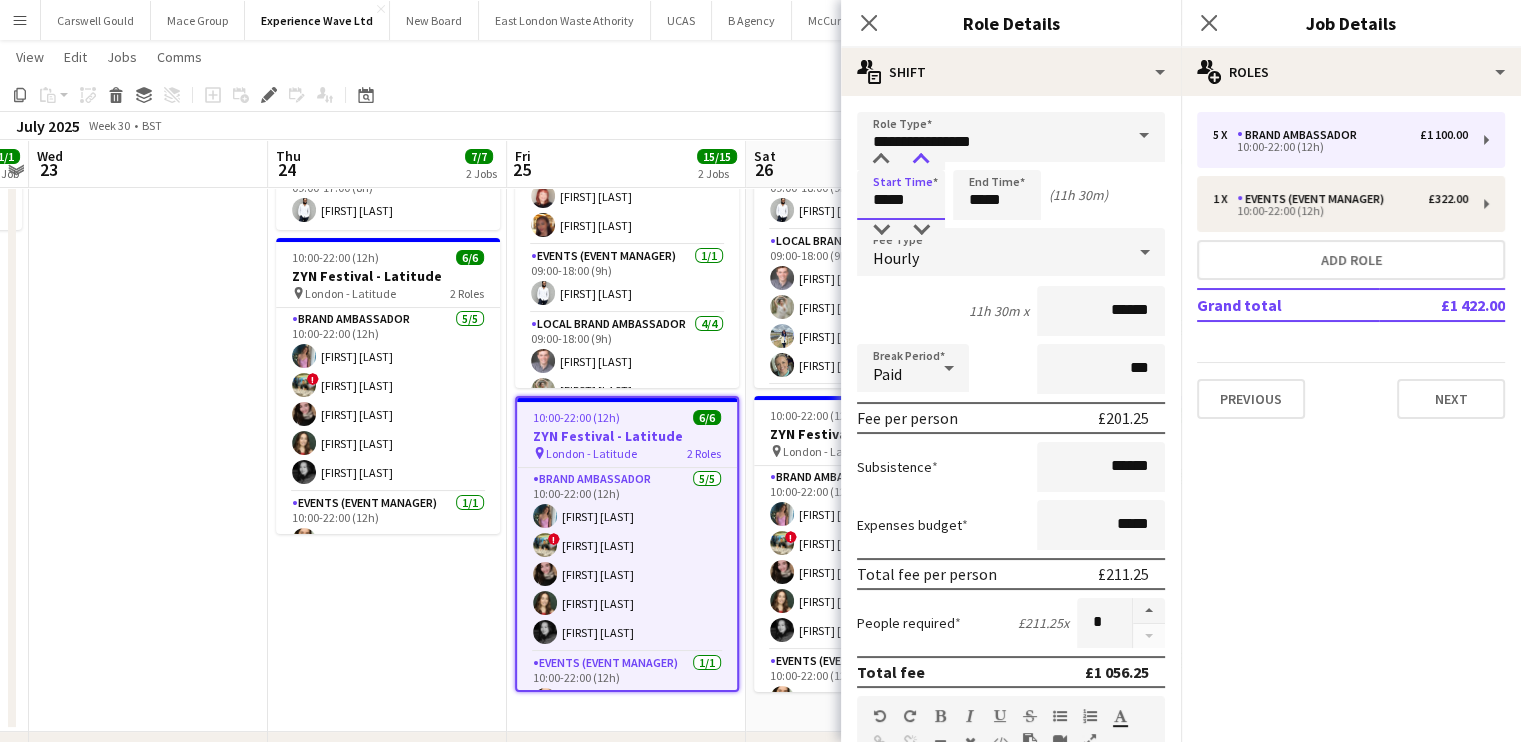click at bounding box center [921, 160] 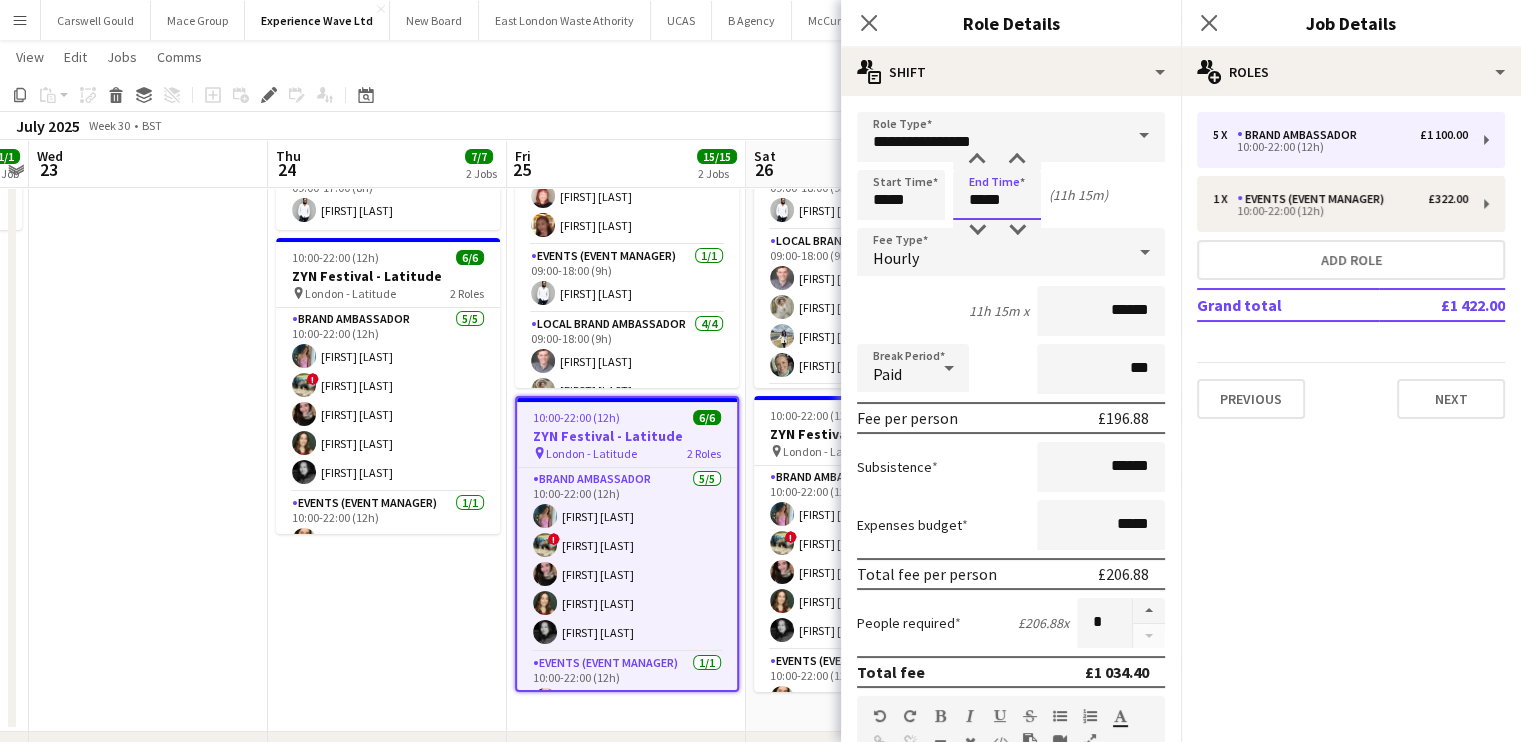 click on "*****" at bounding box center (997, 195) 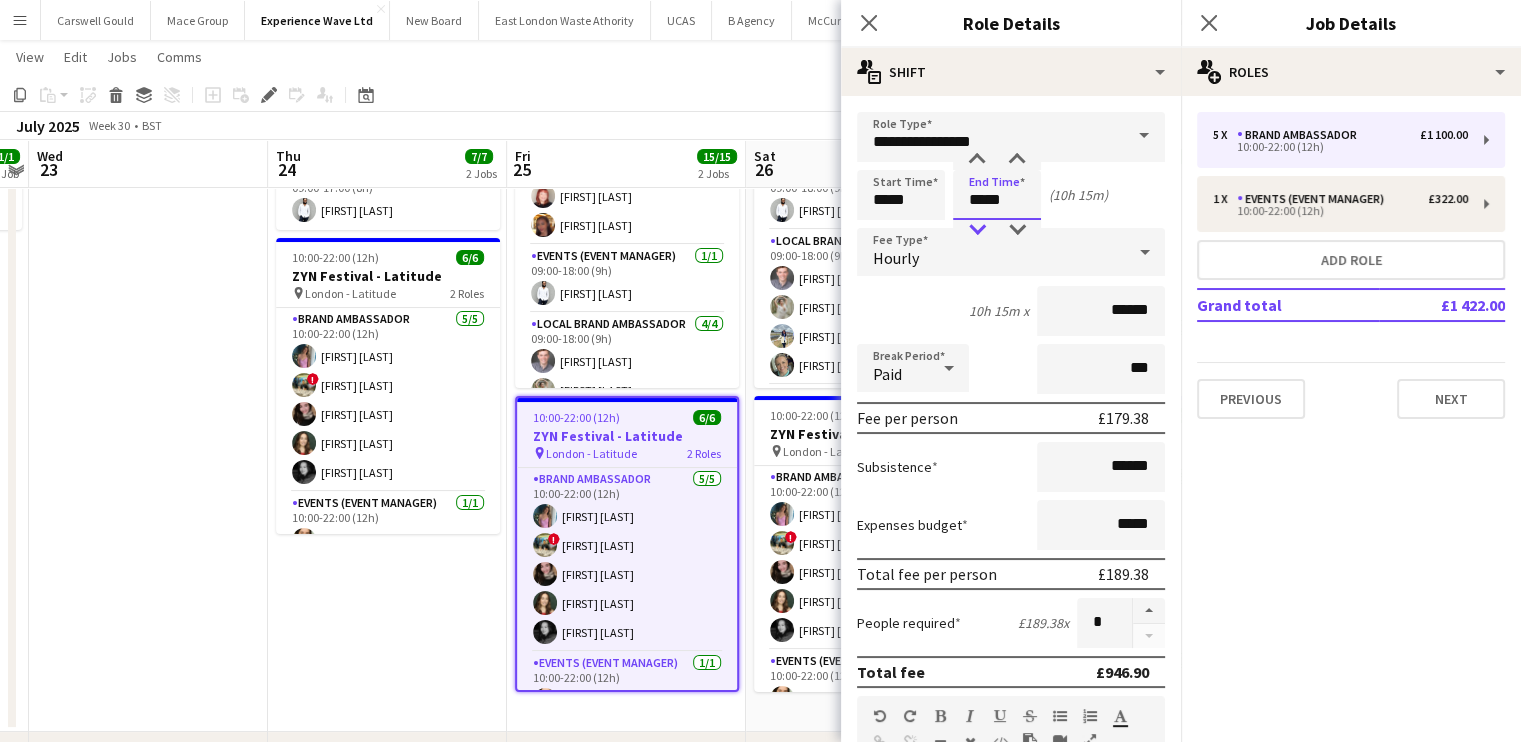 click at bounding box center [977, 230] 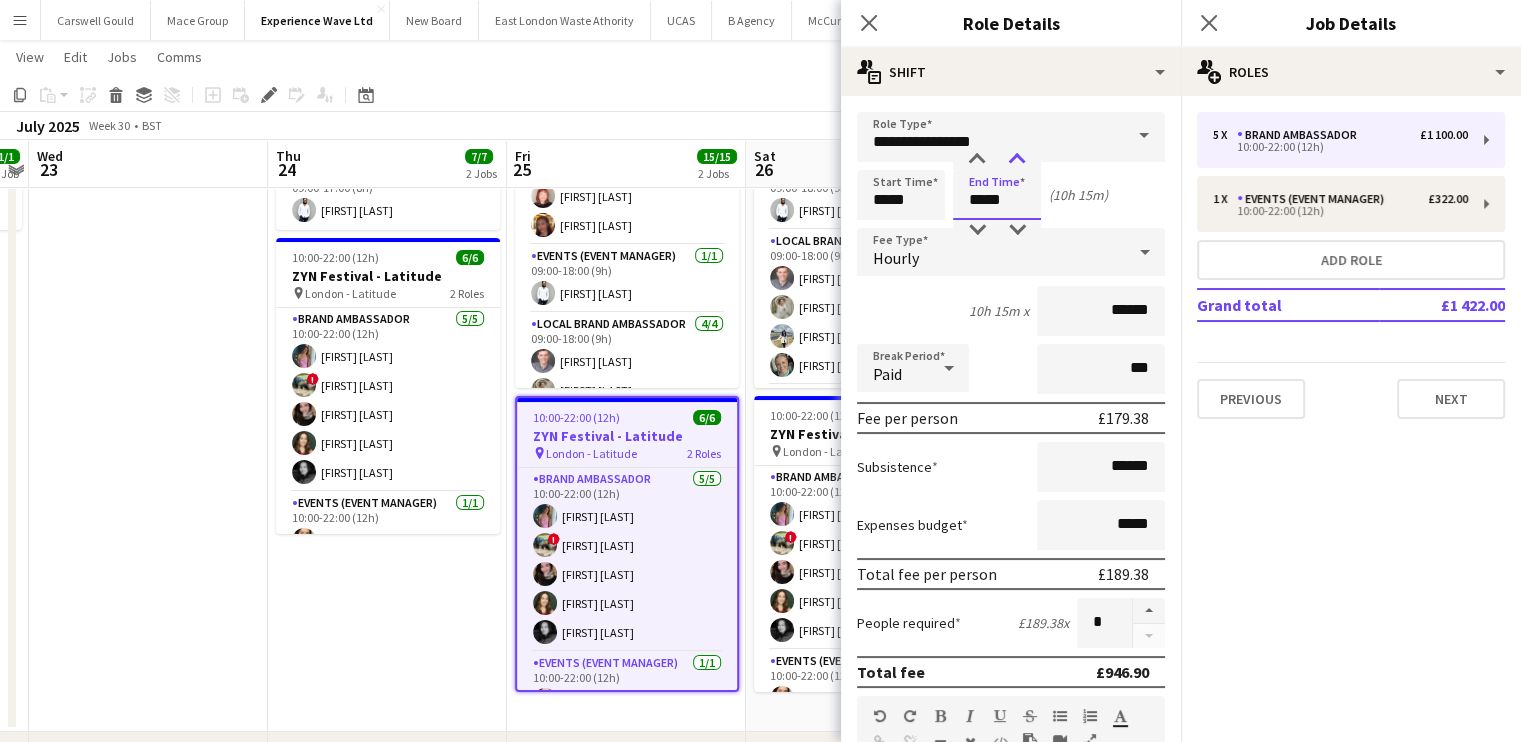 type on "*****" 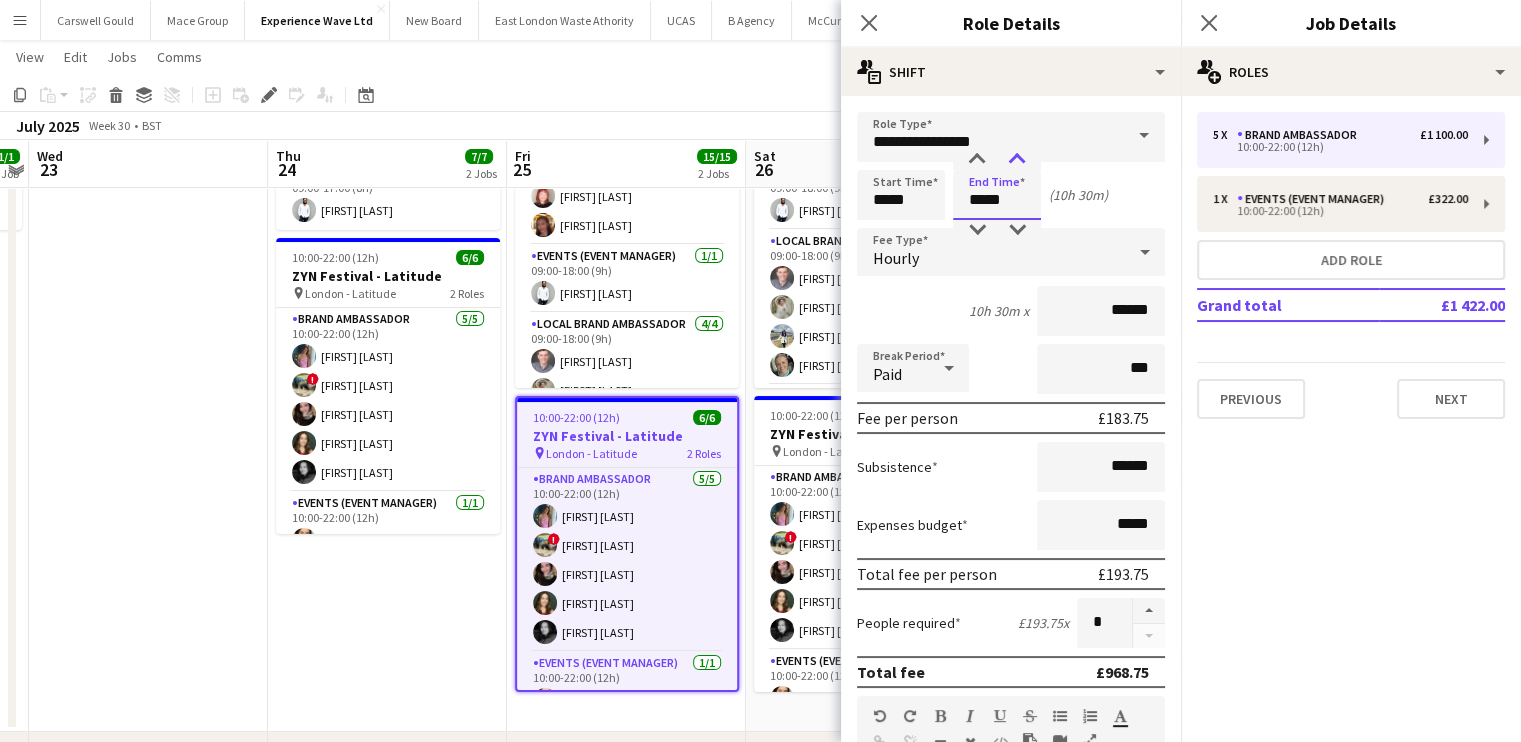 click at bounding box center [1017, 160] 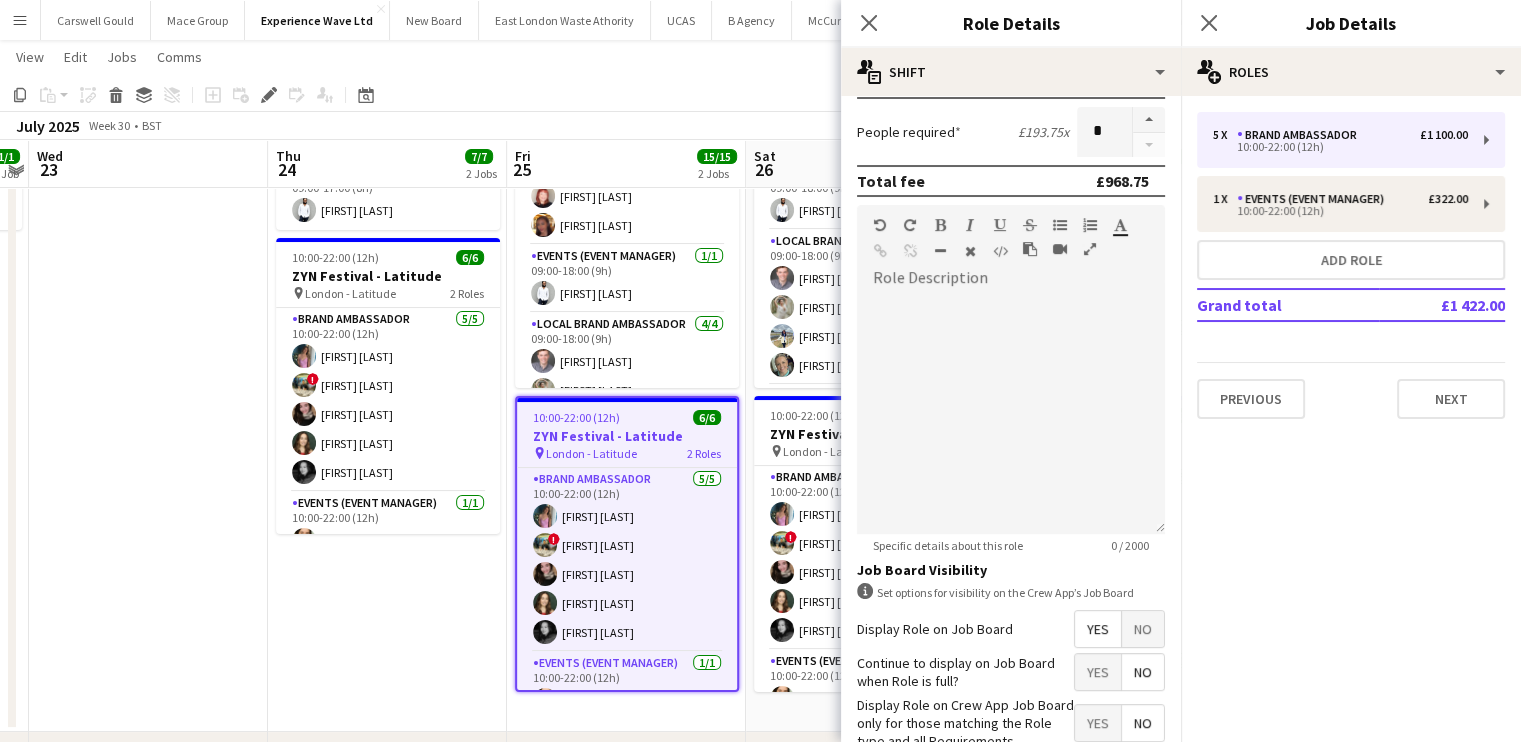scroll, scrollTop: 608, scrollLeft: 0, axis: vertical 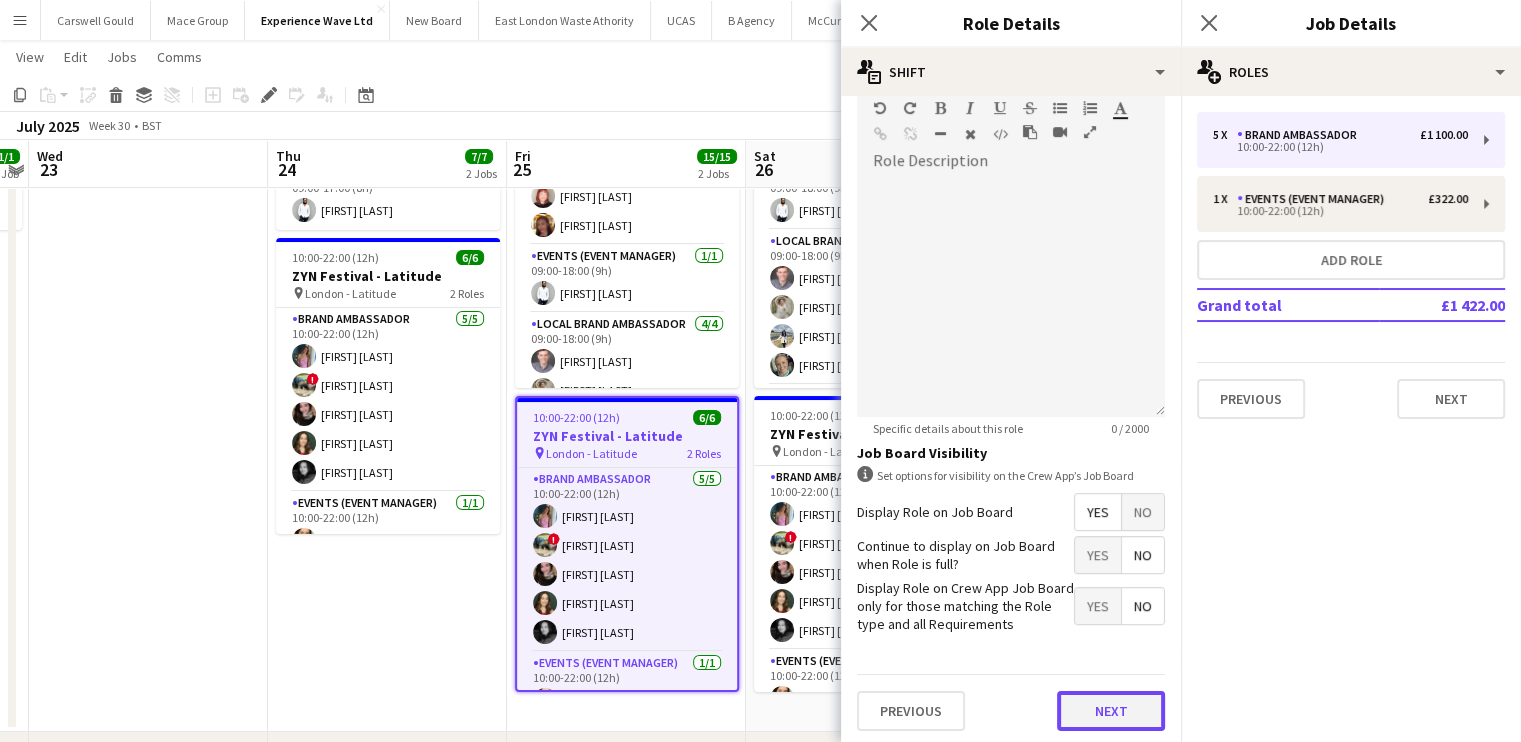 click on "Next" at bounding box center (1111, 711) 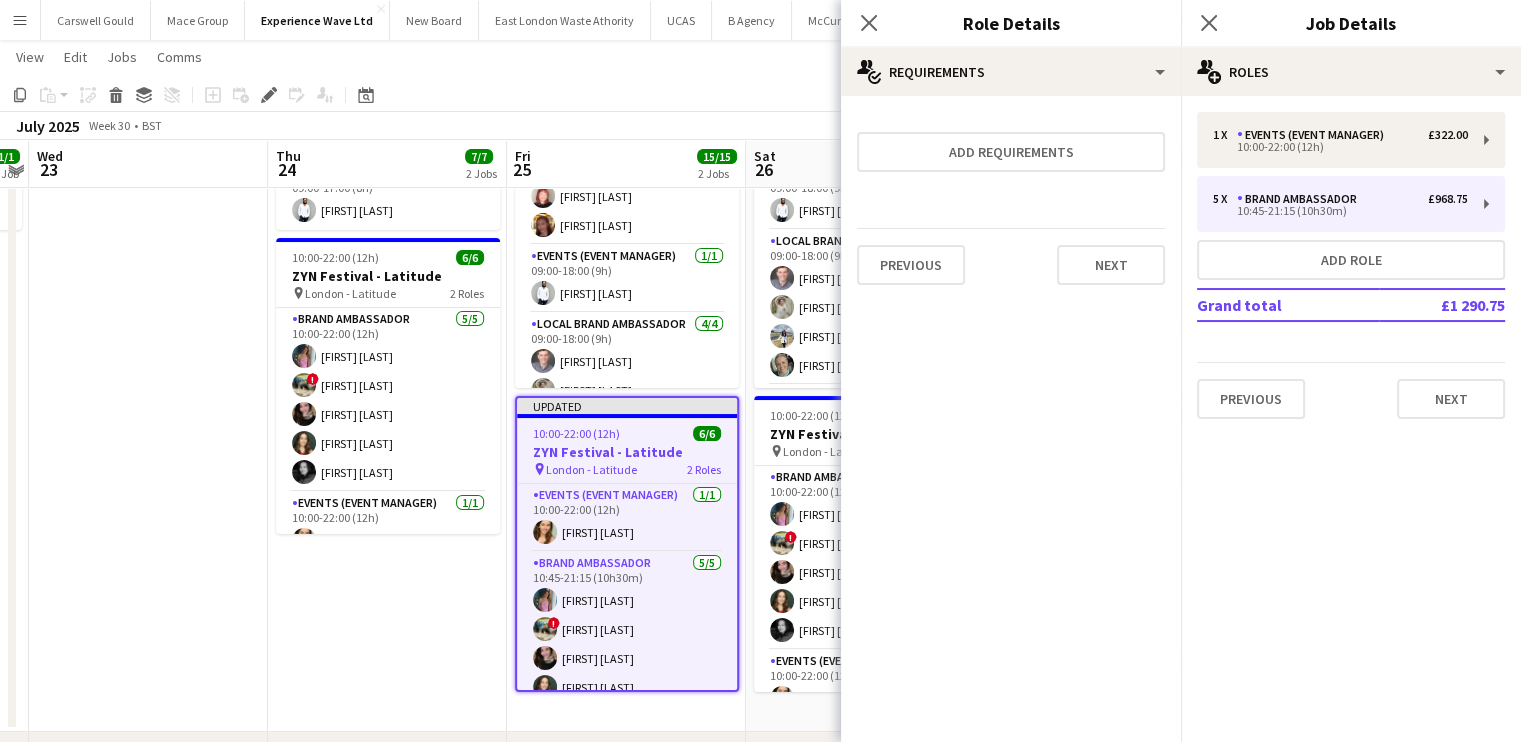 scroll, scrollTop: 0, scrollLeft: 0, axis: both 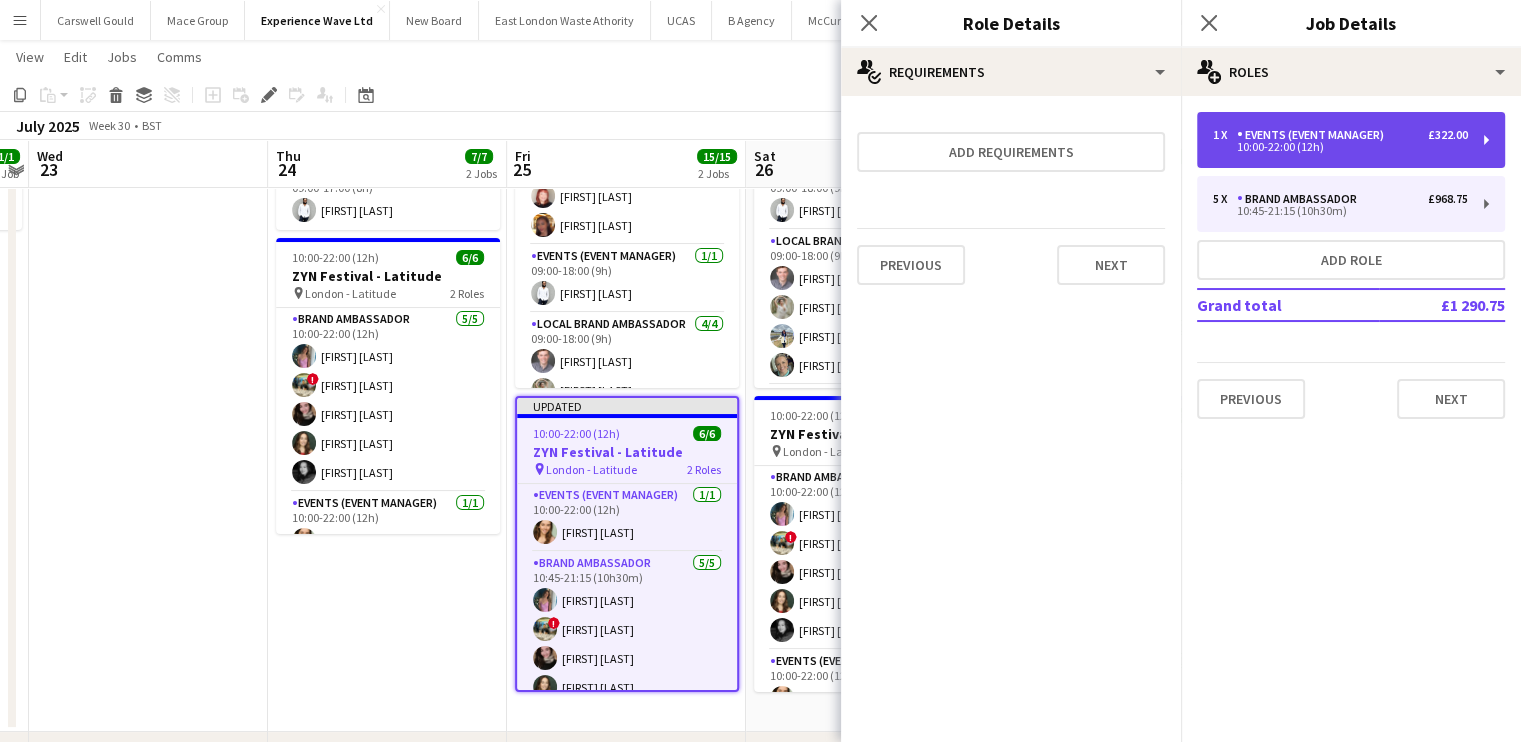 click on "Events (Event Manager)" at bounding box center (1314, 135) 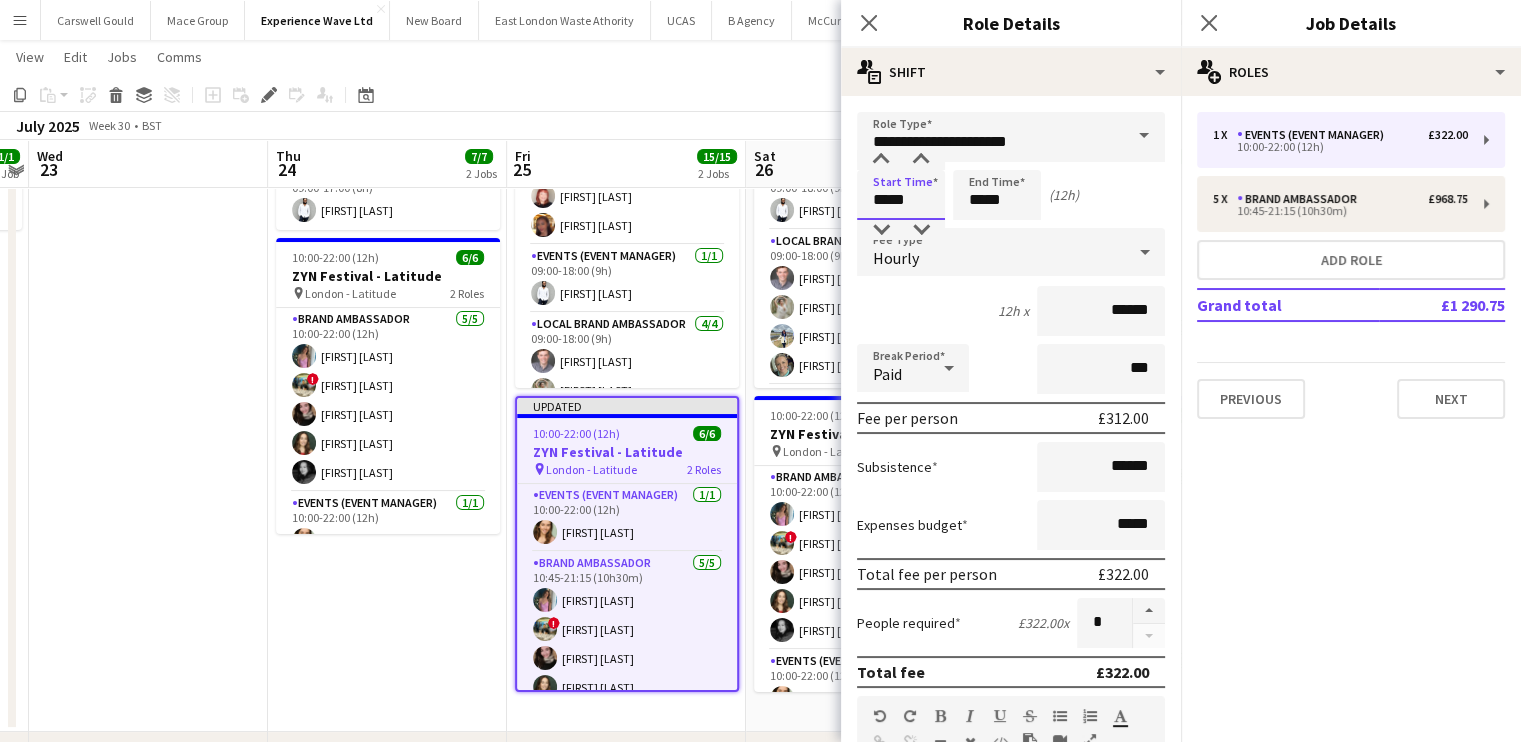 click on "*****" at bounding box center [901, 195] 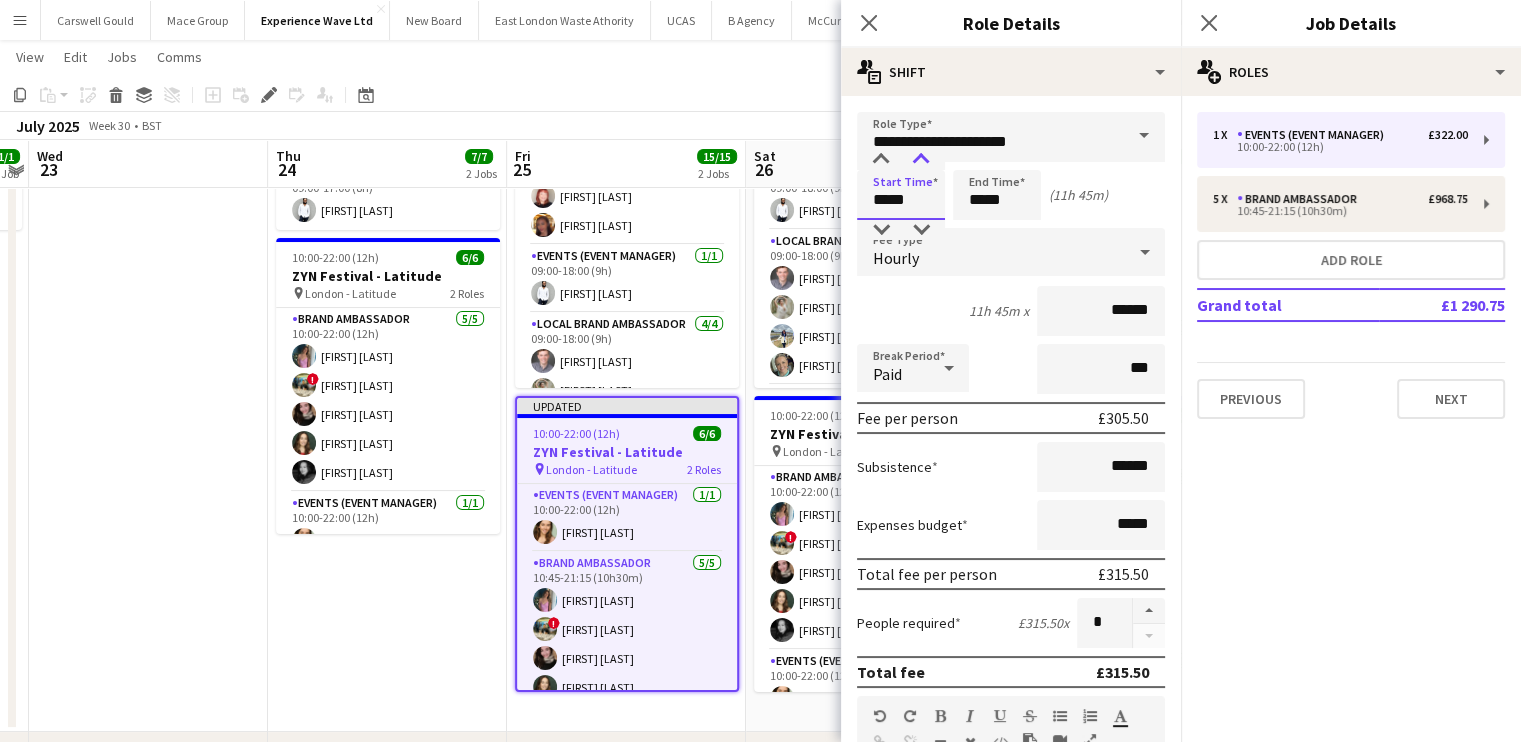 click at bounding box center [921, 160] 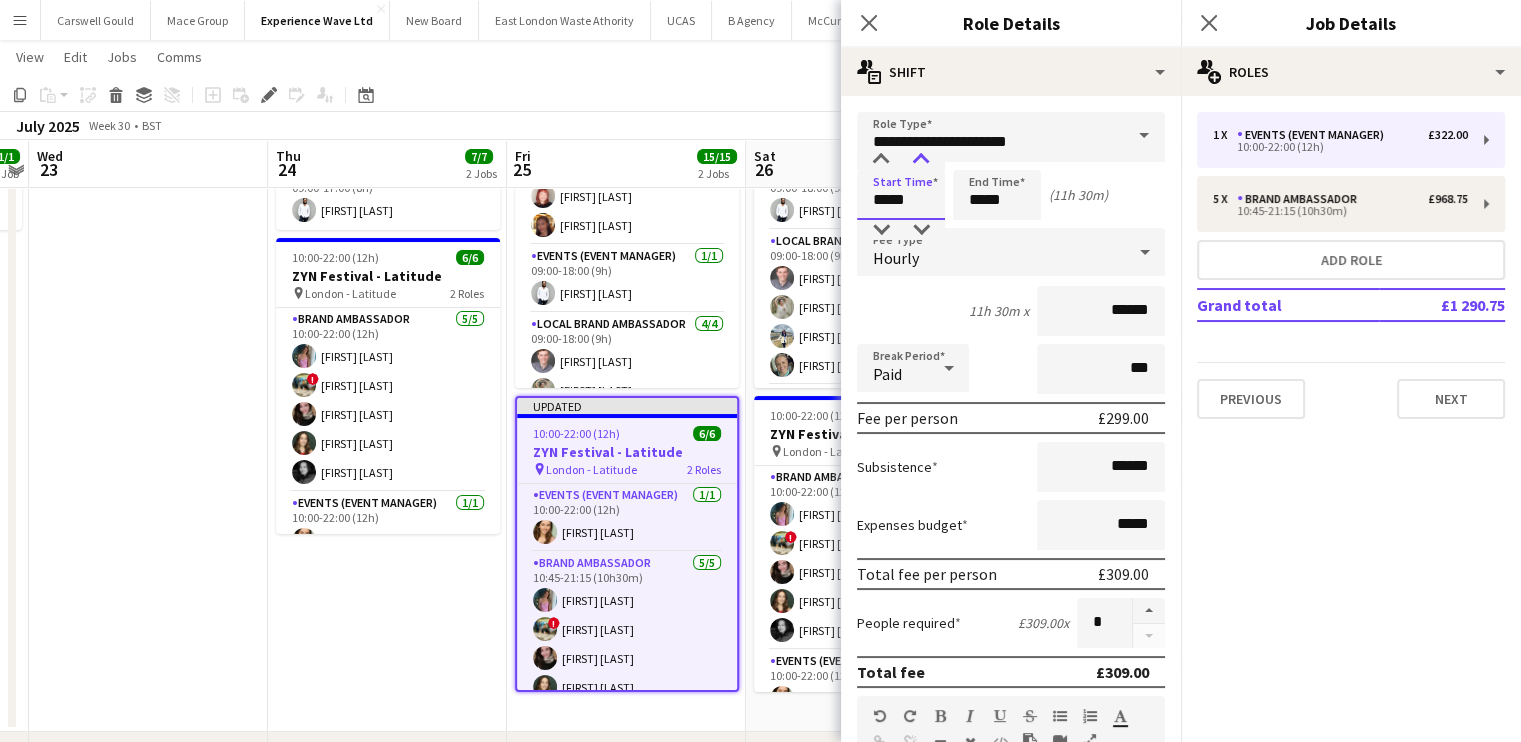 click at bounding box center [921, 160] 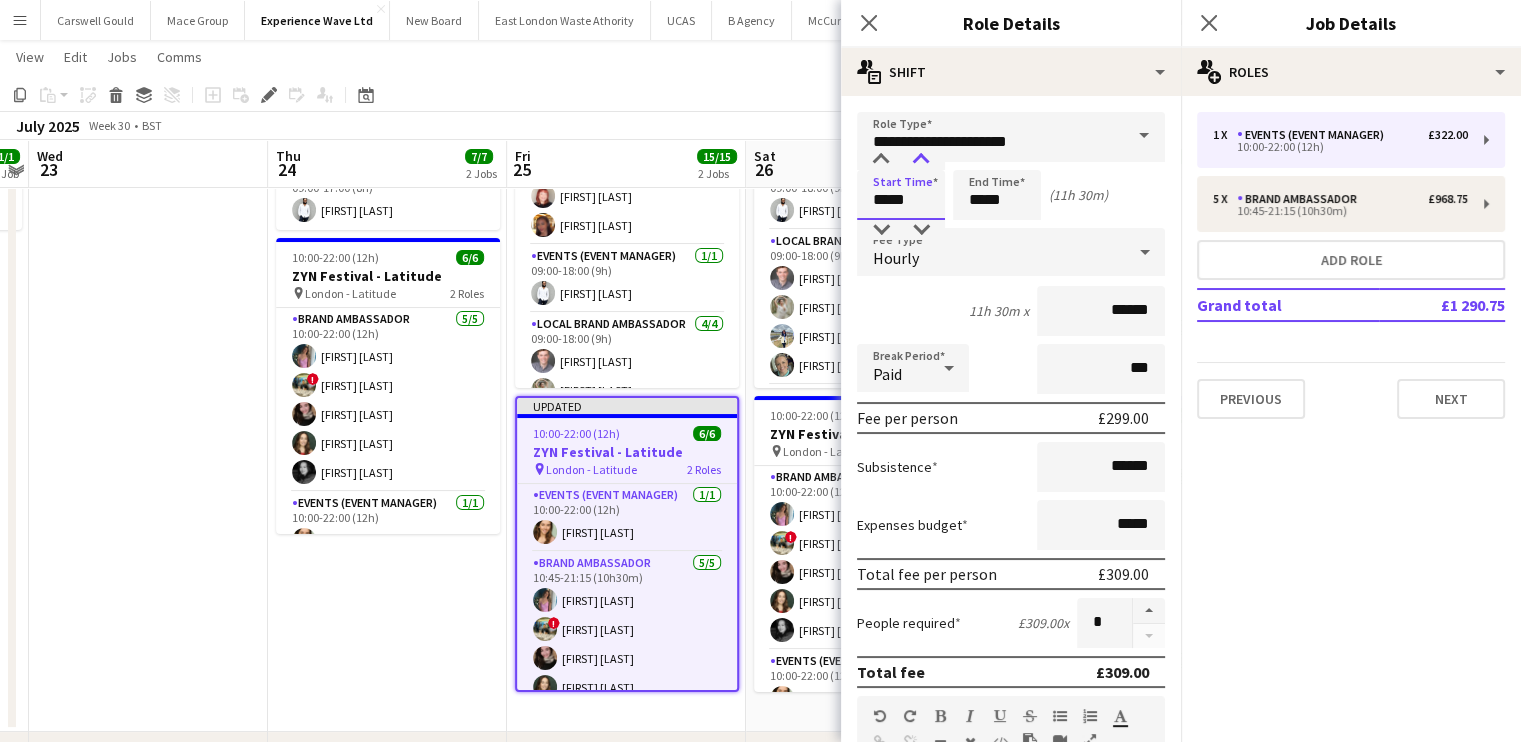 type on "*****" 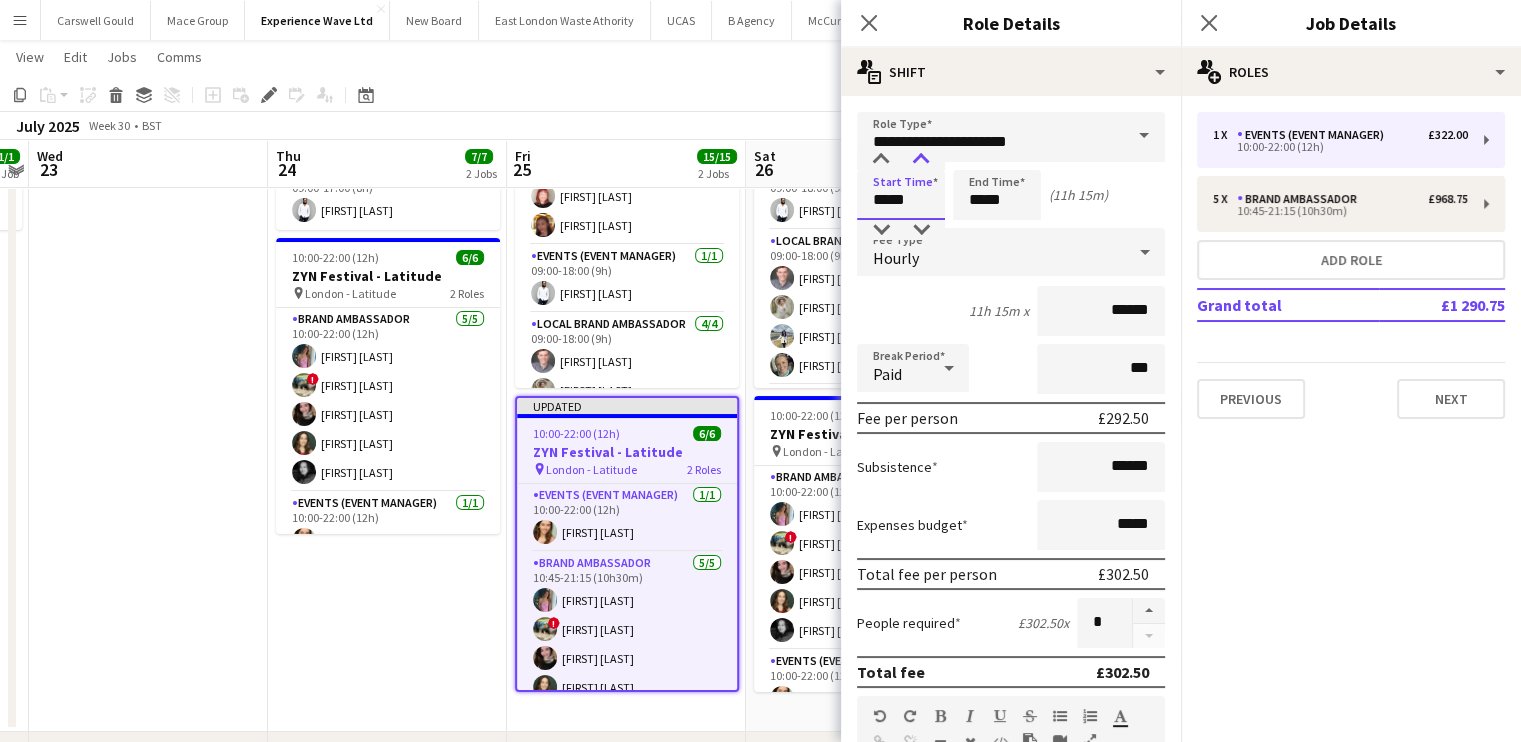 click at bounding box center [921, 160] 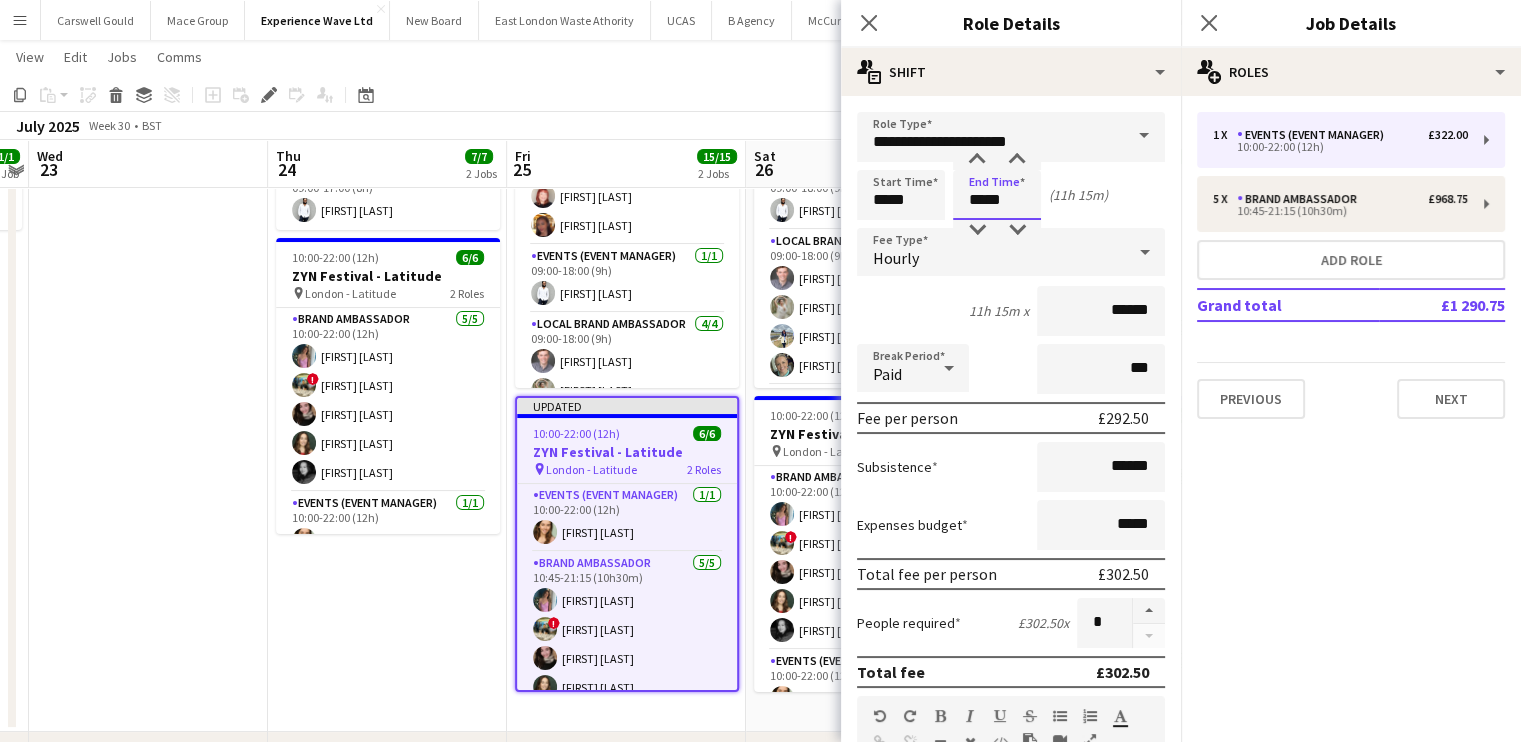 click on "*****" at bounding box center (997, 195) 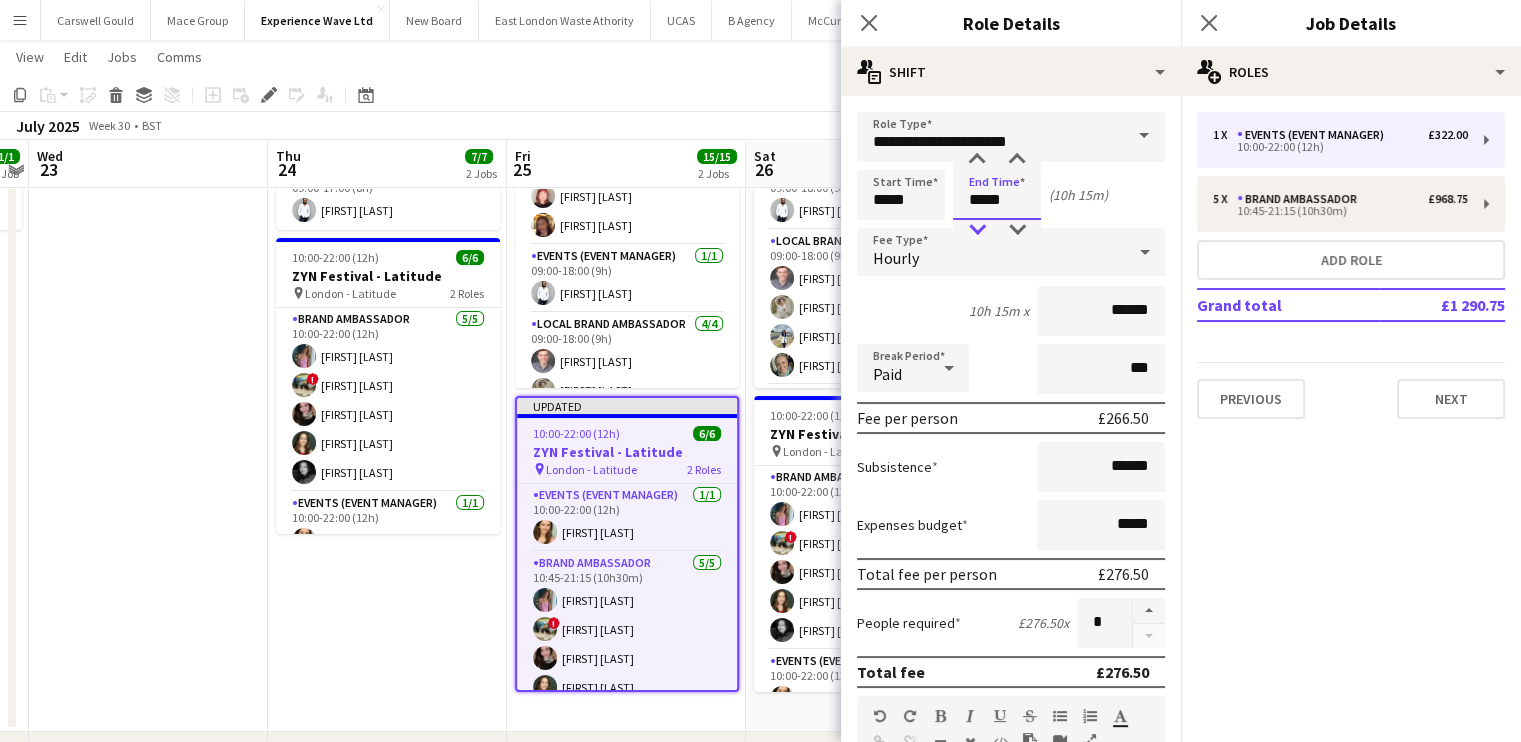 click at bounding box center [977, 230] 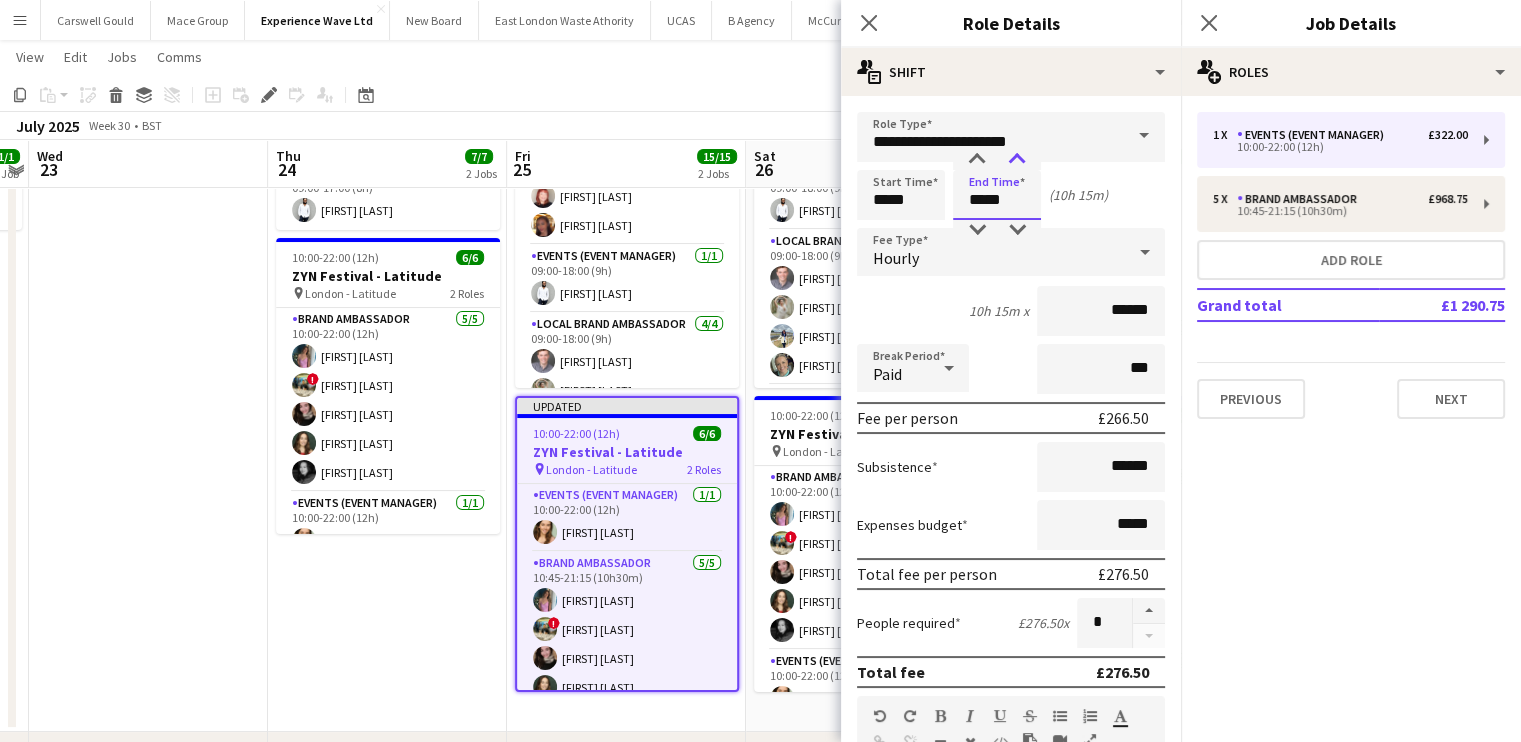 type on "*****" 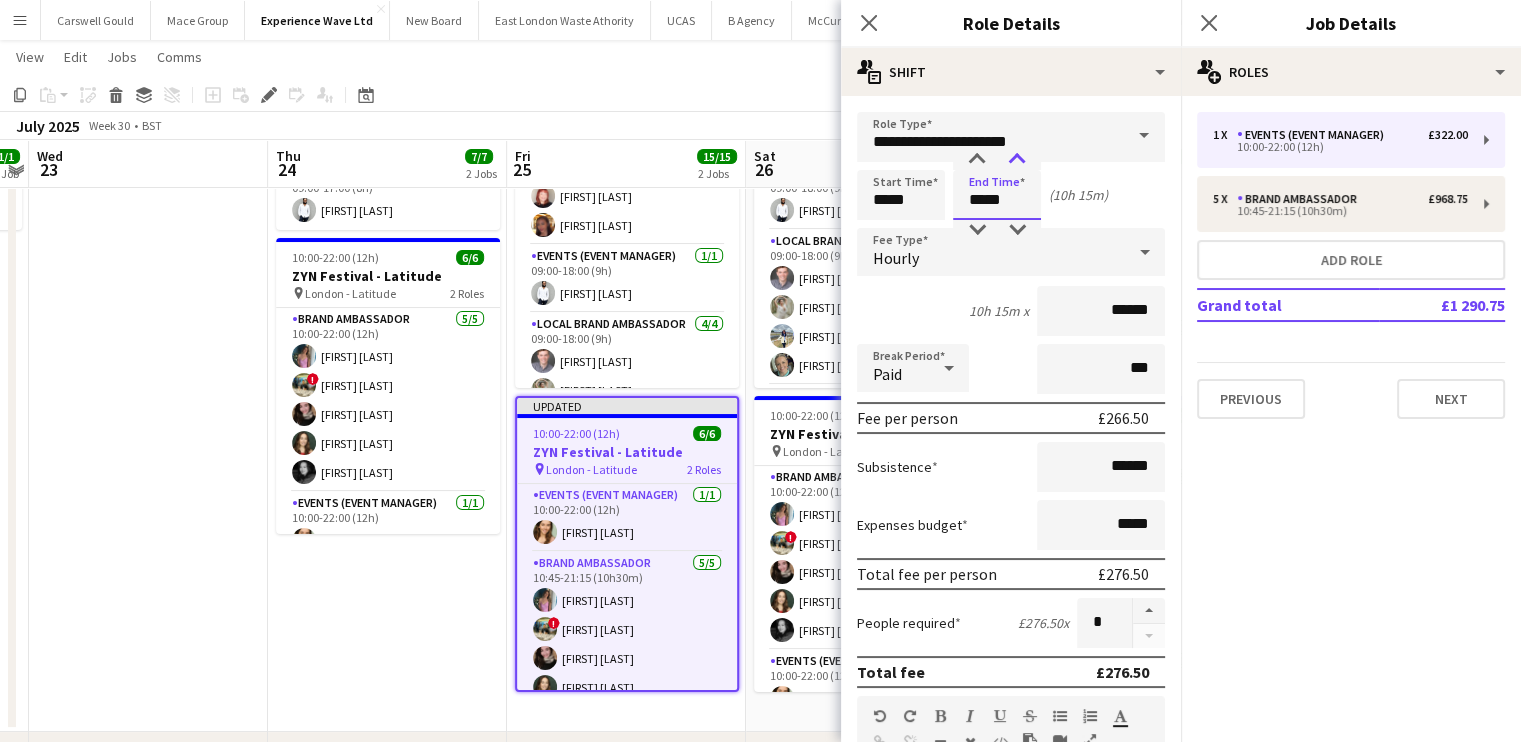 click at bounding box center [1017, 160] 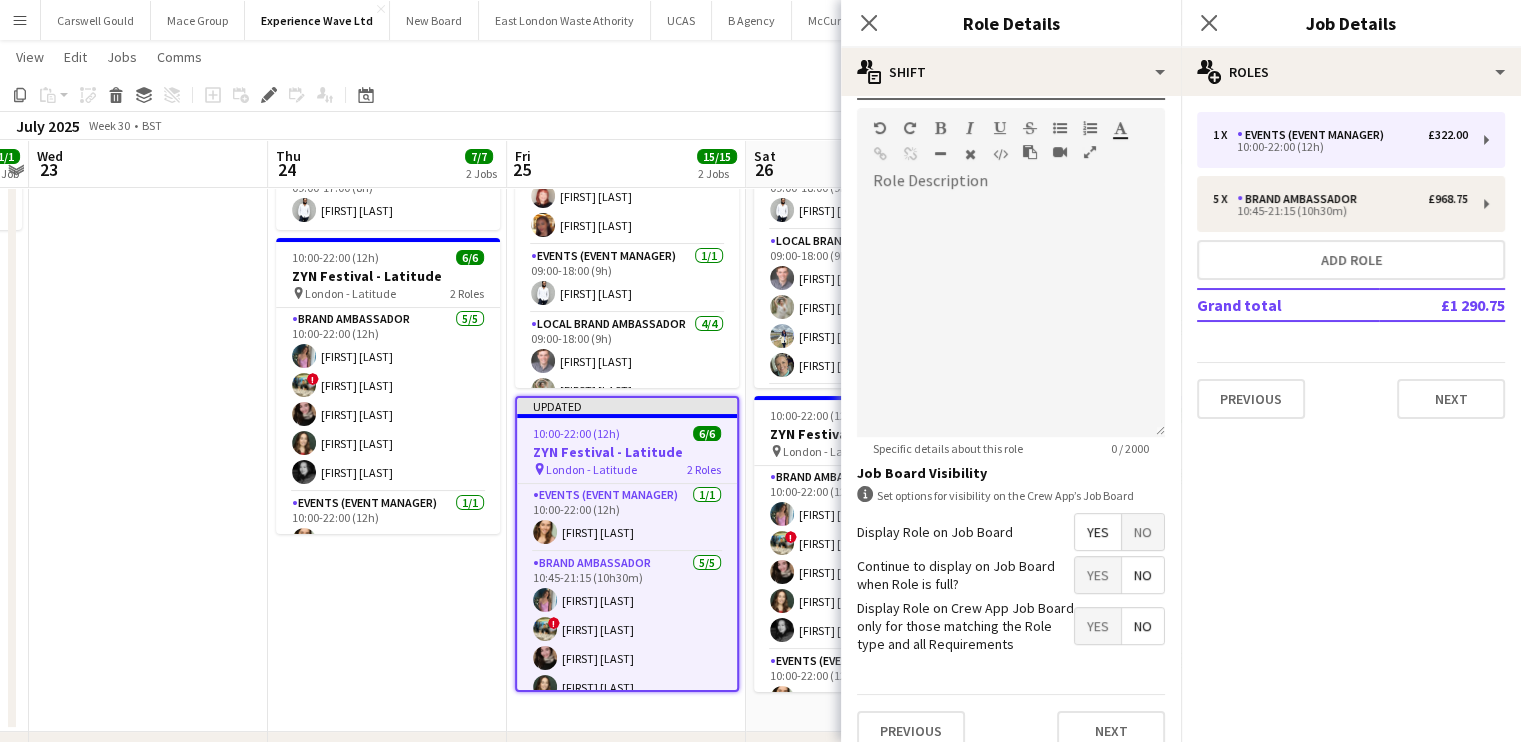 scroll, scrollTop: 608, scrollLeft: 0, axis: vertical 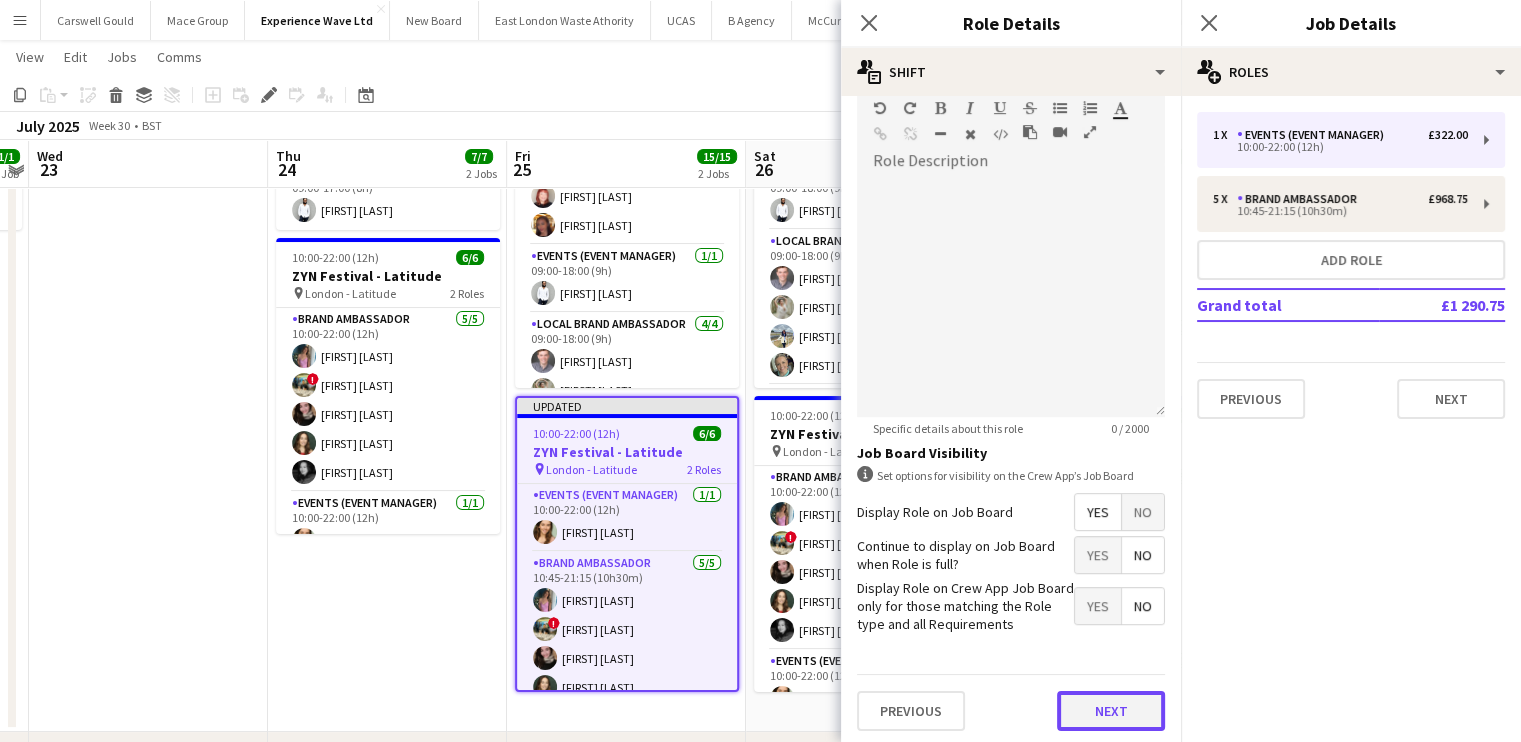click on "Next" at bounding box center (1111, 711) 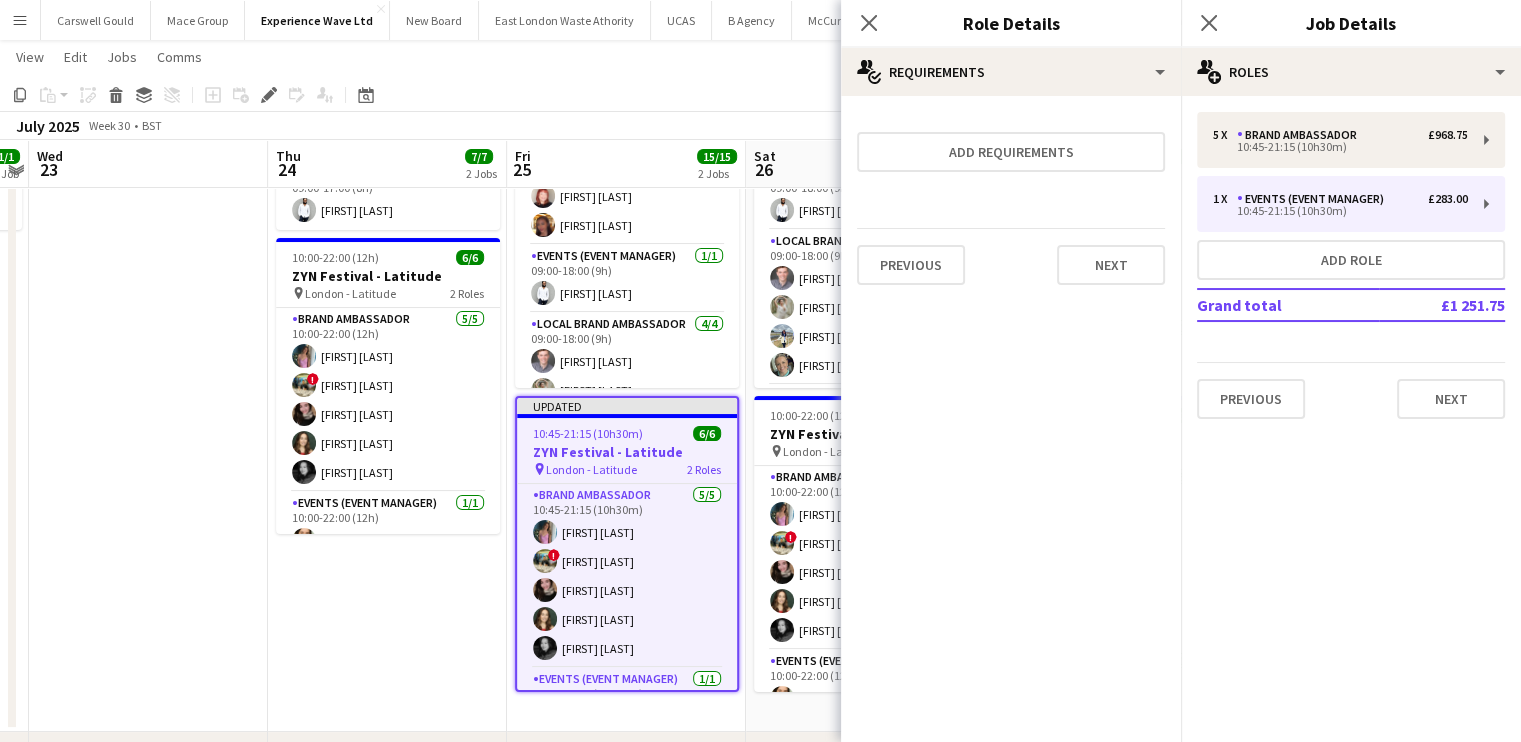 scroll, scrollTop: 0, scrollLeft: 0, axis: both 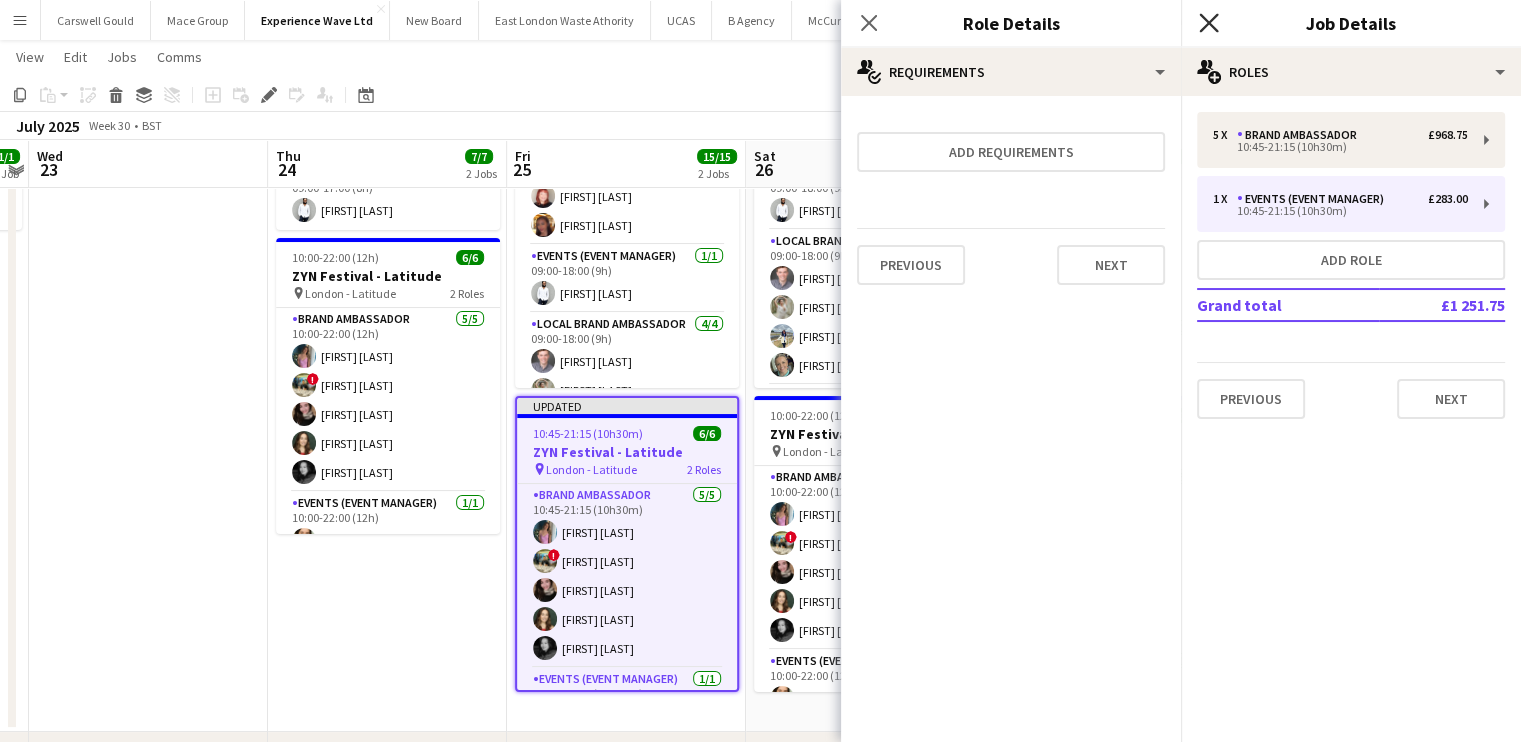 click on "Close pop-in" 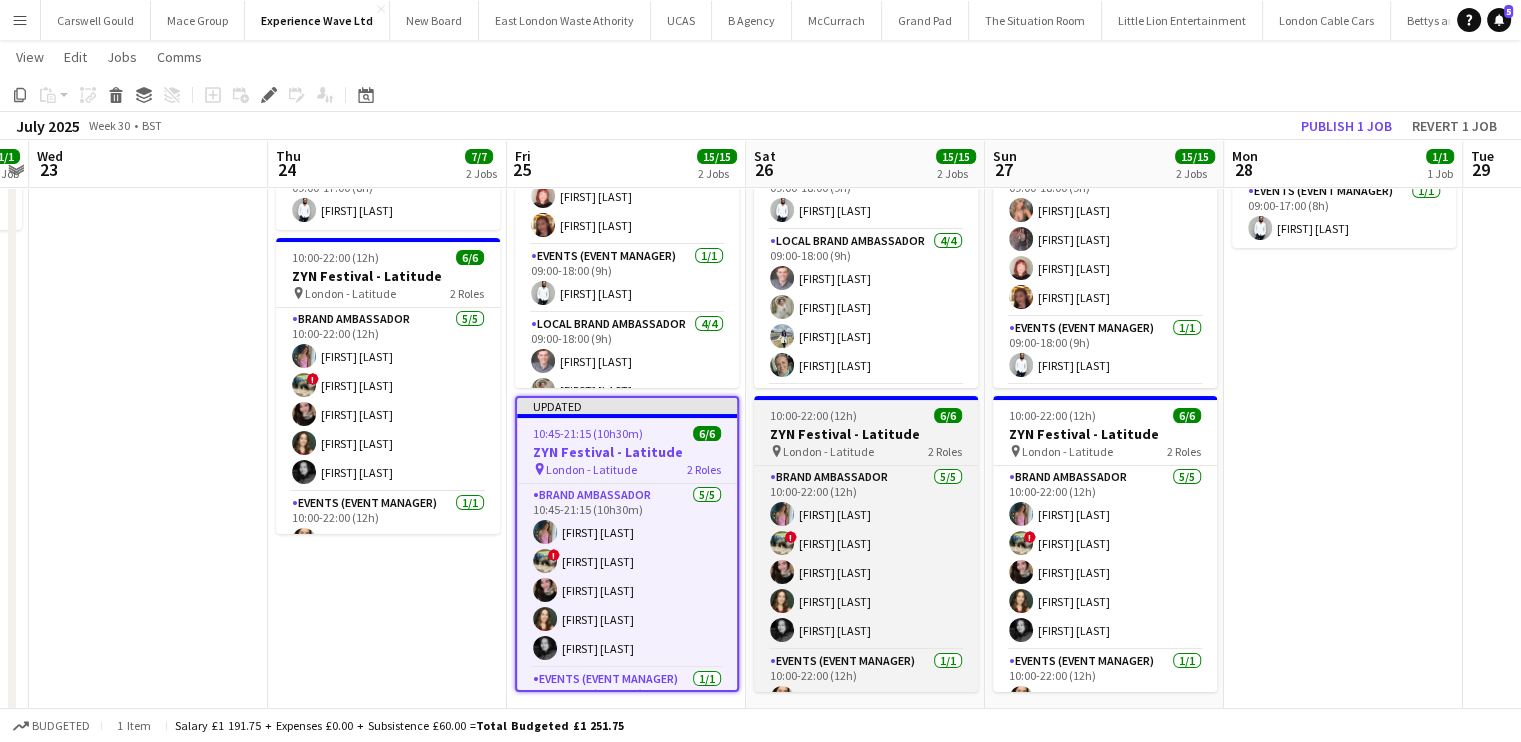 click on "ZYN Festival - Latitude" at bounding box center (866, 434) 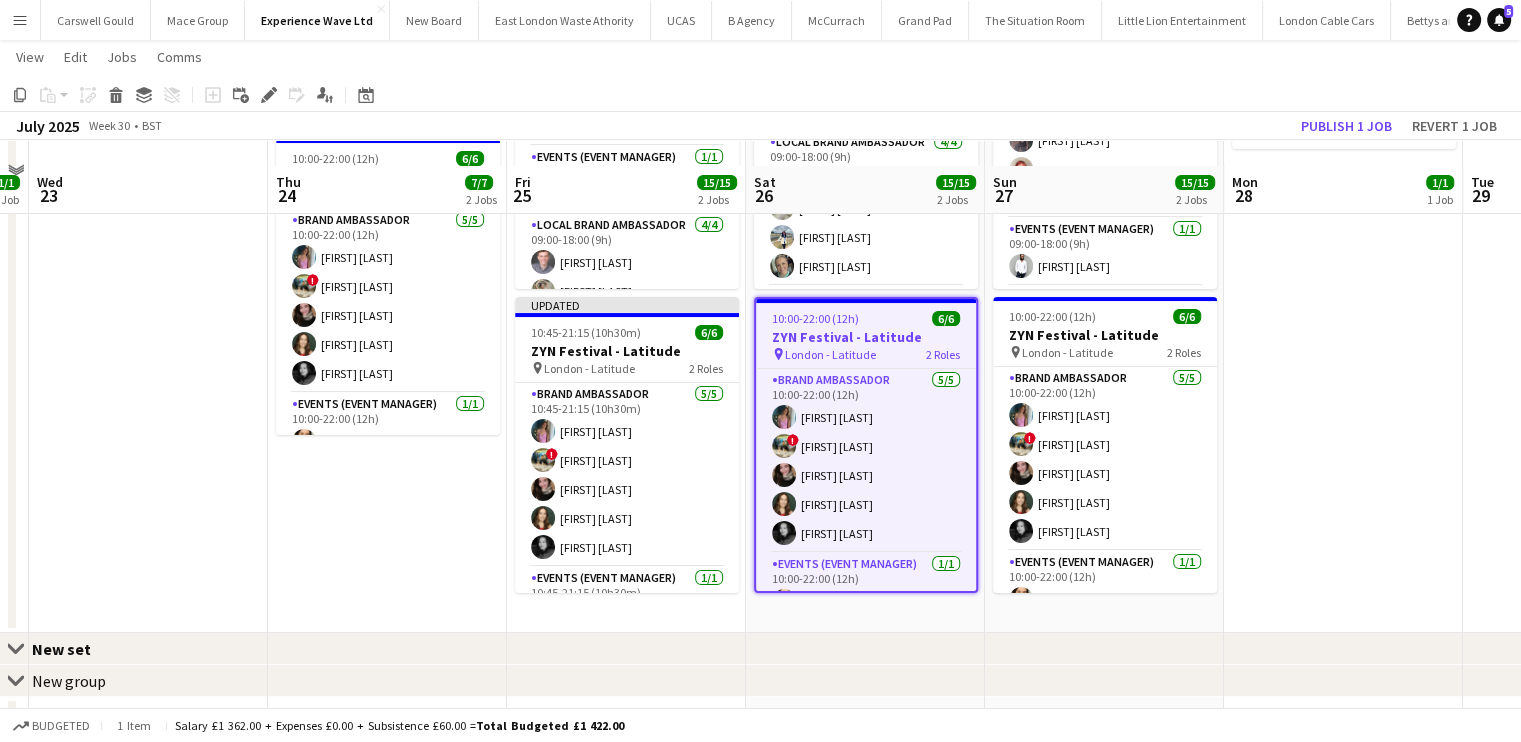 scroll, scrollTop: 288, scrollLeft: 0, axis: vertical 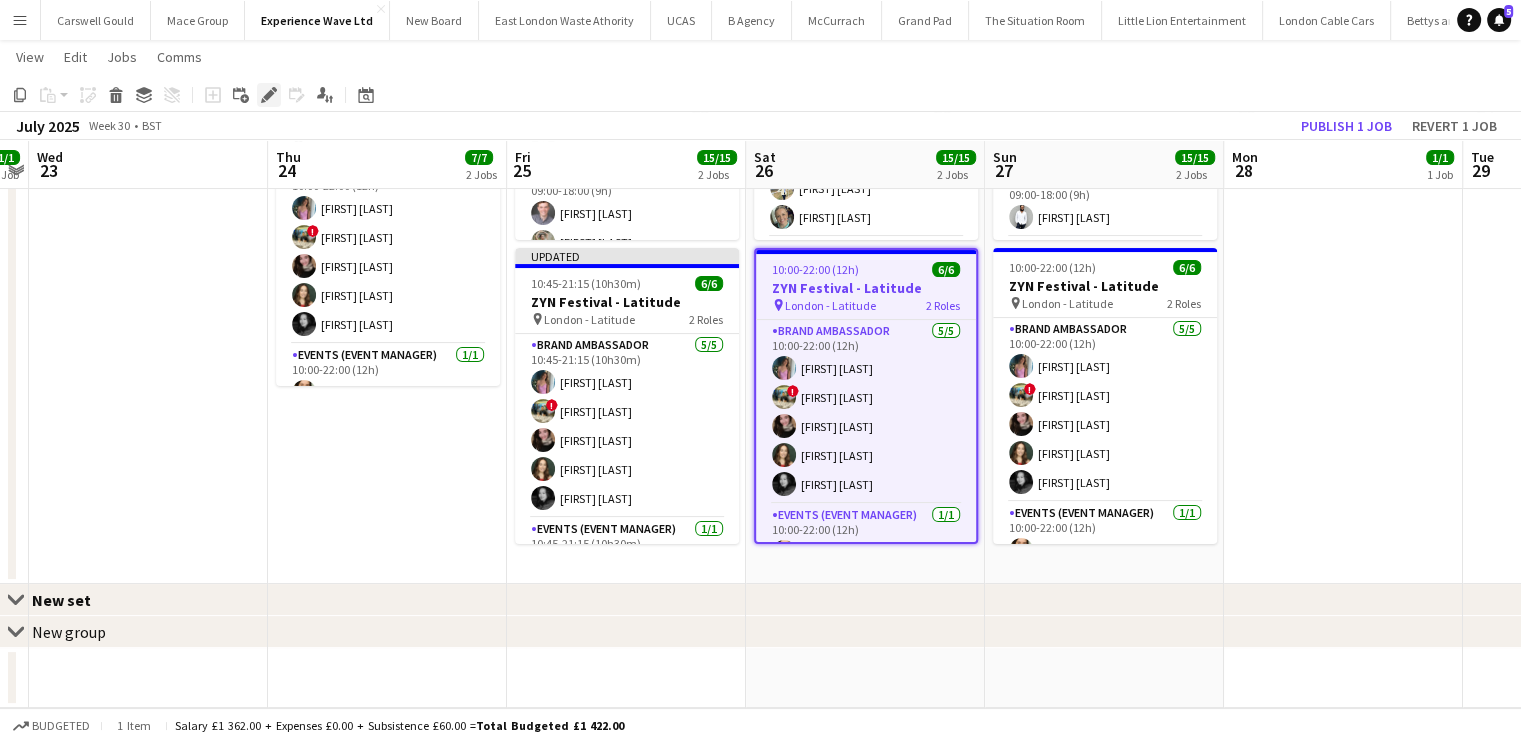 click 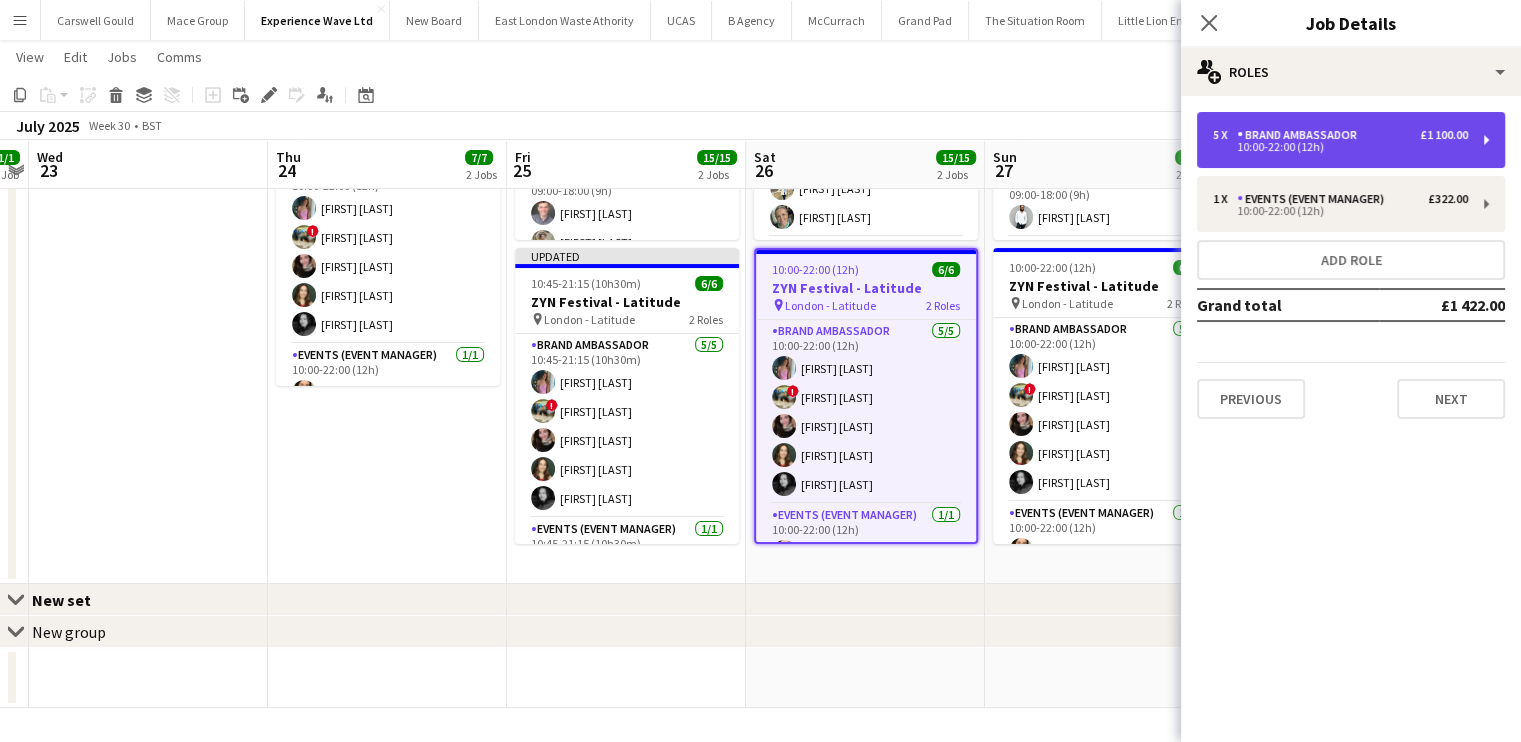 click on "Brand Ambassador" at bounding box center [1301, 135] 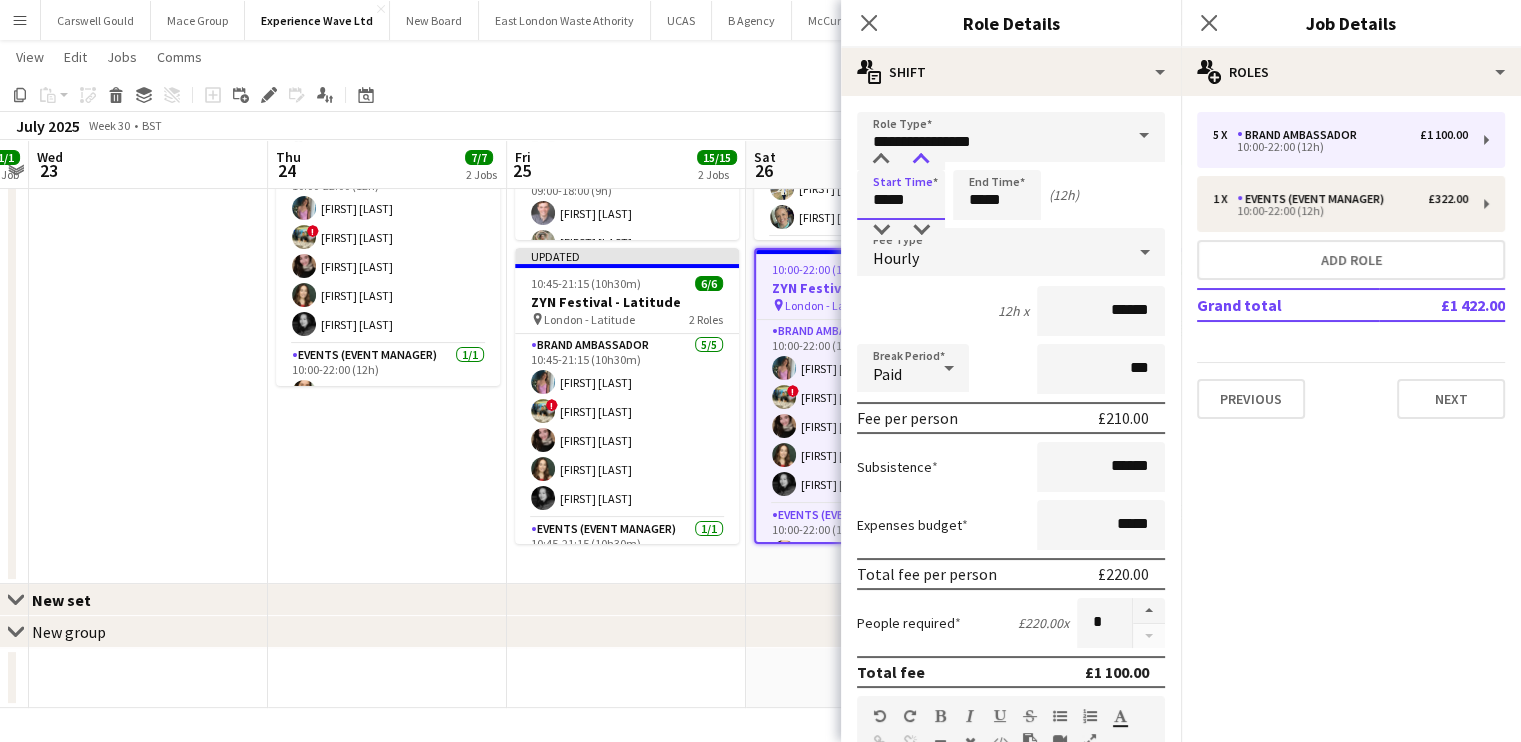 drag, startPoint x: 903, startPoint y: 202, endPoint x: 924, endPoint y: 156, distance: 50.566788 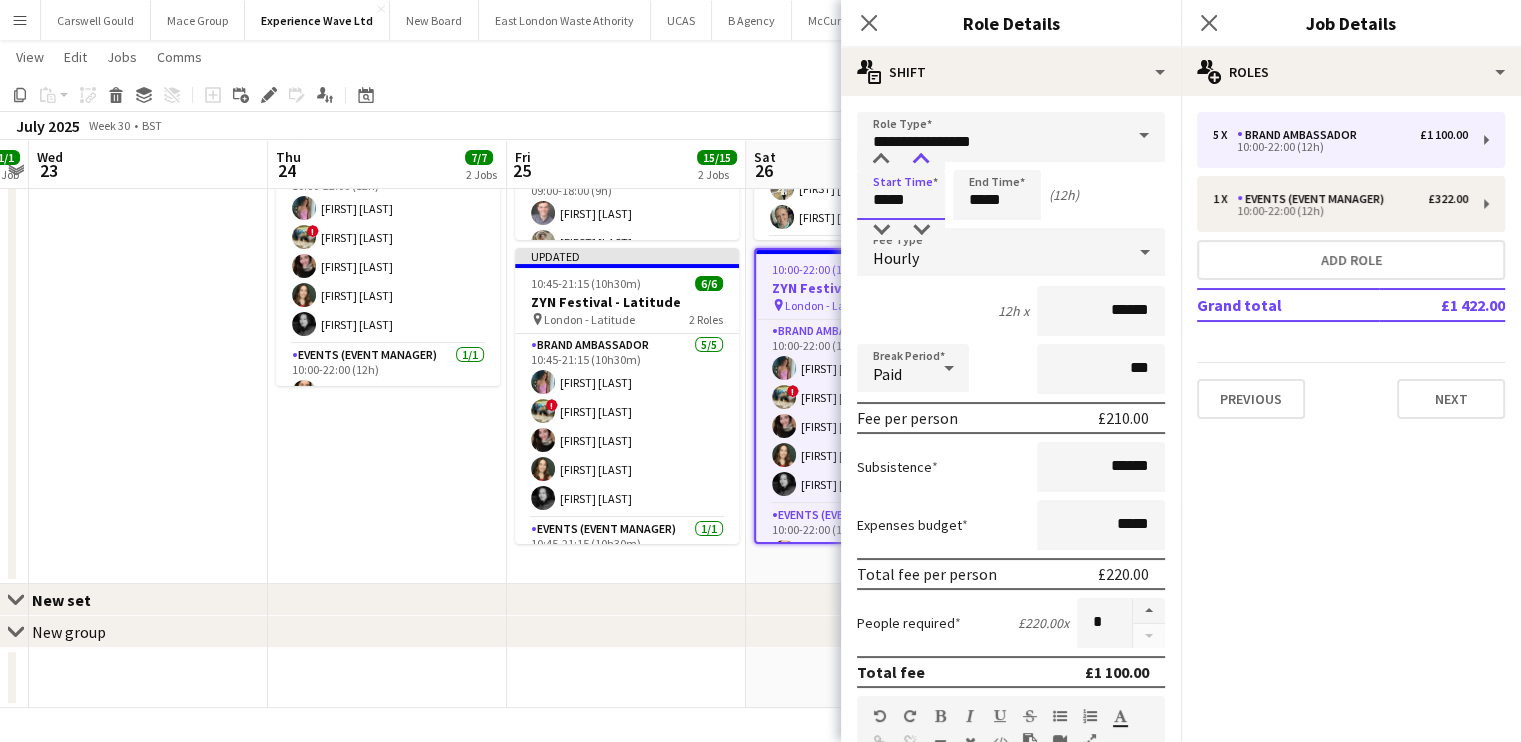 click on "*****" at bounding box center (901, 199) 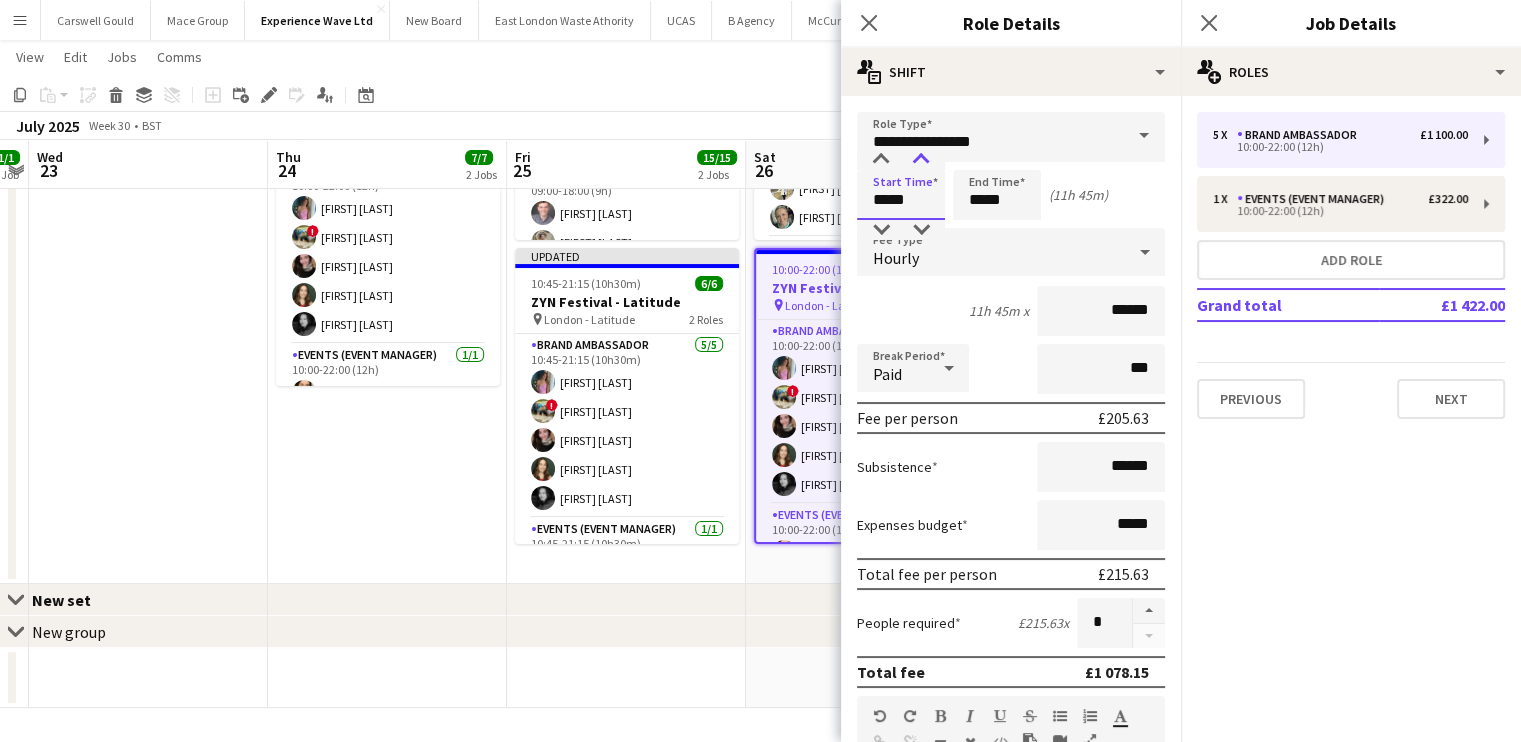 click at bounding box center (921, 160) 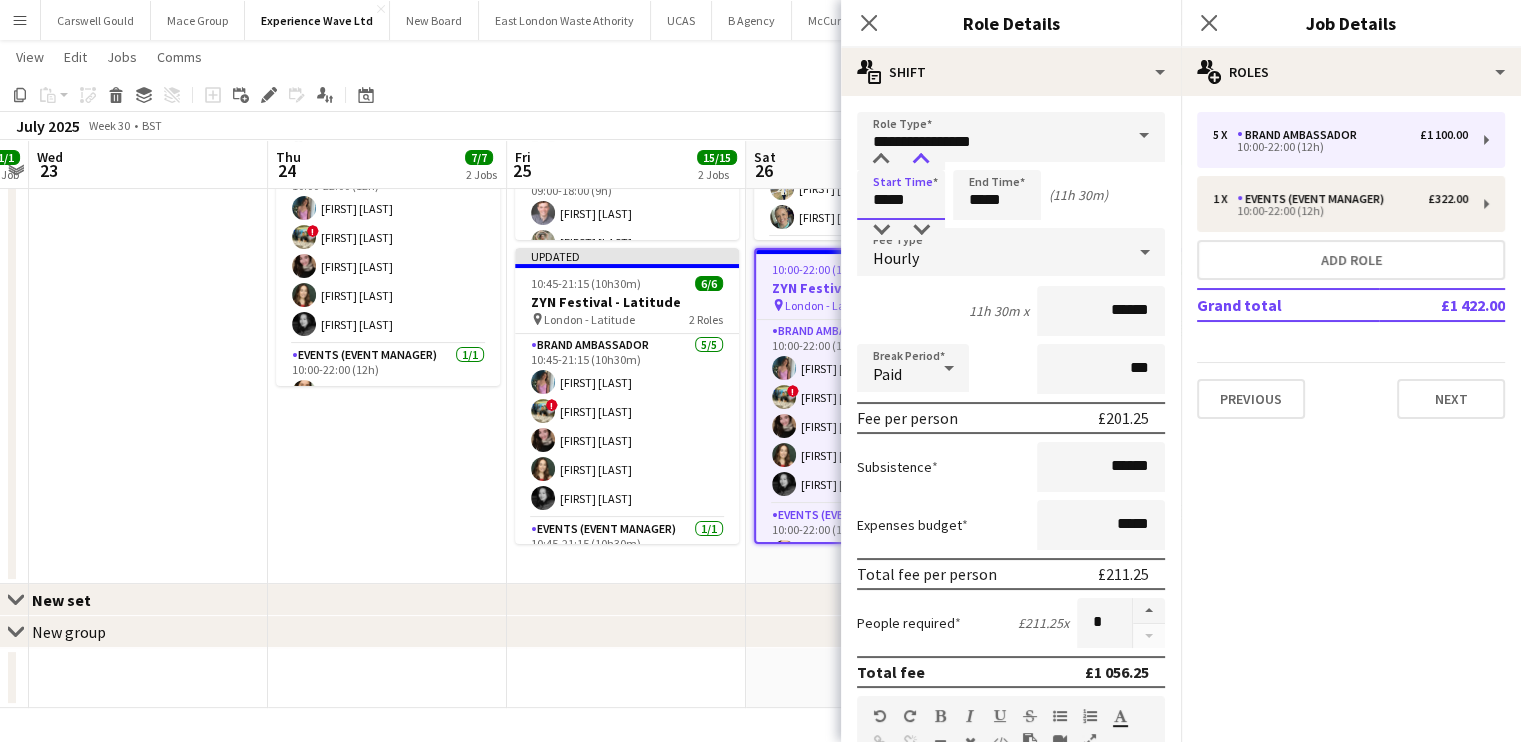 click at bounding box center (921, 160) 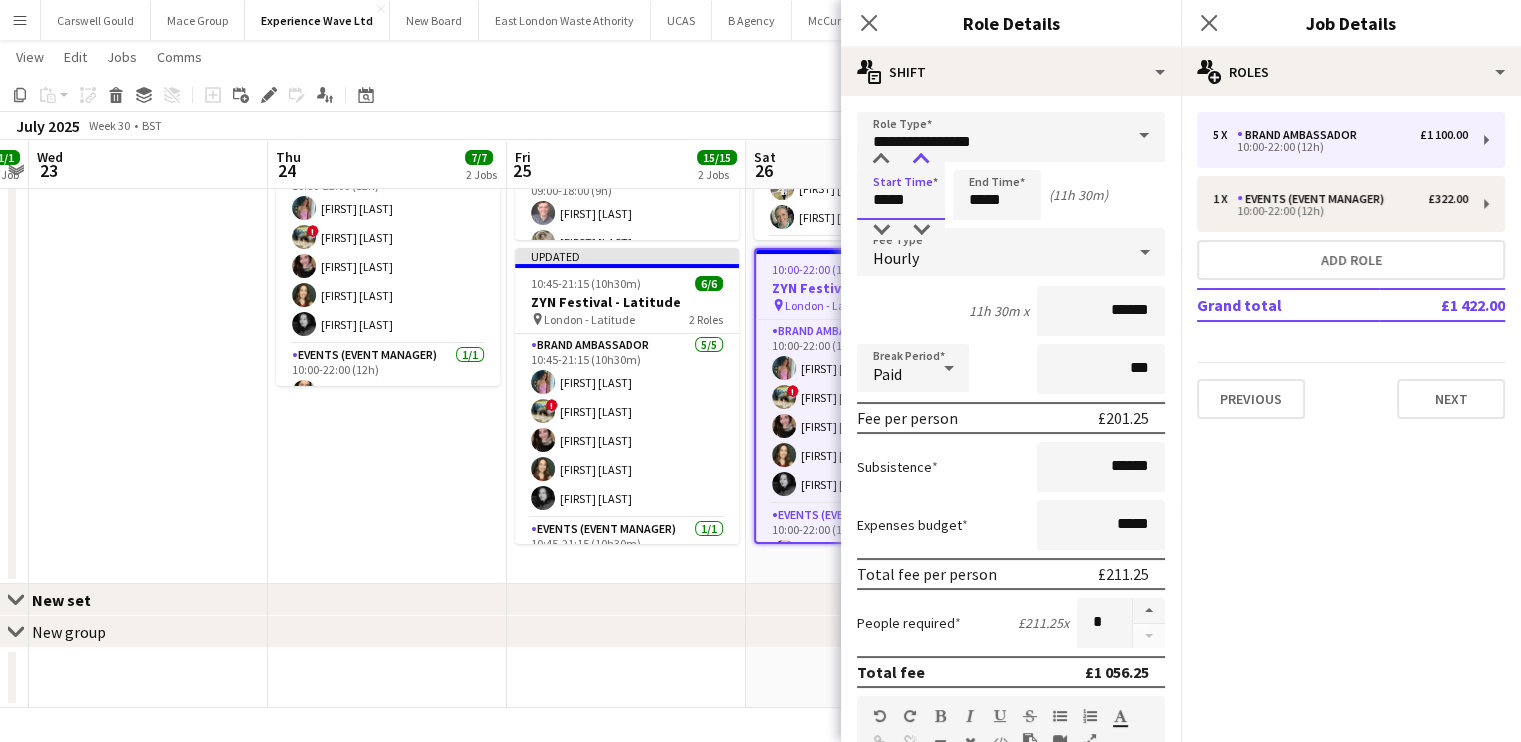 type on "*****" 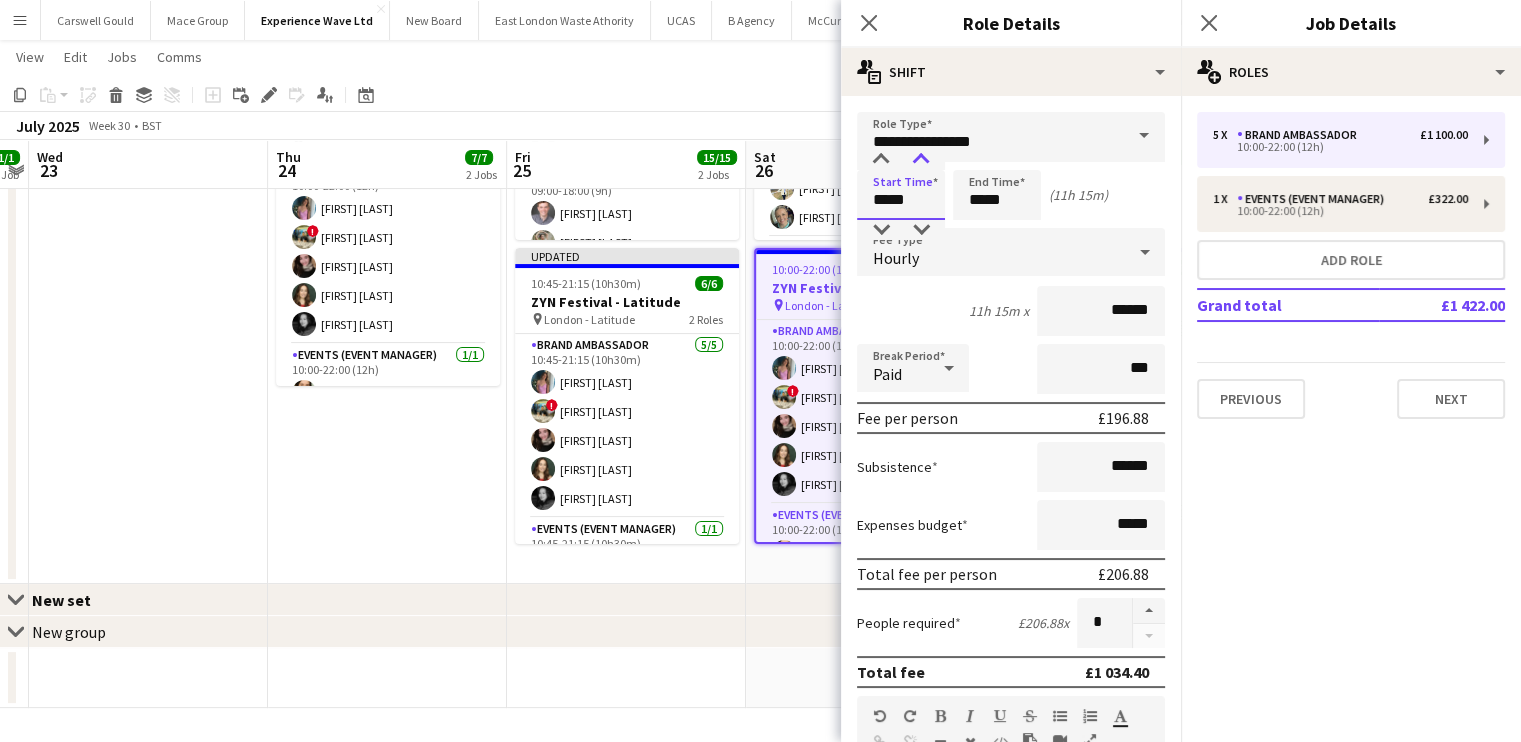 click at bounding box center (921, 160) 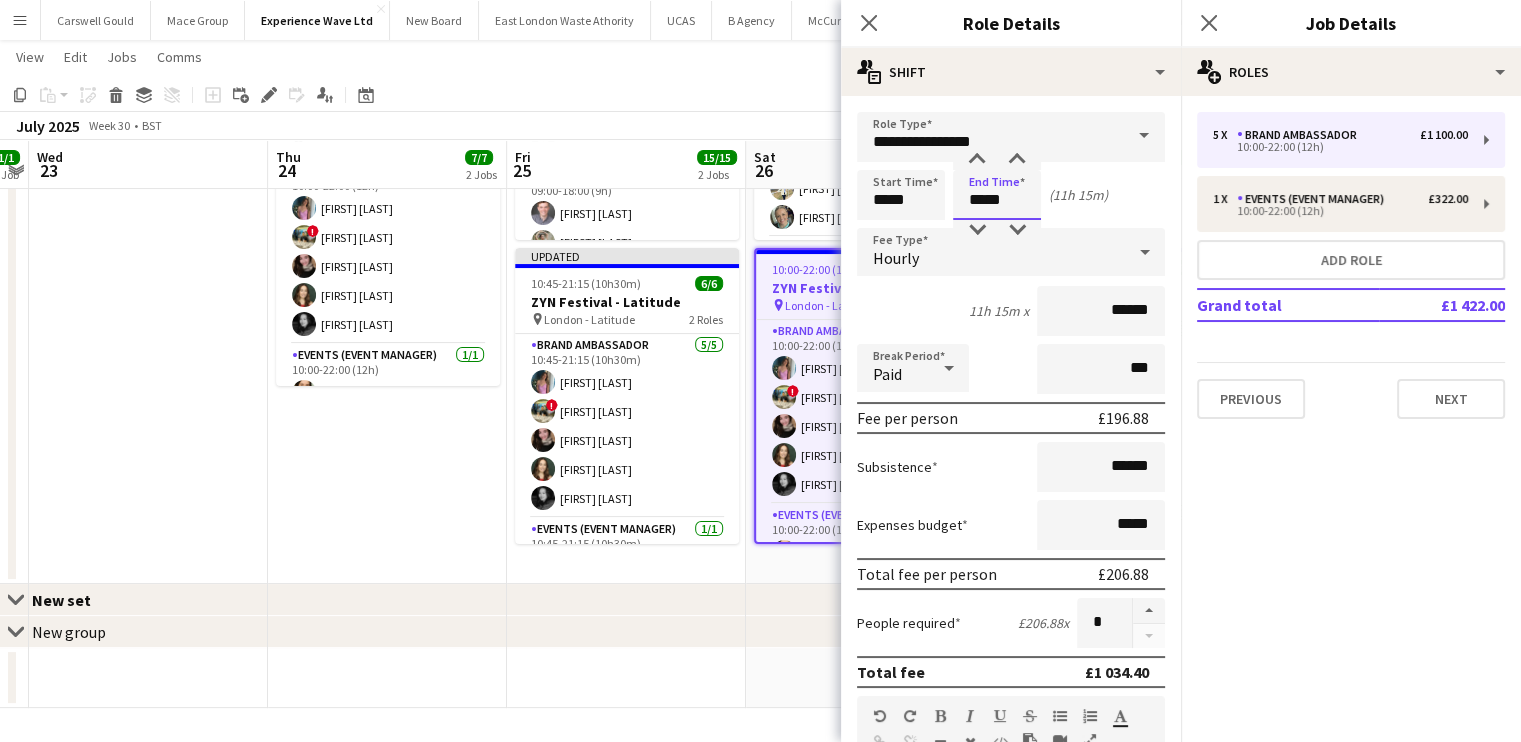 click on "*****" at bounding box center (997, 195) 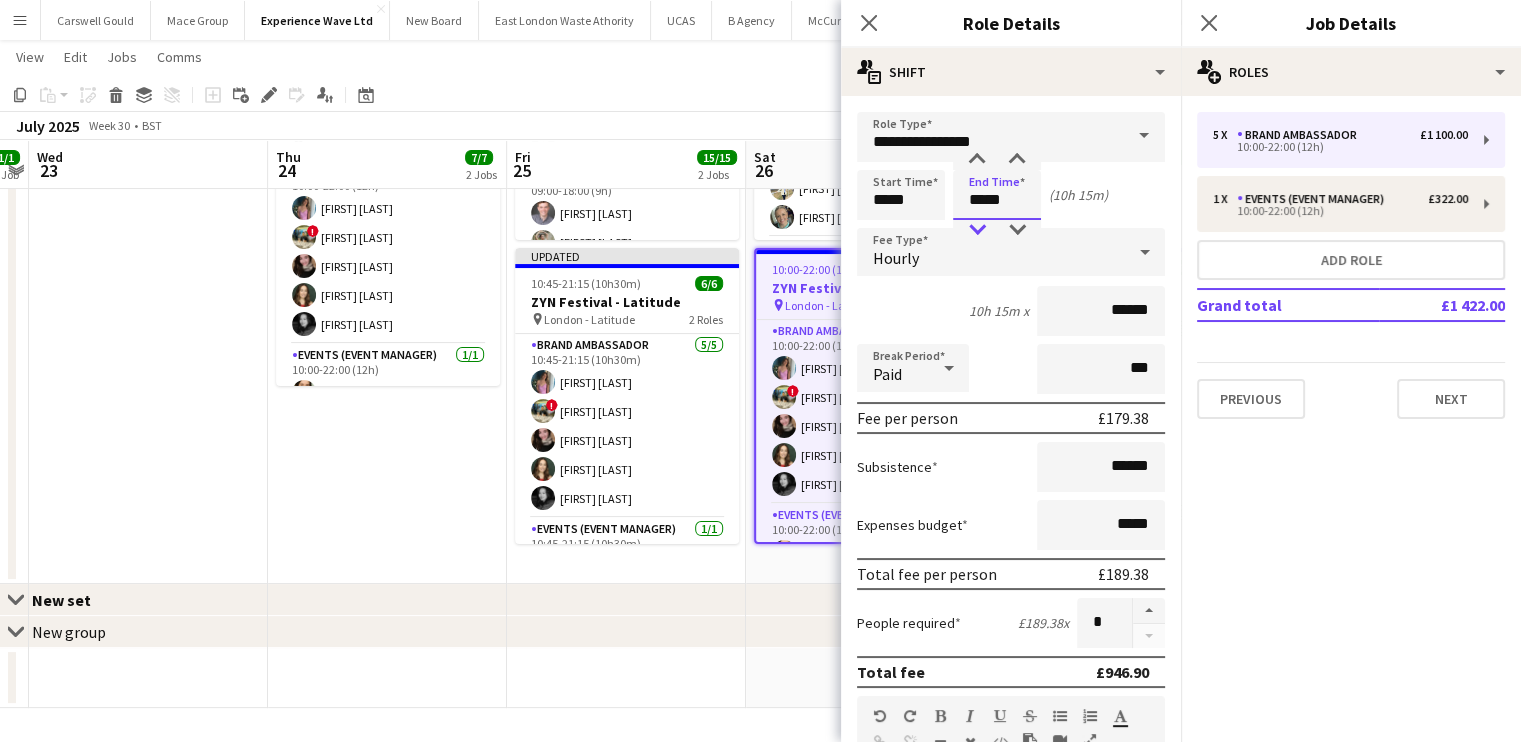 click at bounding box center (977, 230) 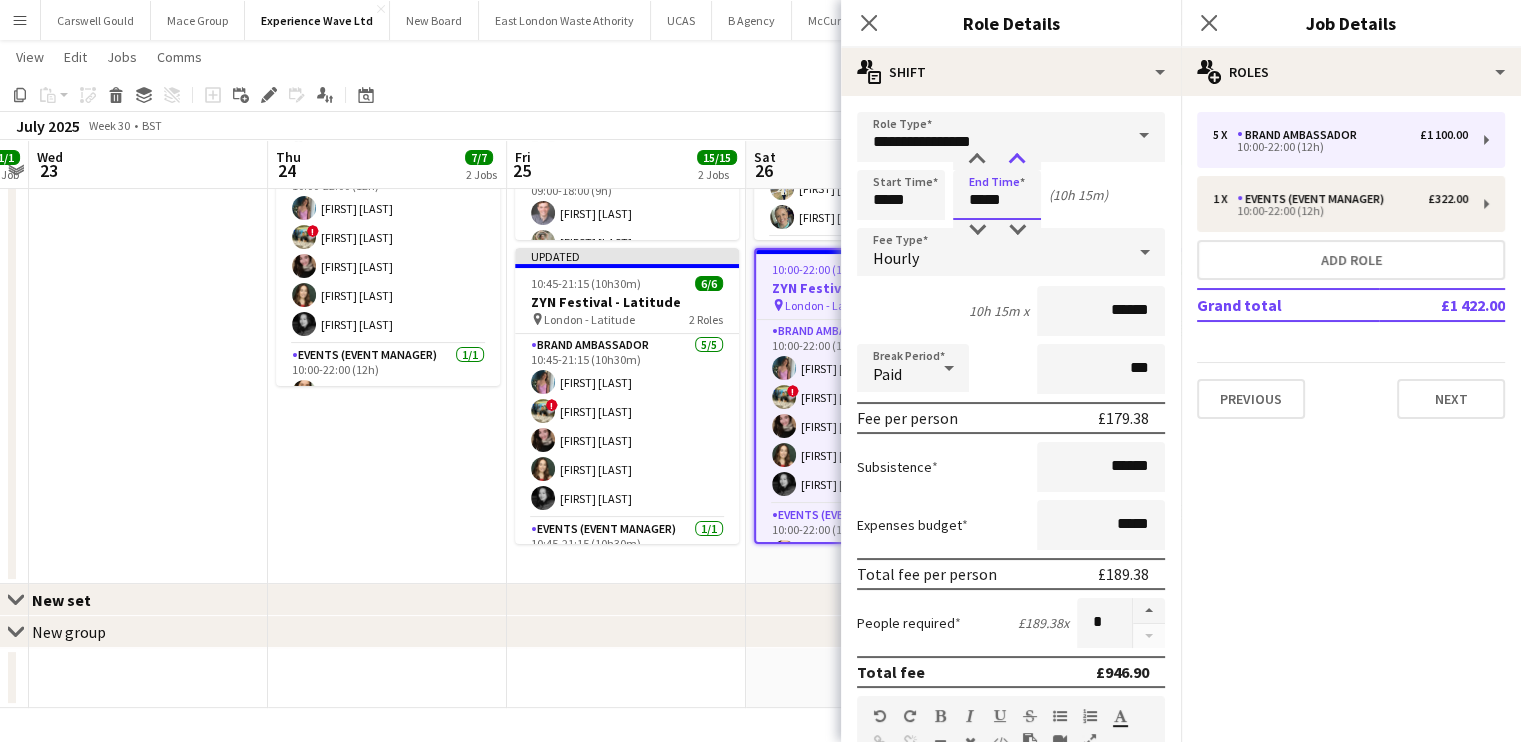 type on "*****" 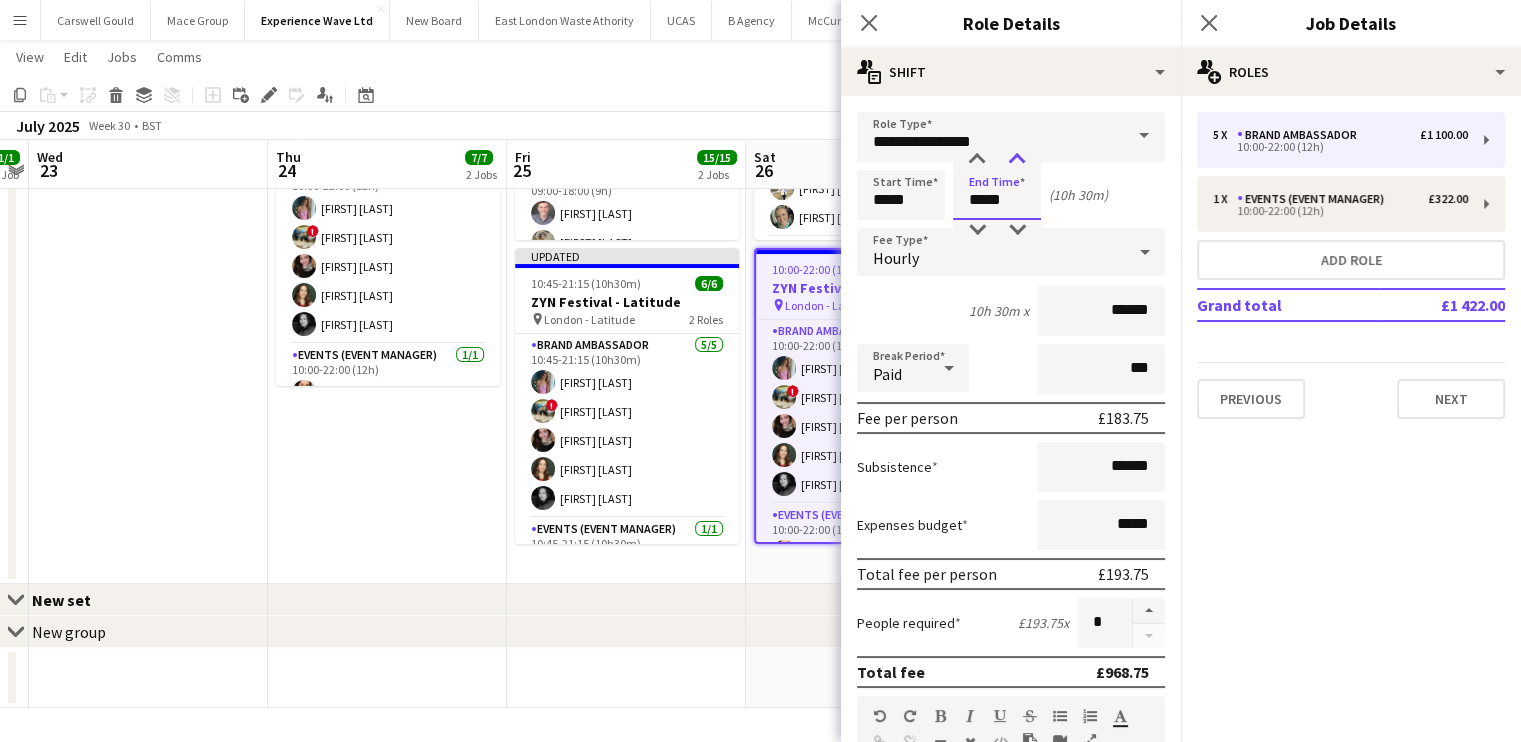 click at bounding box center [1017, 160] 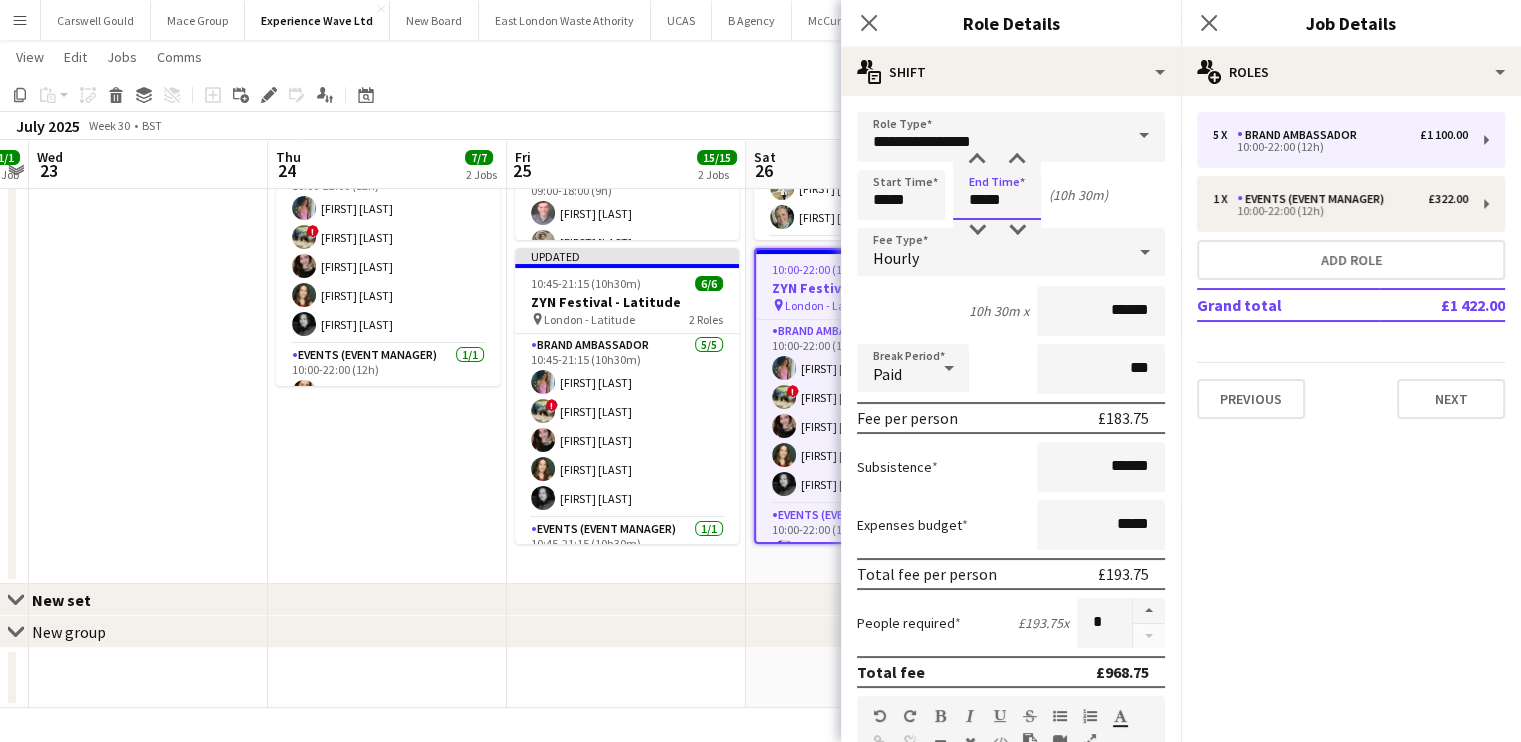 scroll, scrollTop: 608, scrollLeft: 0, axis: vertical 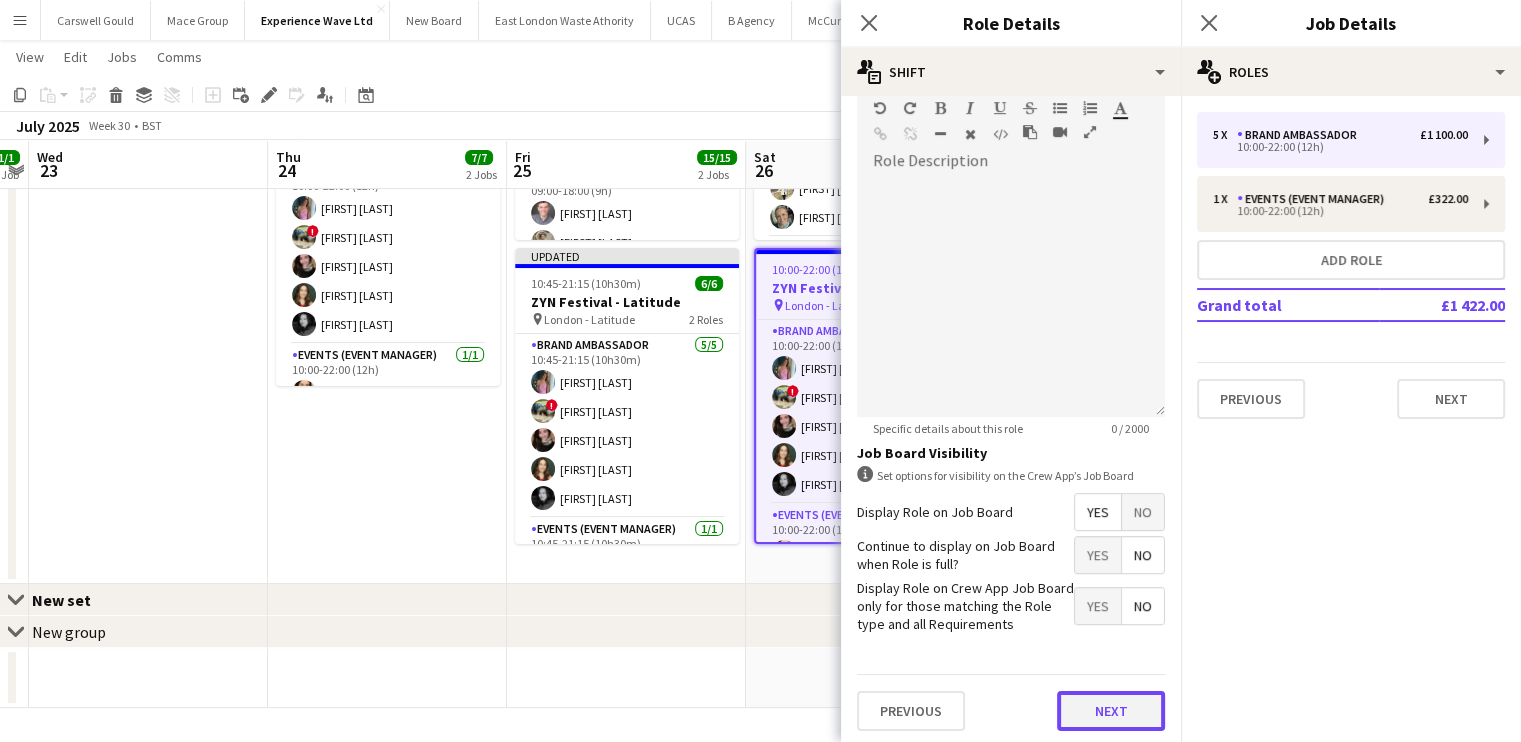 click on "Next" at bounding box center [1111, 711] 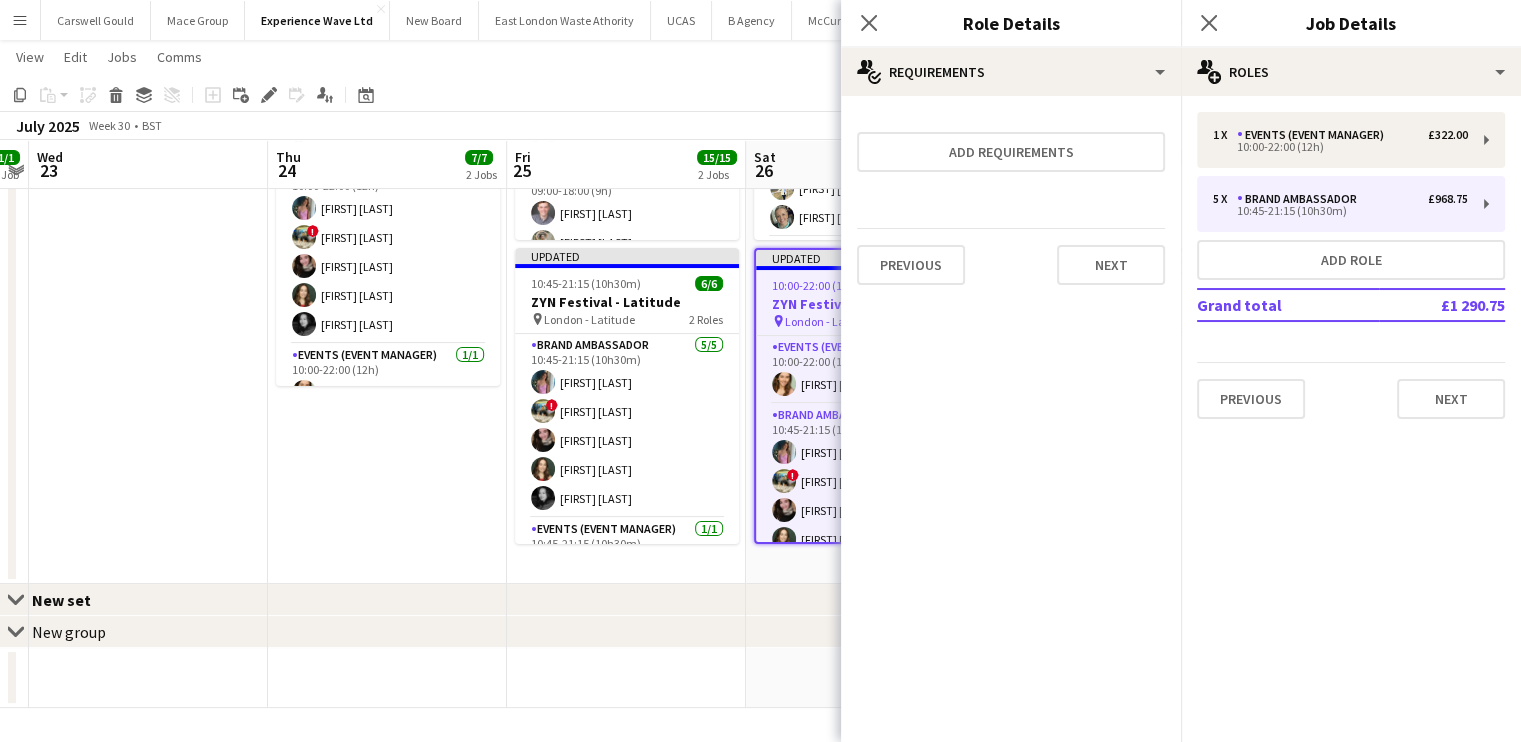 scroll, scrollTop: 0, scrollLeft: 0, axis: both 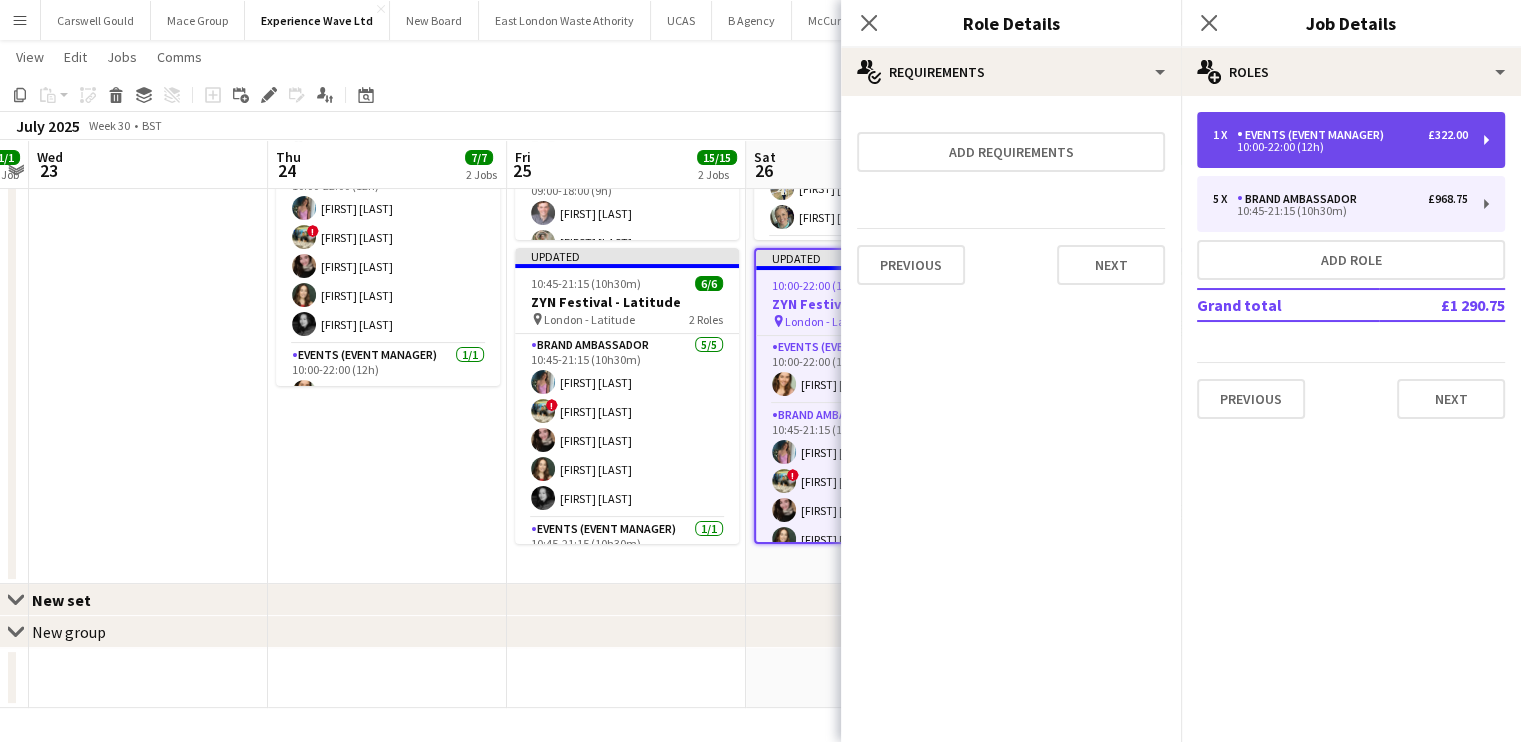 click on "10:00-22:00 (12h)" at bounding box center (1340, 147) 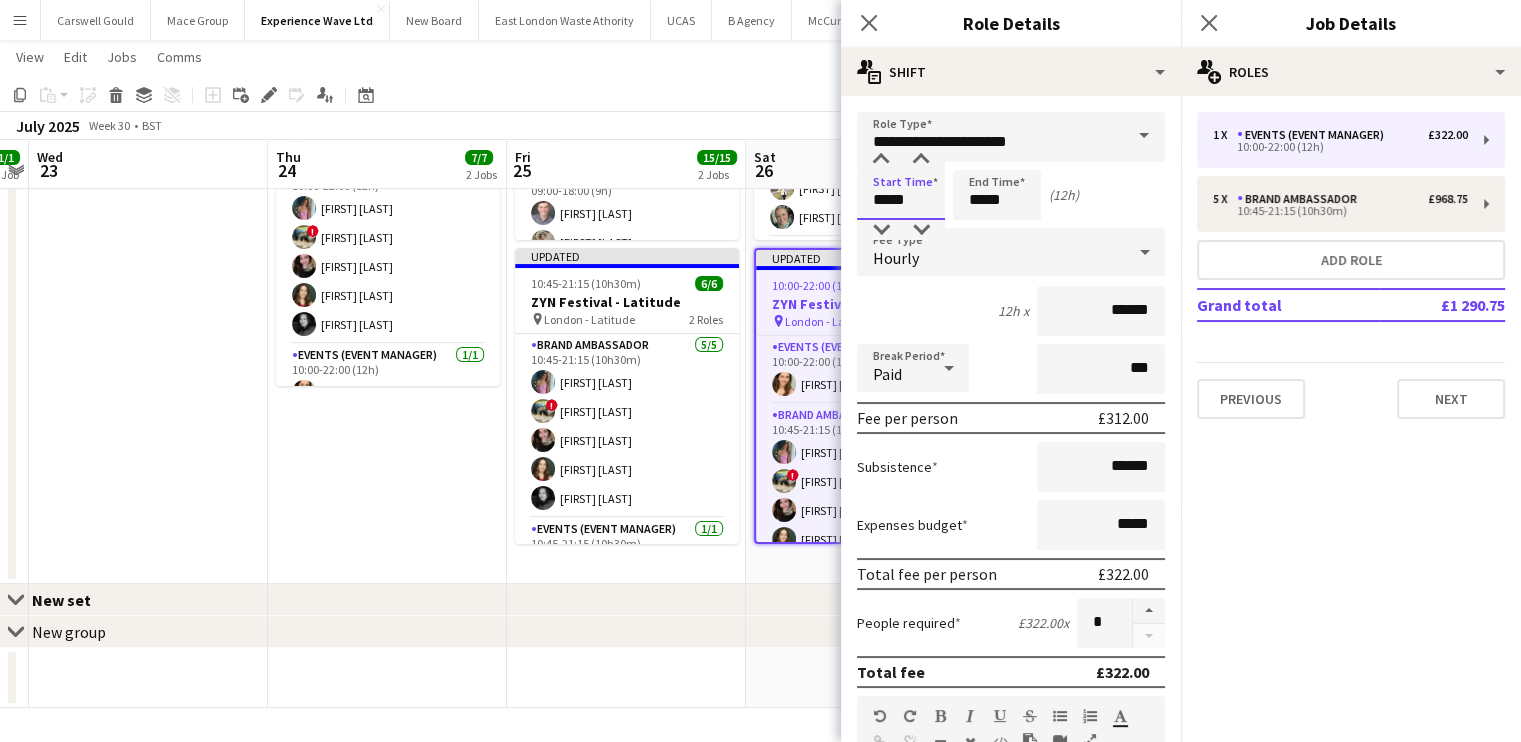 click on "*****" at bounding box center [901, 195] 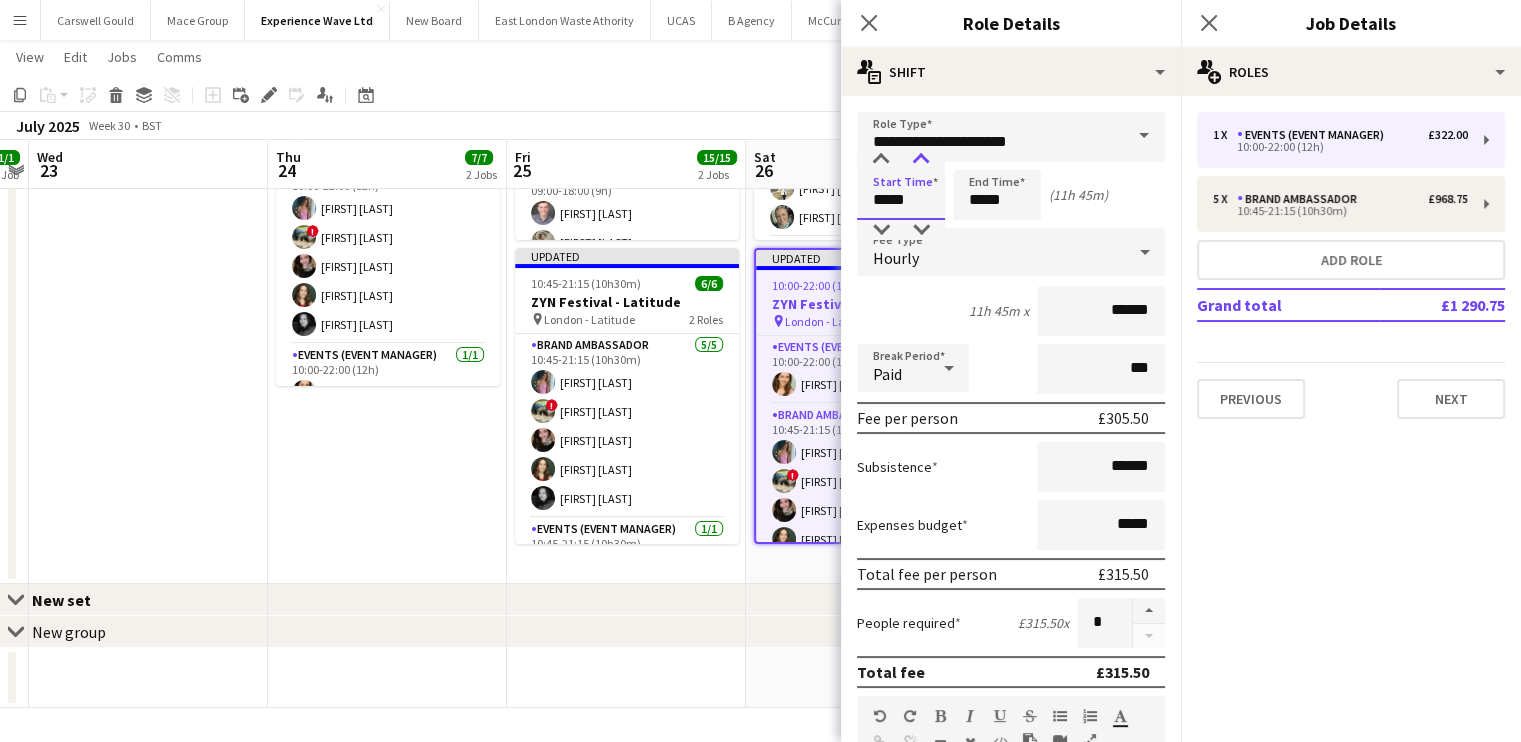 click at bounding box center (921, 160) 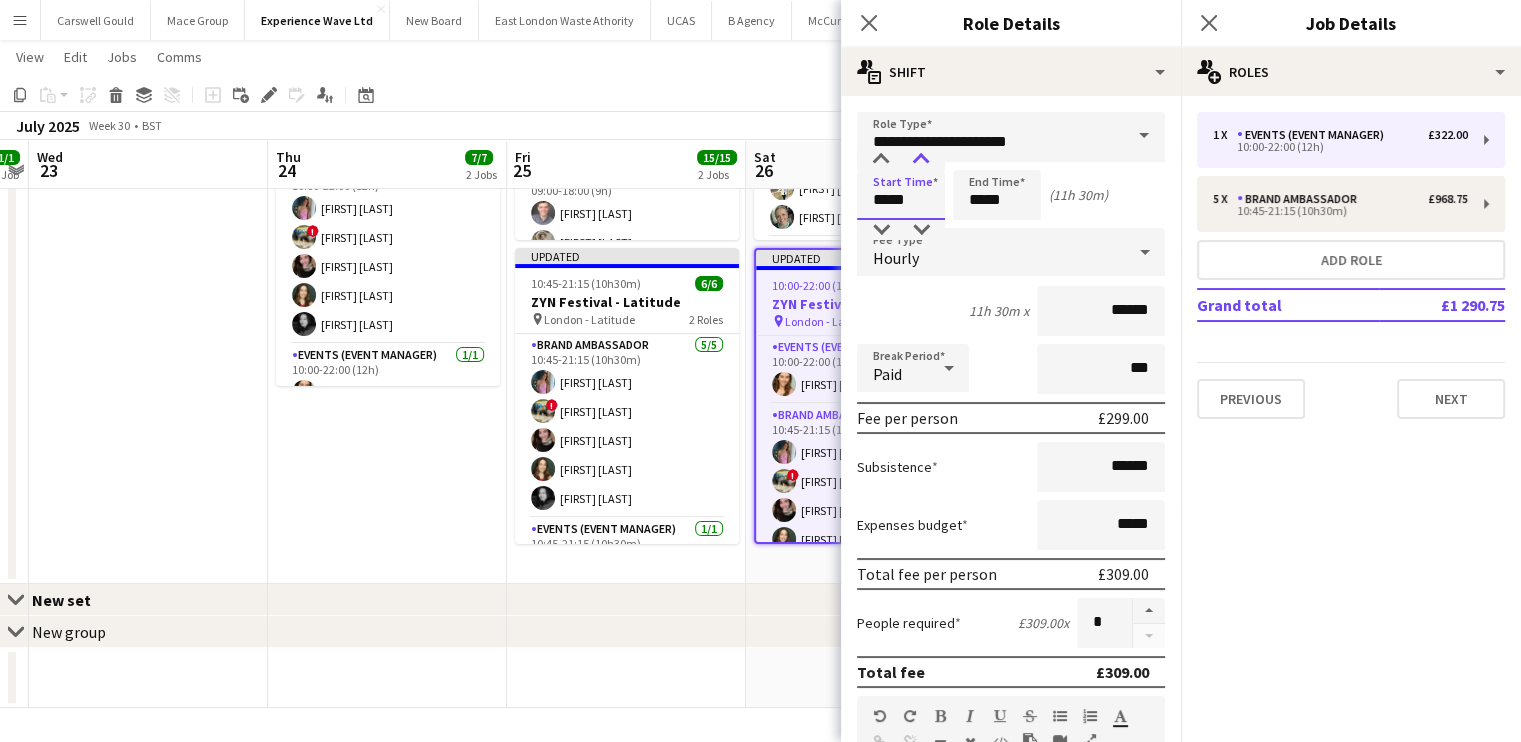 click at bounding box center [921, 160] 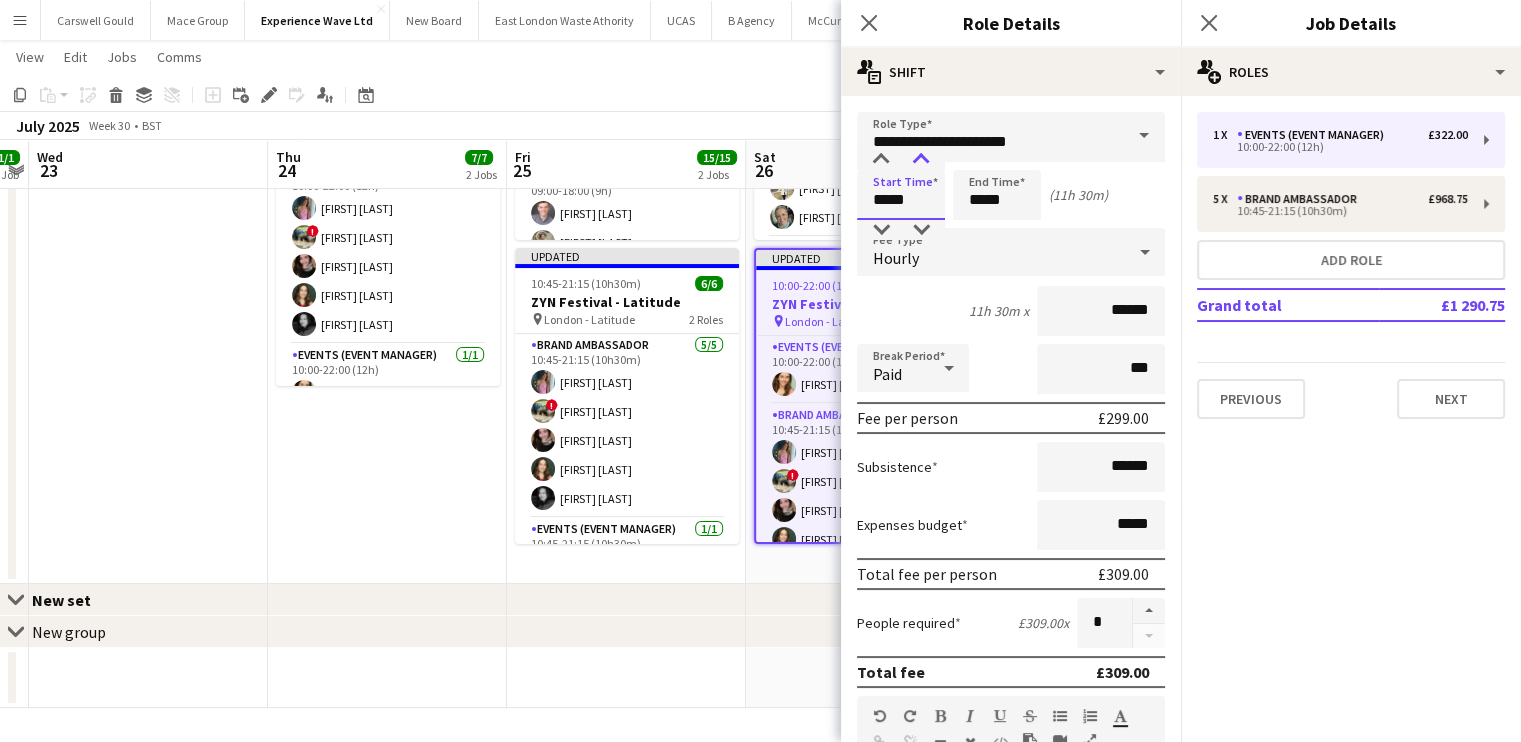 type on "*****" 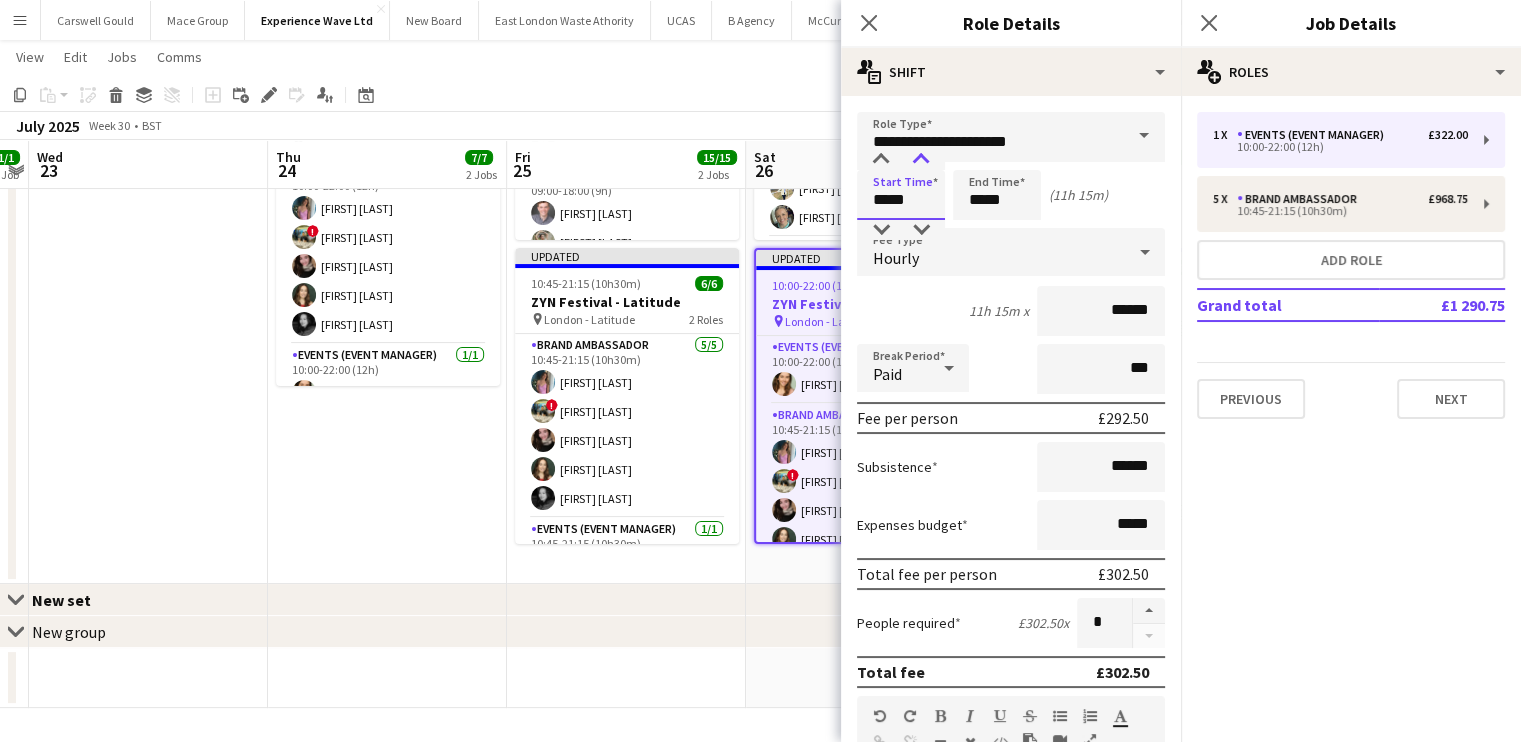 click at bounding box center [921, 160] 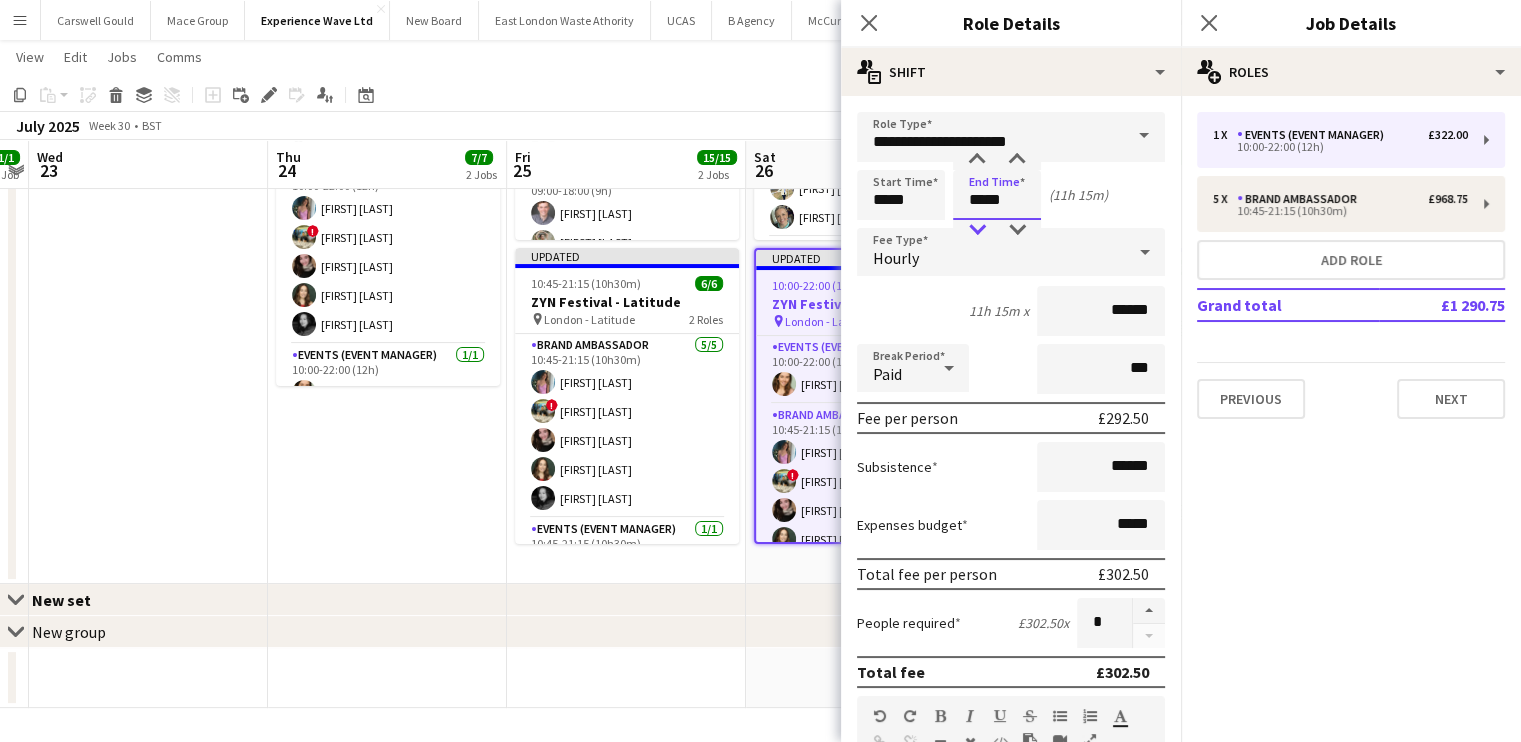 drag, startPoint x: 984, startPoint y: 196, endPoint x: 983, endPoint y: 233, distance: 37.01351 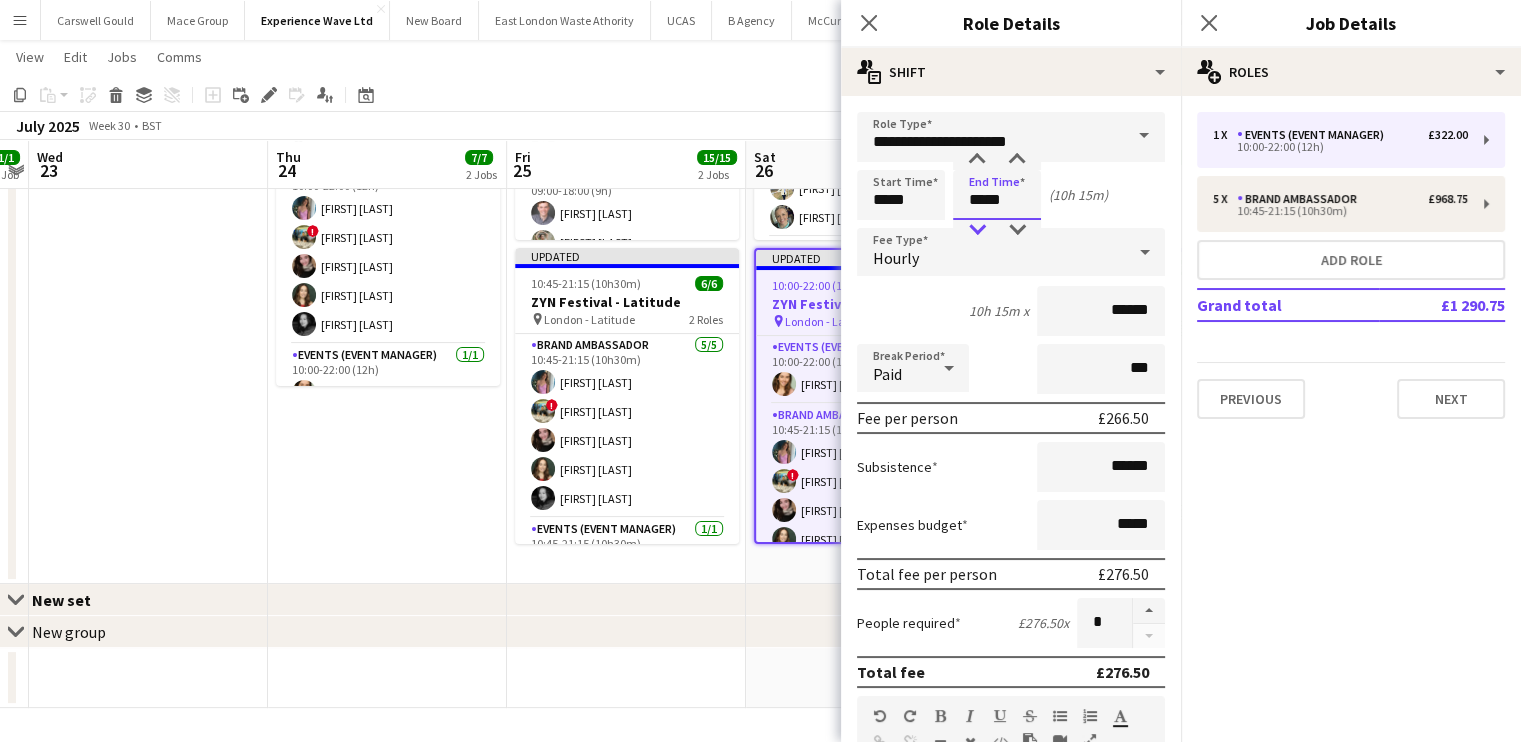 click at bounding box center [977, 230] 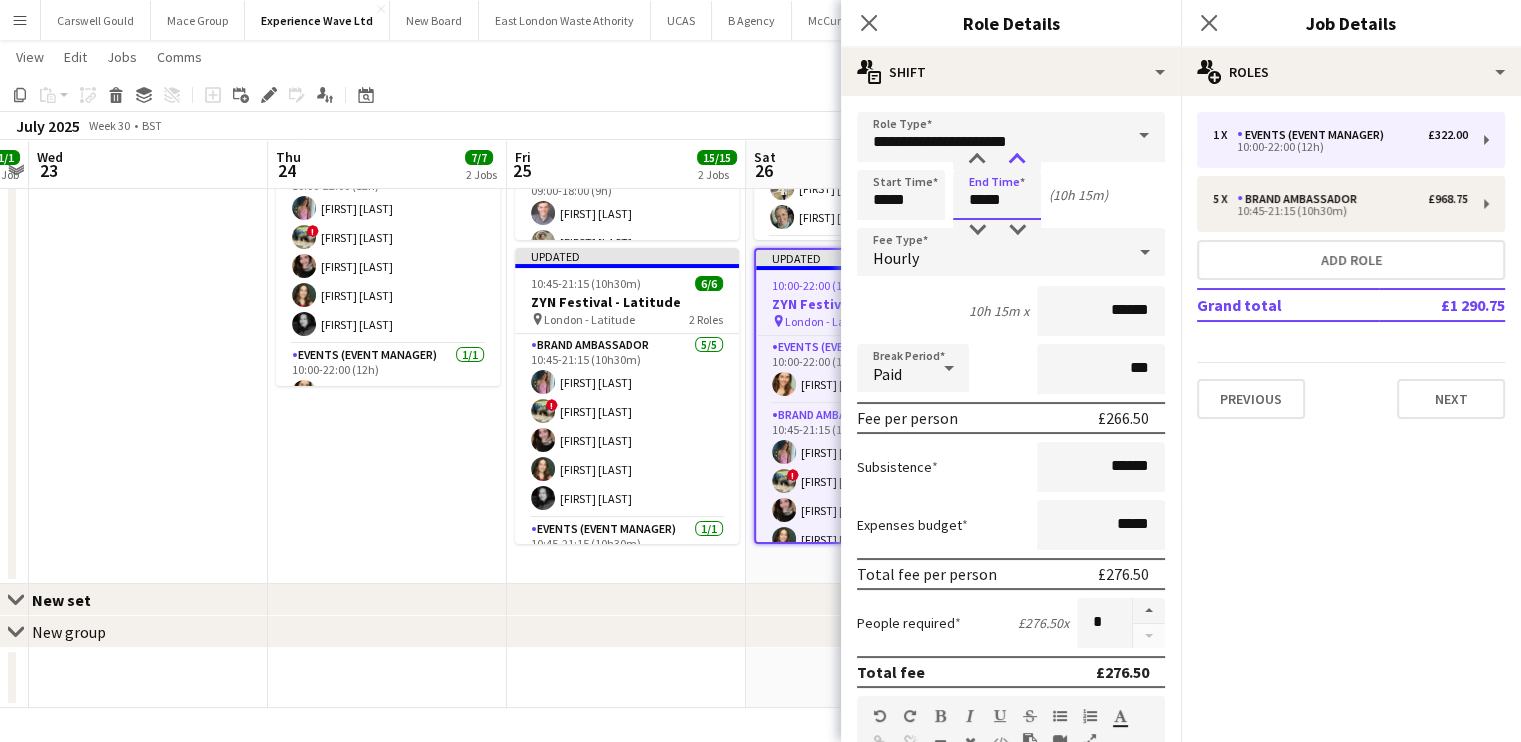 type on "*****" 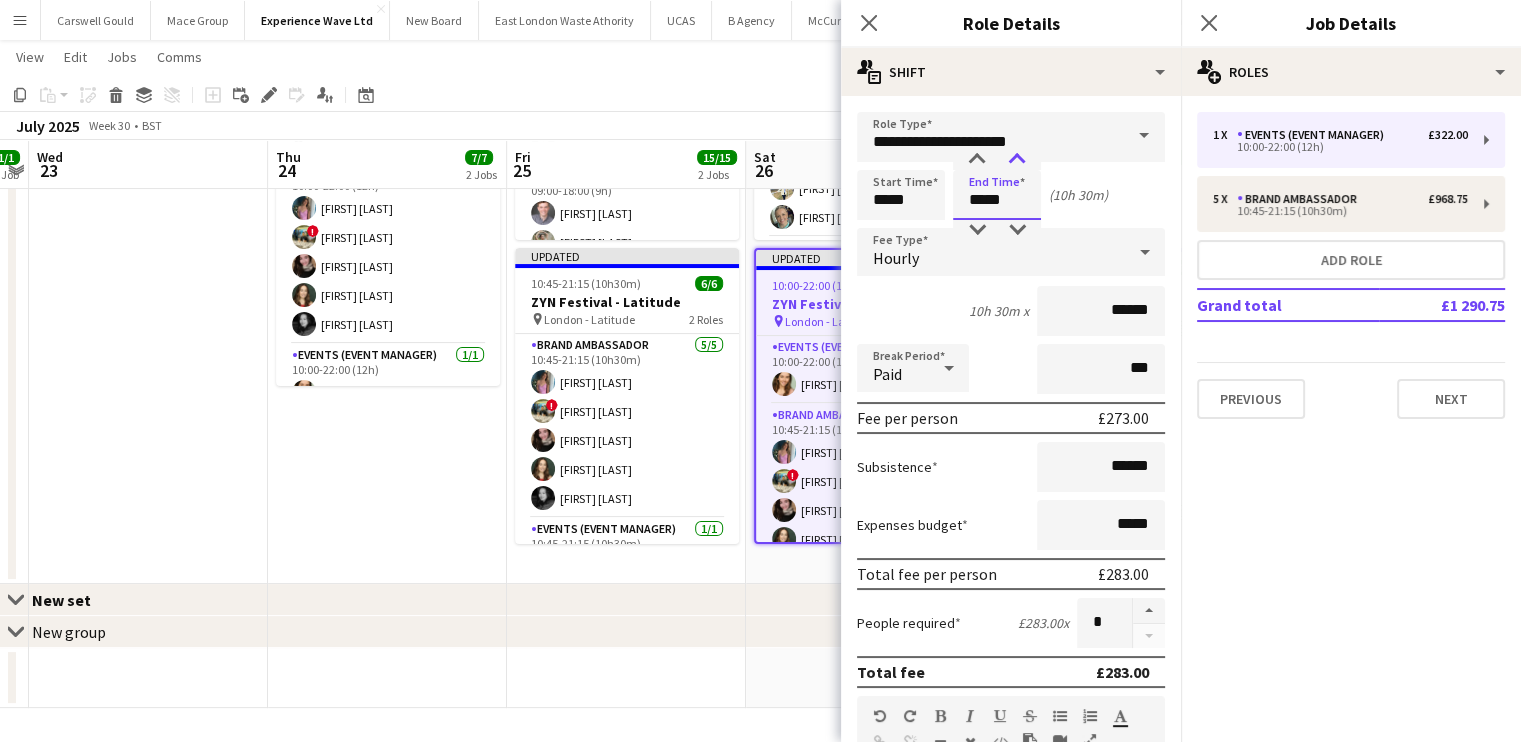 click at bounding box center [1017, 160] 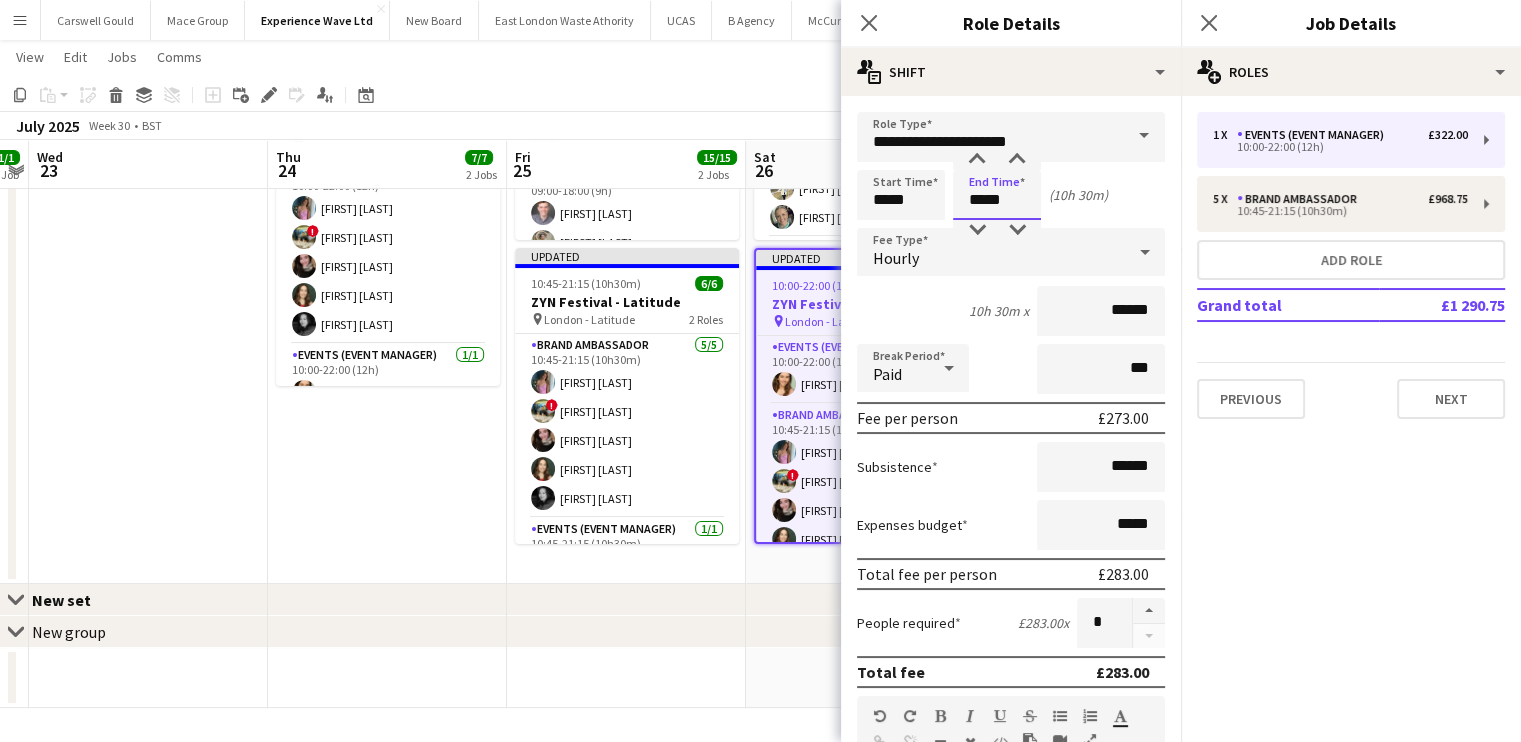 scroll, scrollTop: 608, scrollLeft: 0, axis: vertical 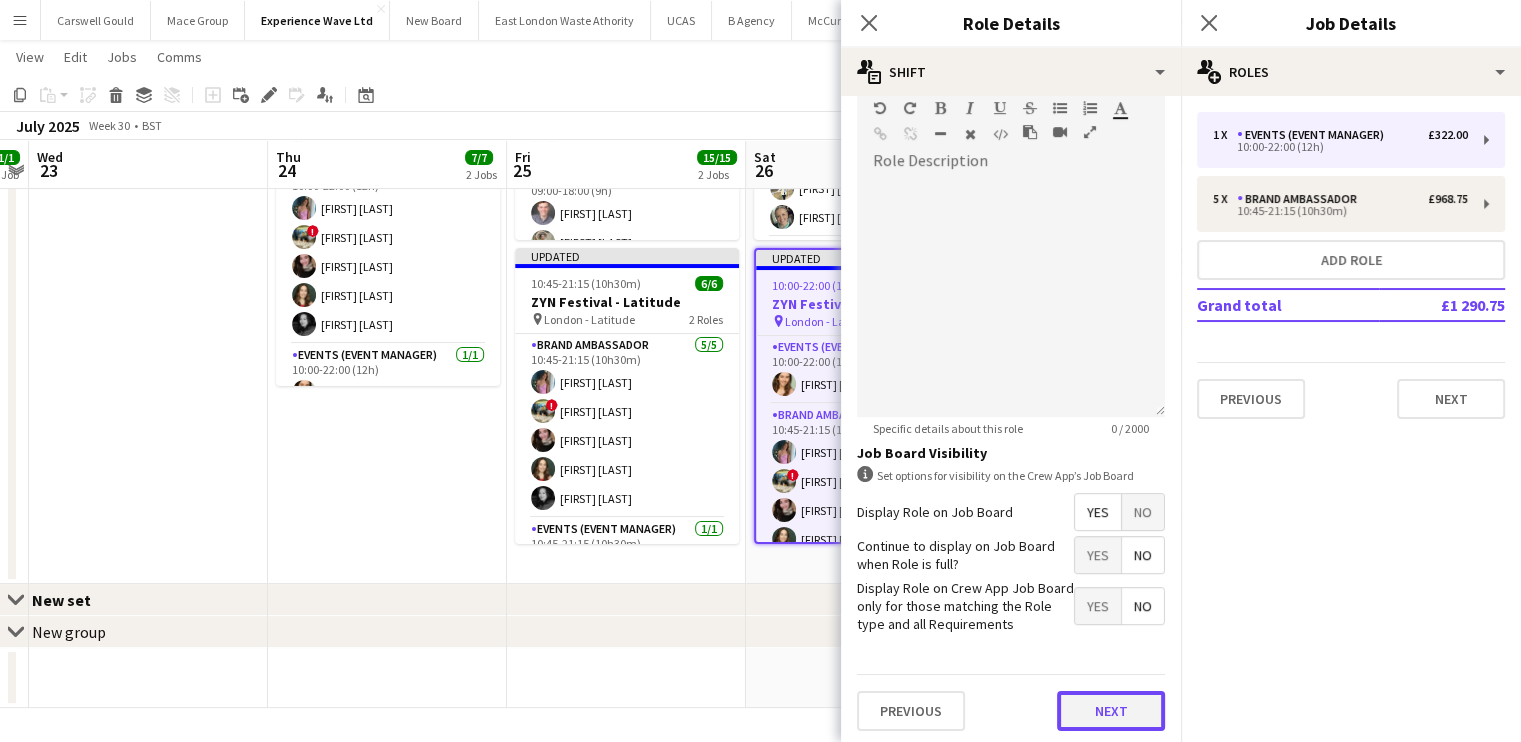 click on "Next" at bounding box center [1111, 711] 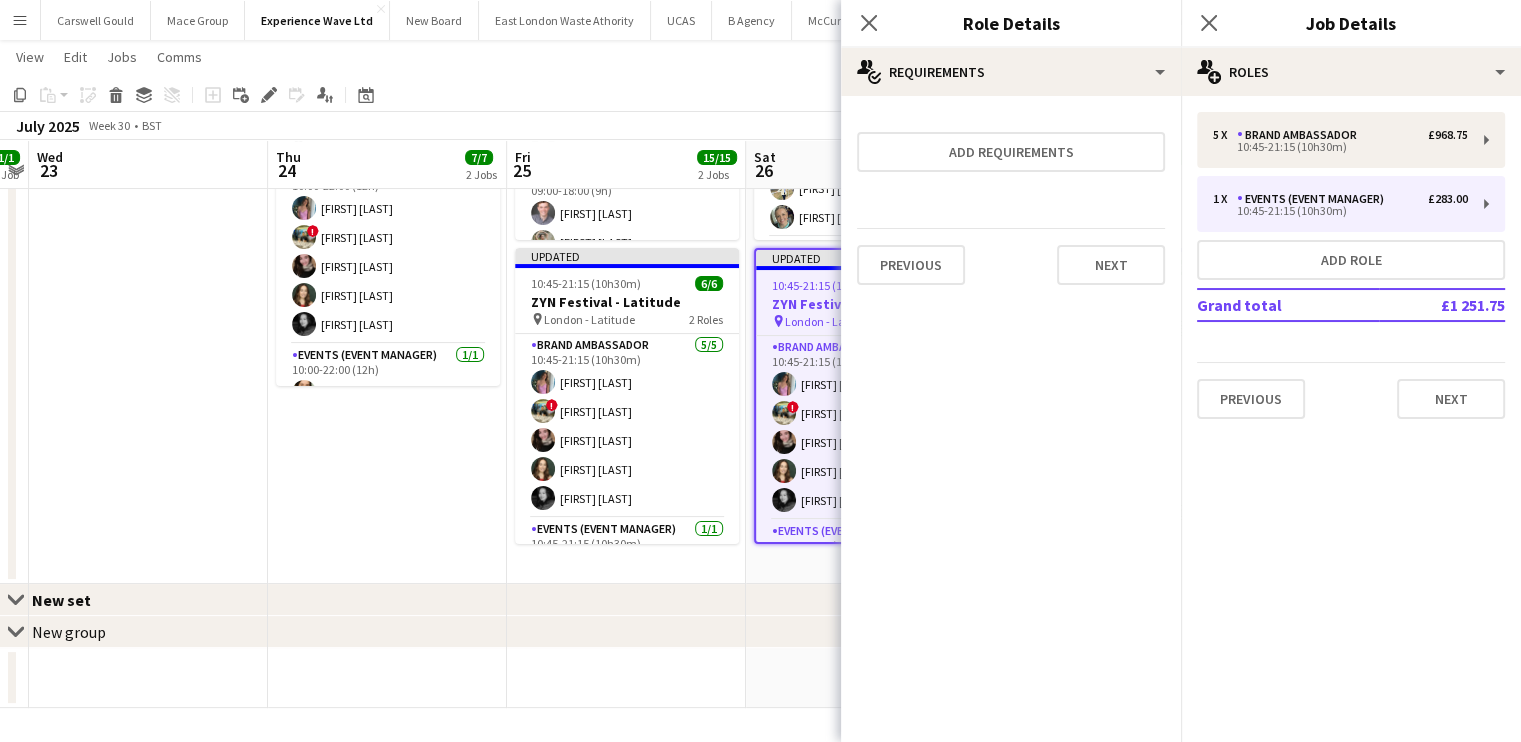 scroll, scrollTop: 0, scrollLeft: 0, axis: both 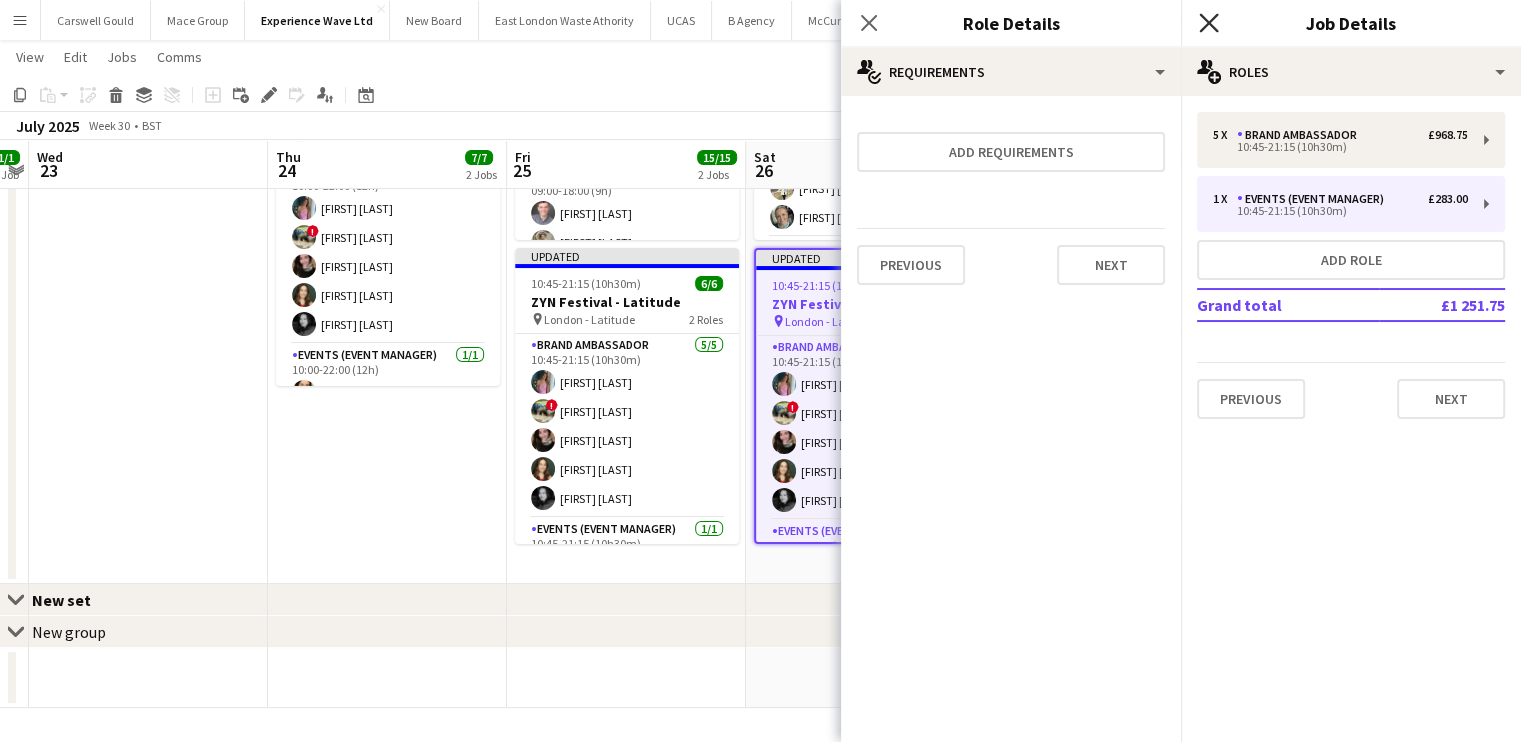 click 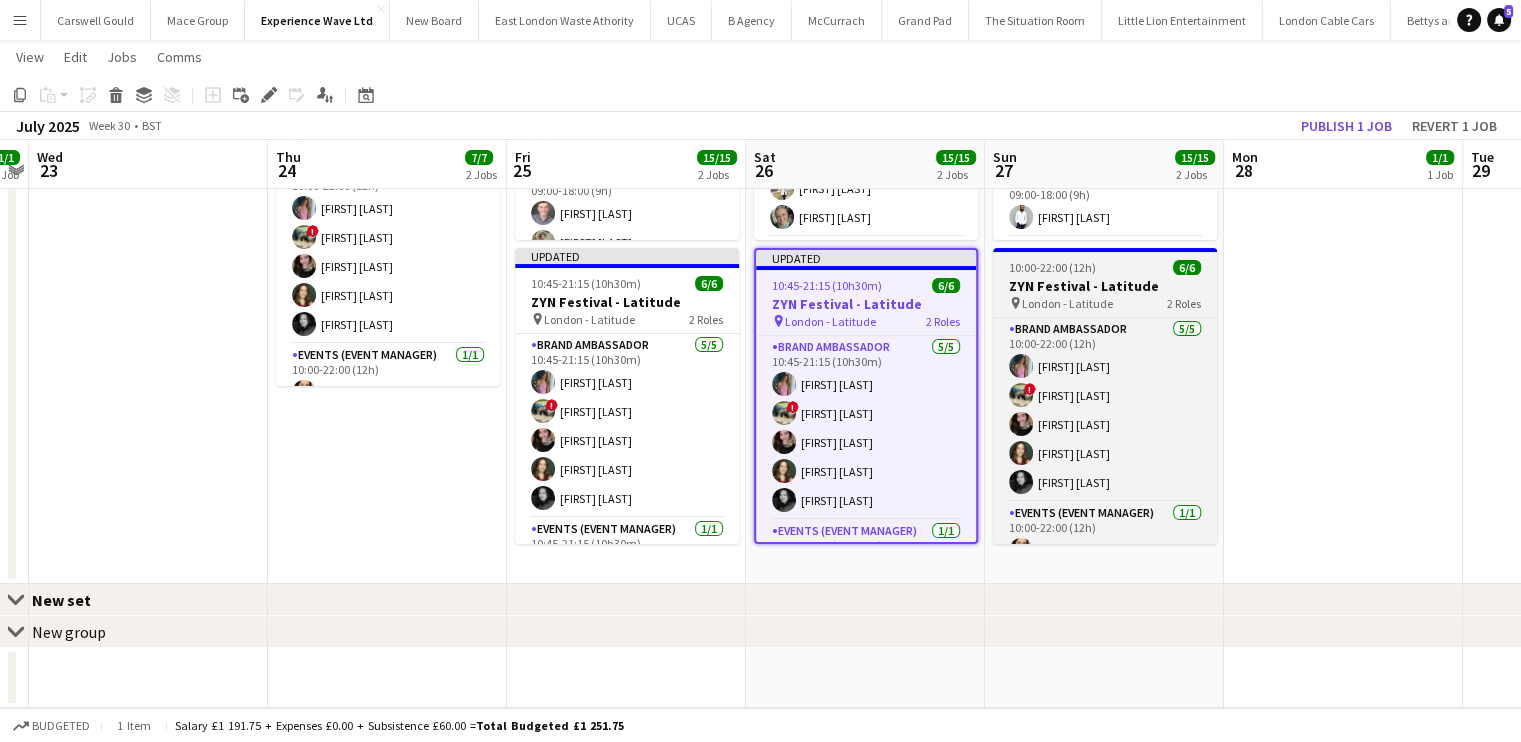 click on "ZYN Festival - Latitude" at bounding box center (1105, 286) 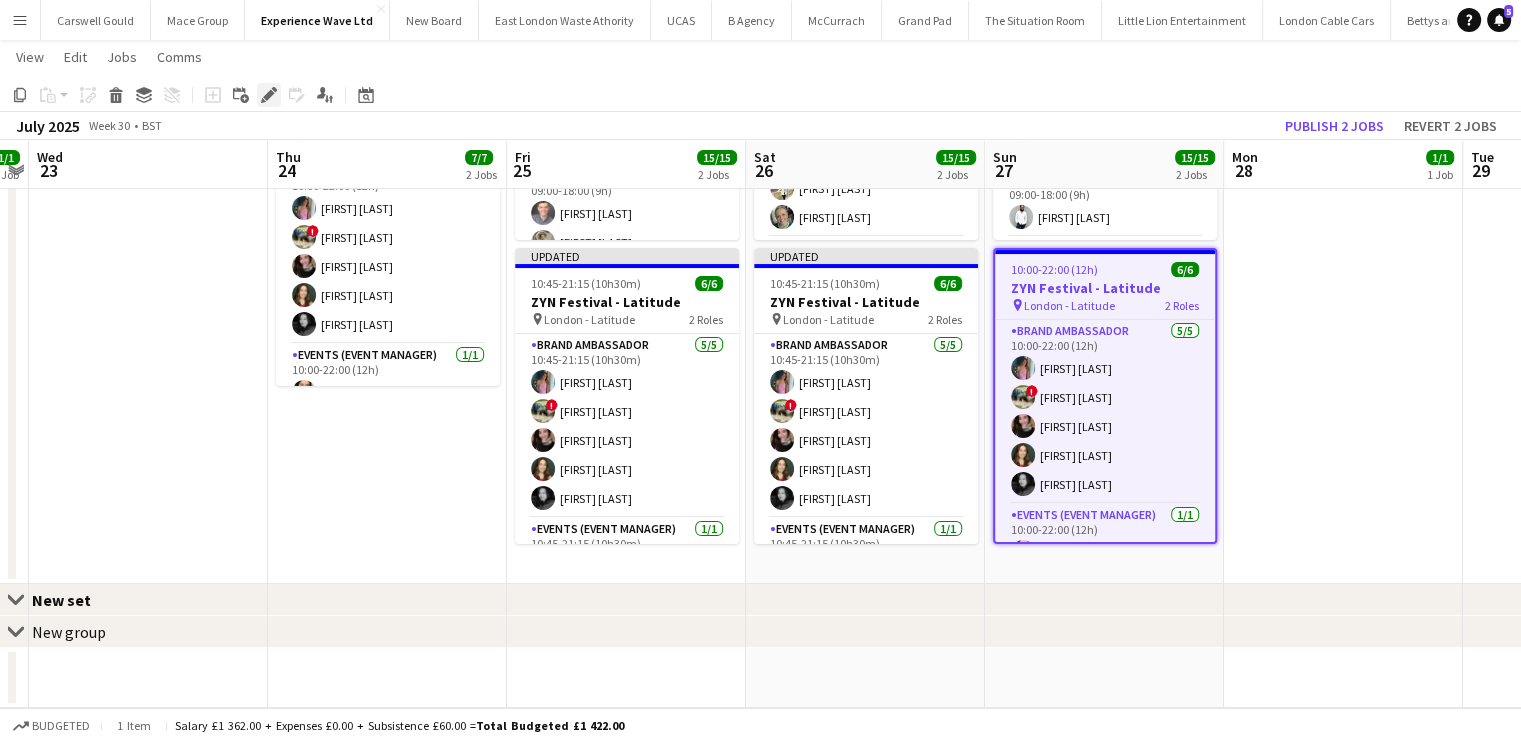 click on "Edit" 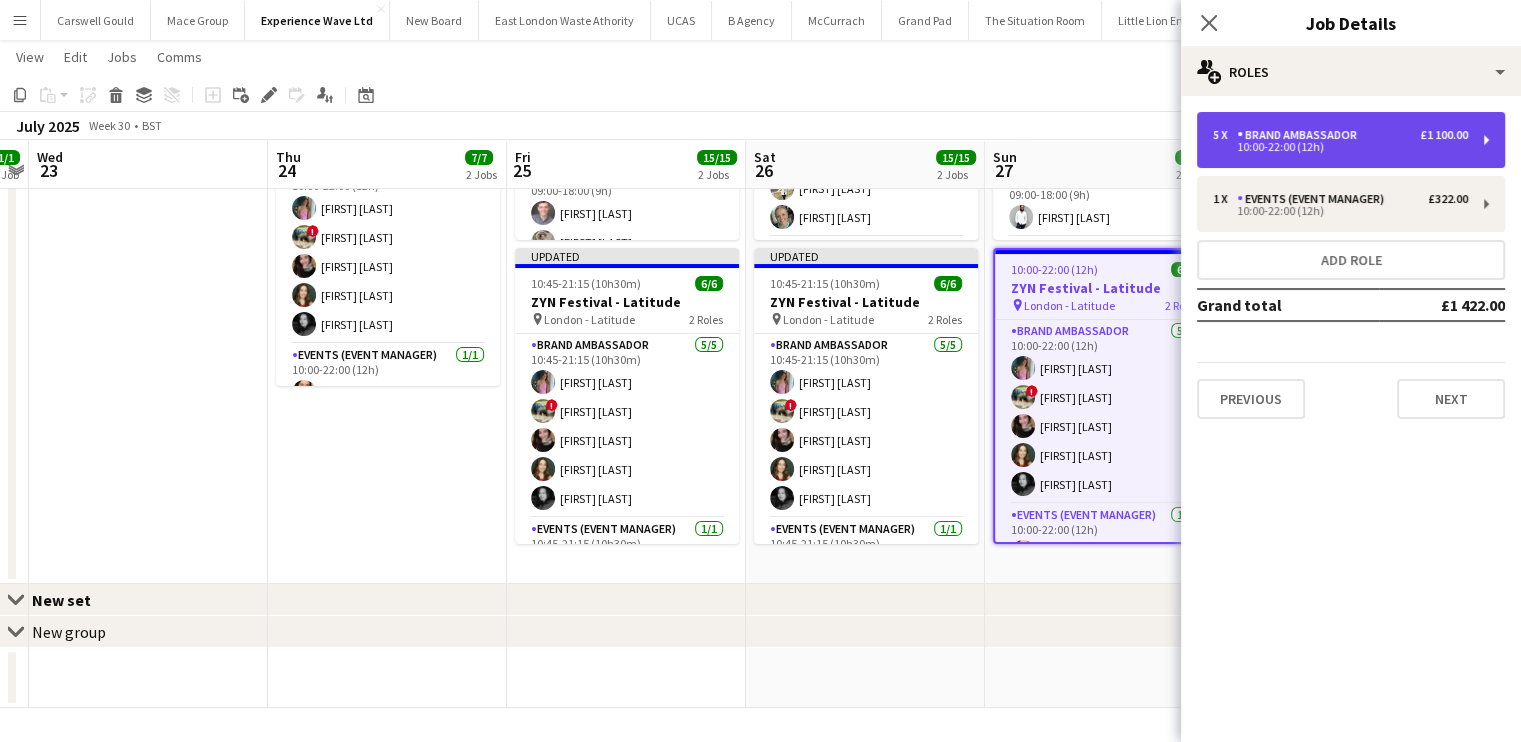 click on "5 x   Brand Ambassador   £1 100.00   10:00-22:00 (12h)" at bounding box center (1351, 140) 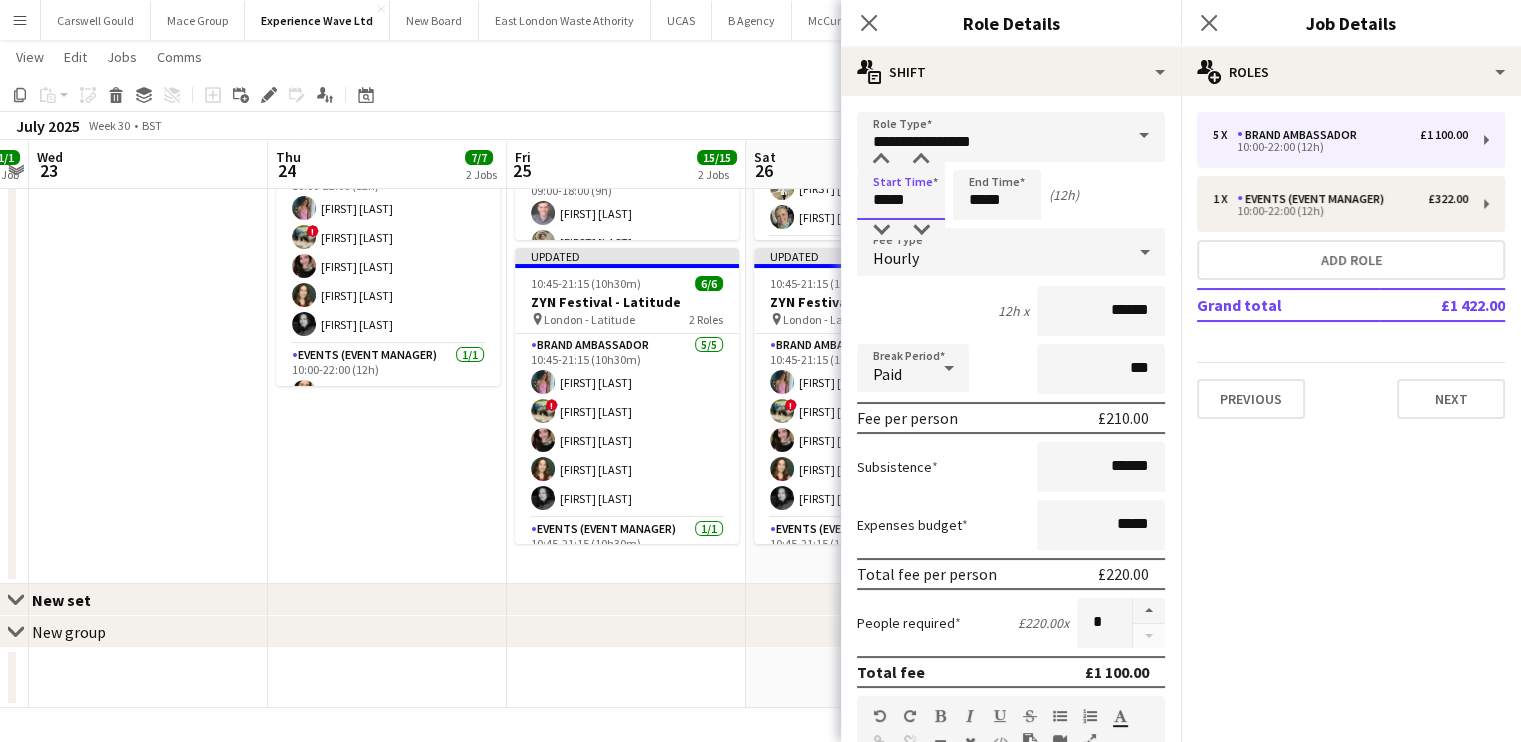 click on "*****" at bounding box center [901, 195] 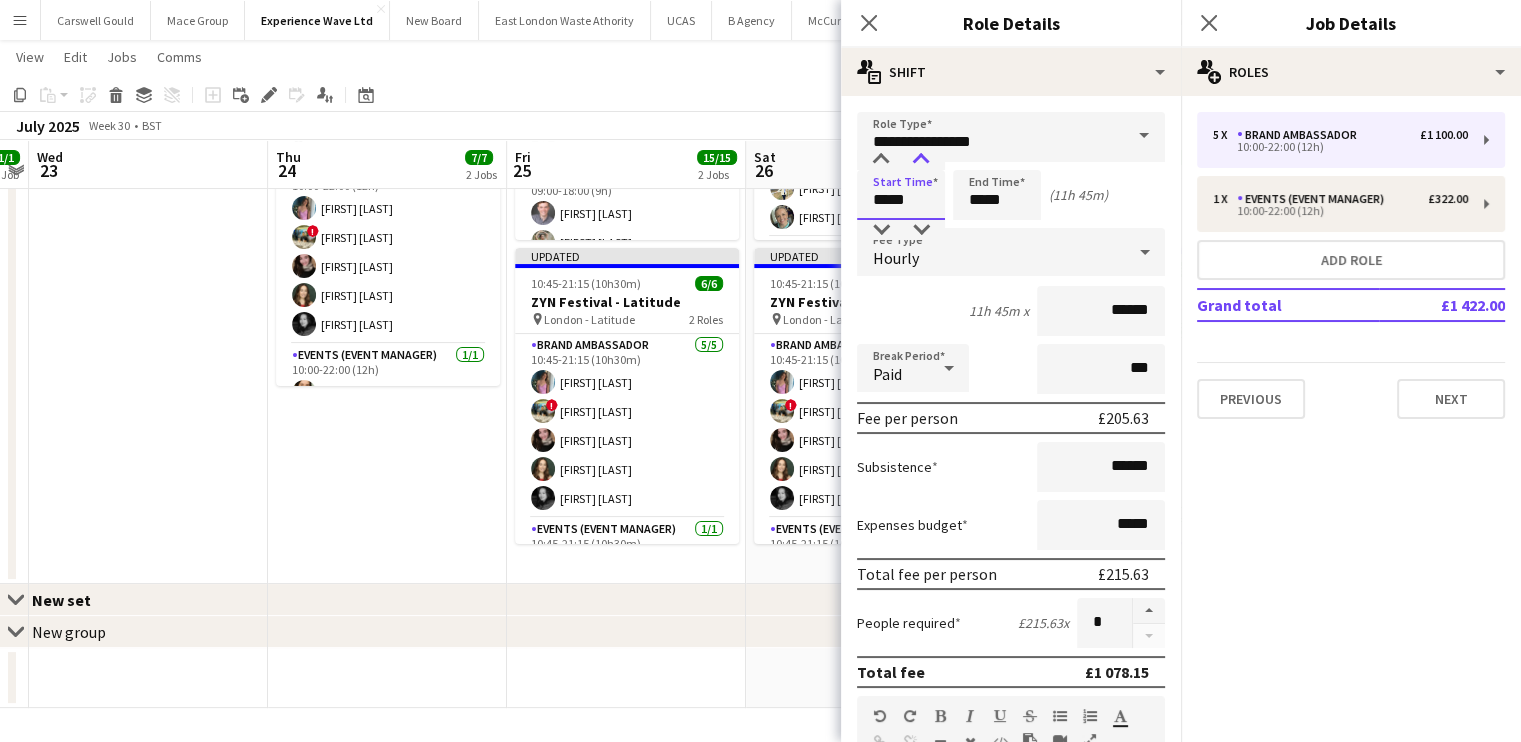 click at bounding box center [921, 160] 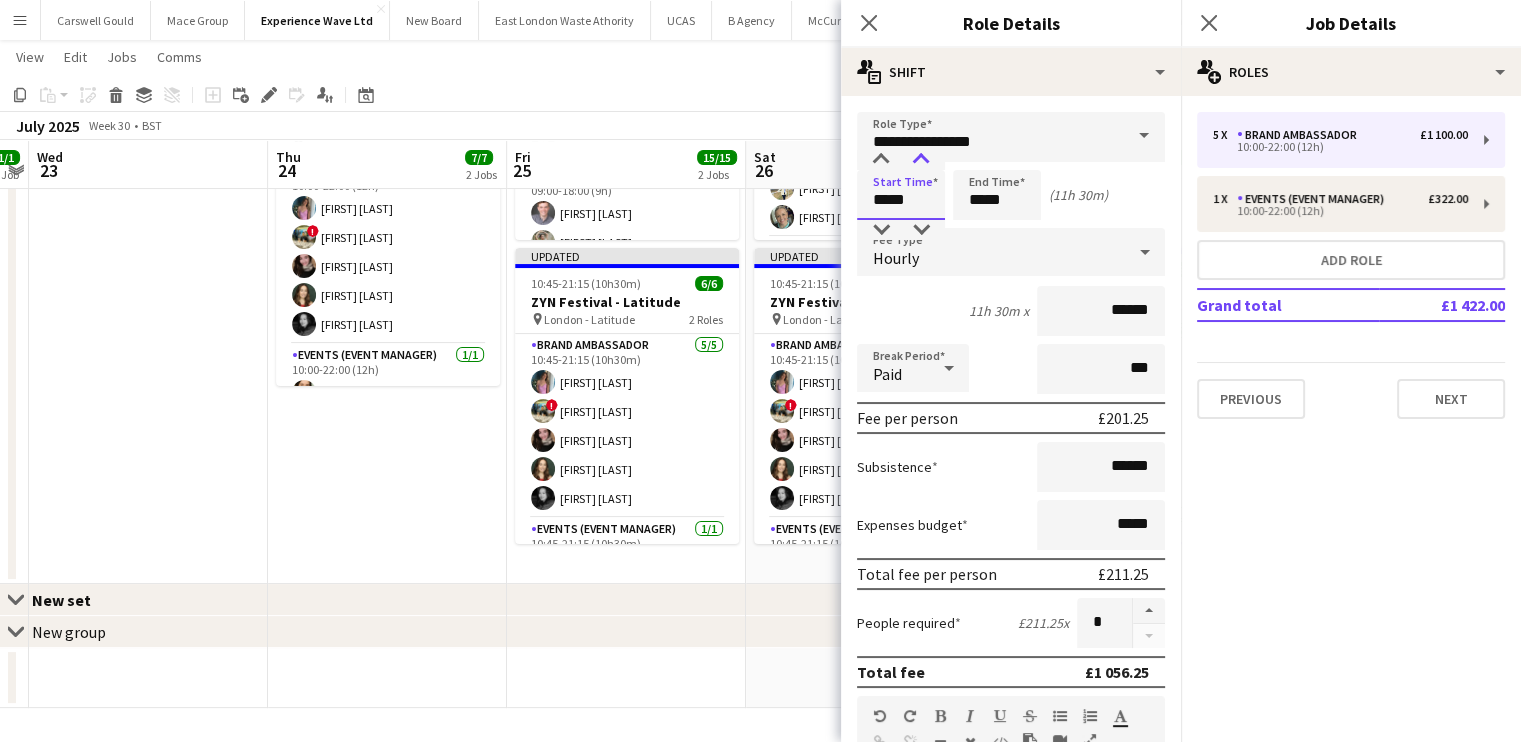 click at bounding box center (921, 160) 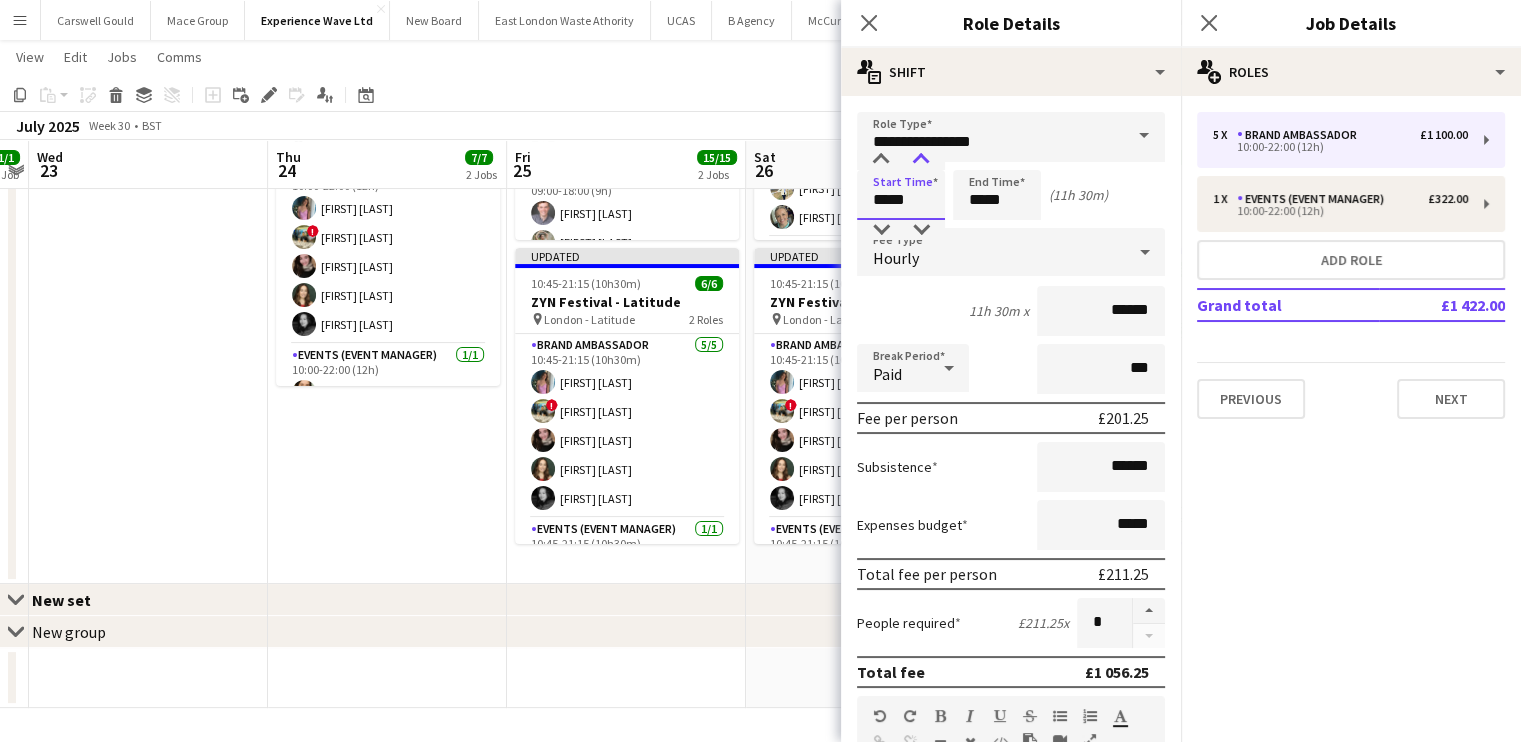 type on "*****" 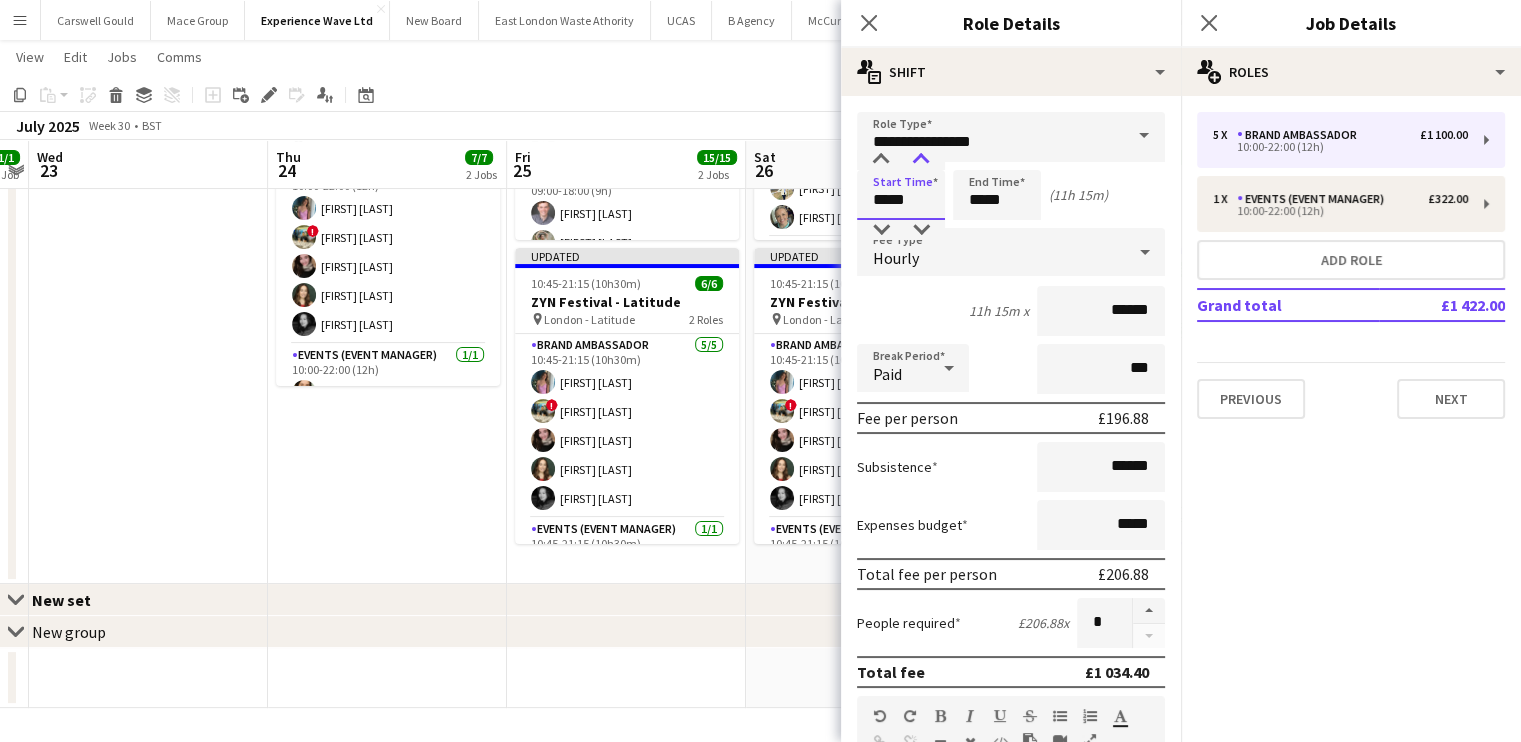 click at bounding box center [921, 160] 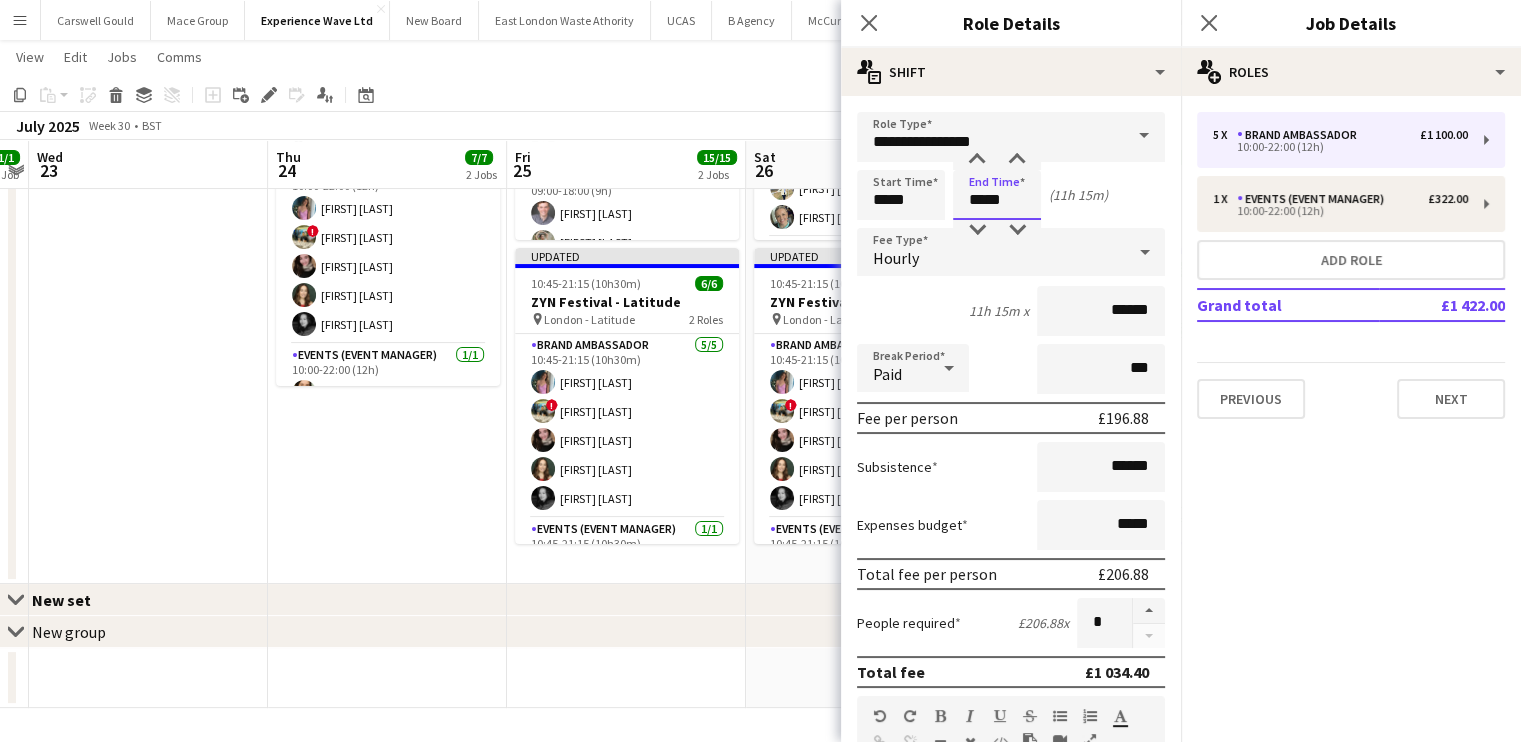 click on "*****" at bounding box center [997, 195] 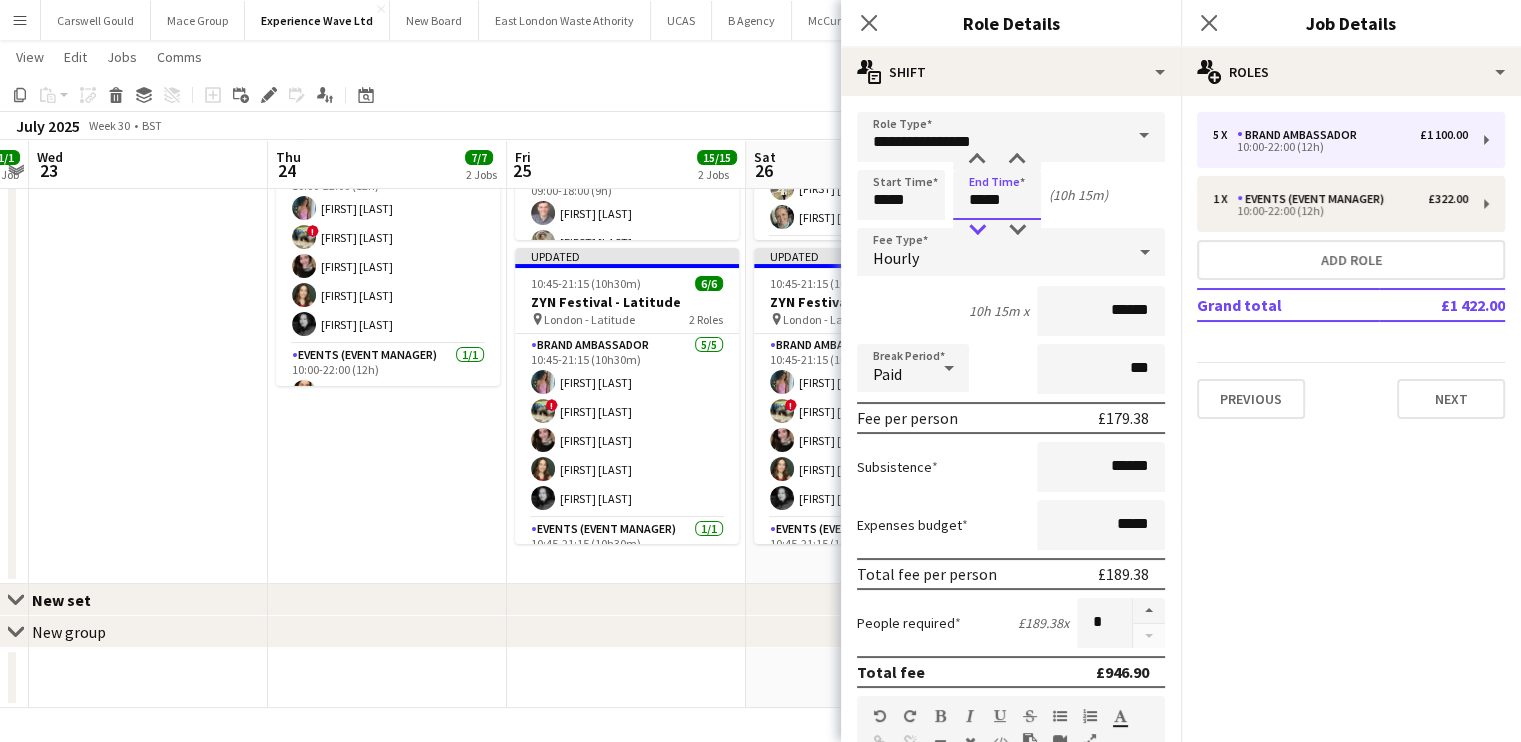 click at bounding box center (977, 230) 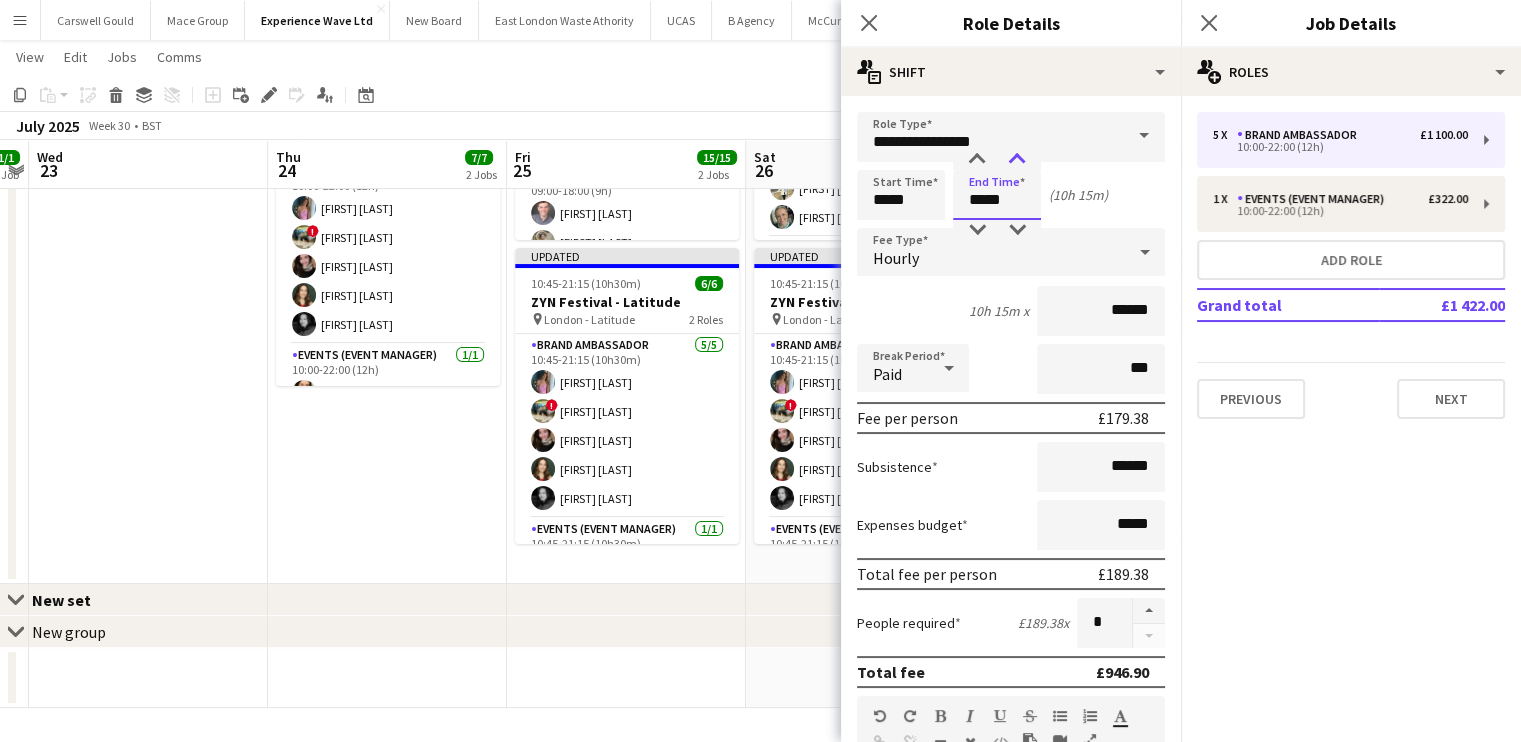 type on "*****" 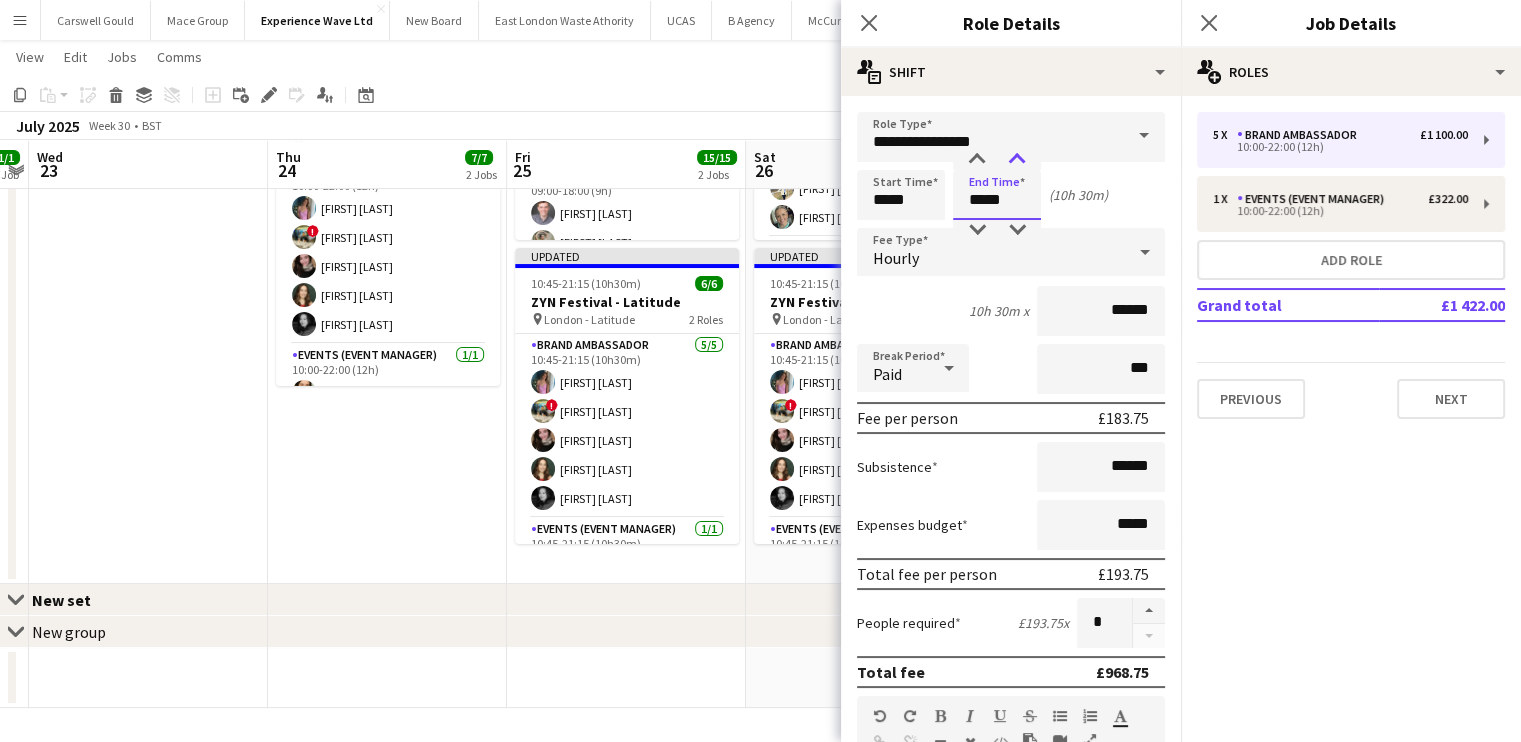 click at bounding box center [1017, 160] 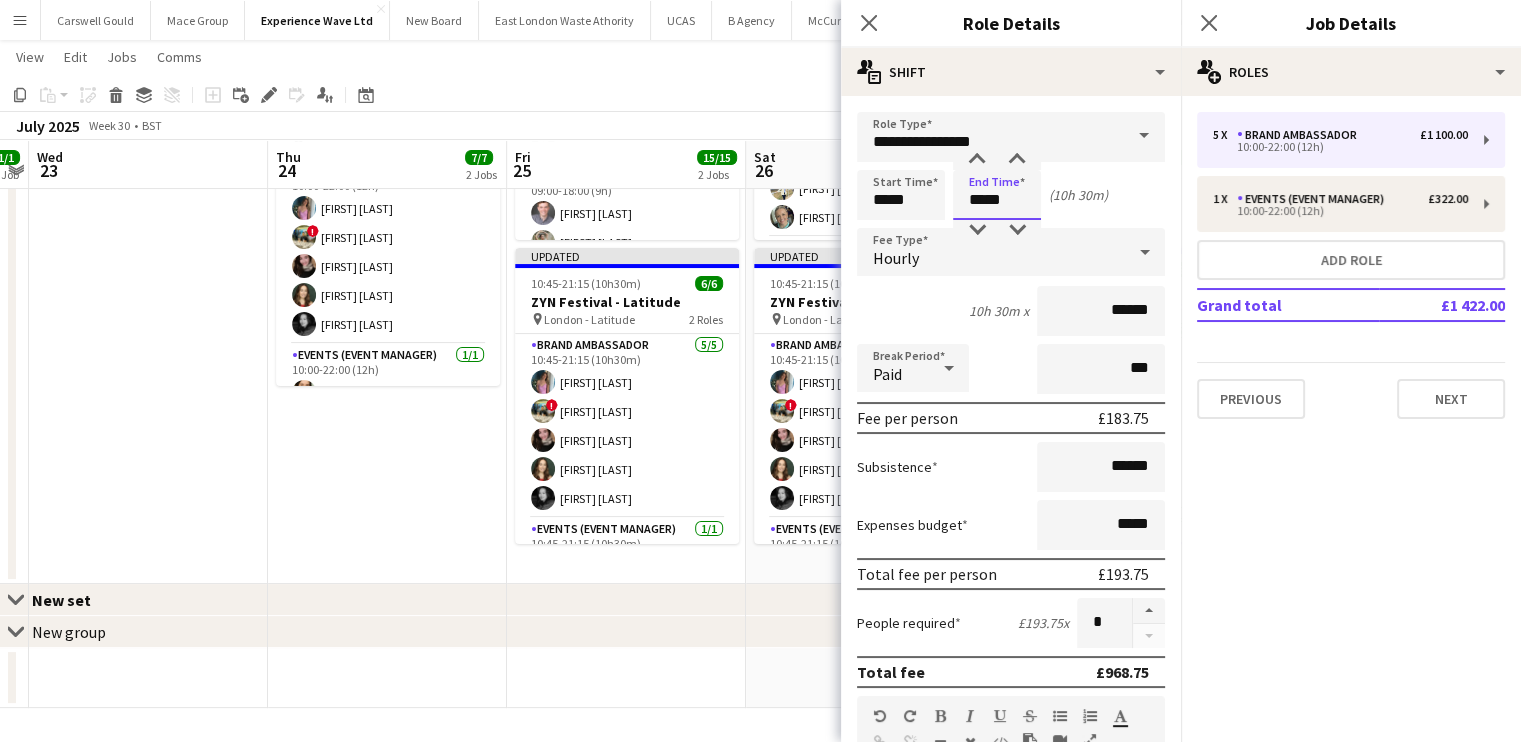 scroll, scrollTop: 608, scrollLeft: 0, axis: vertical 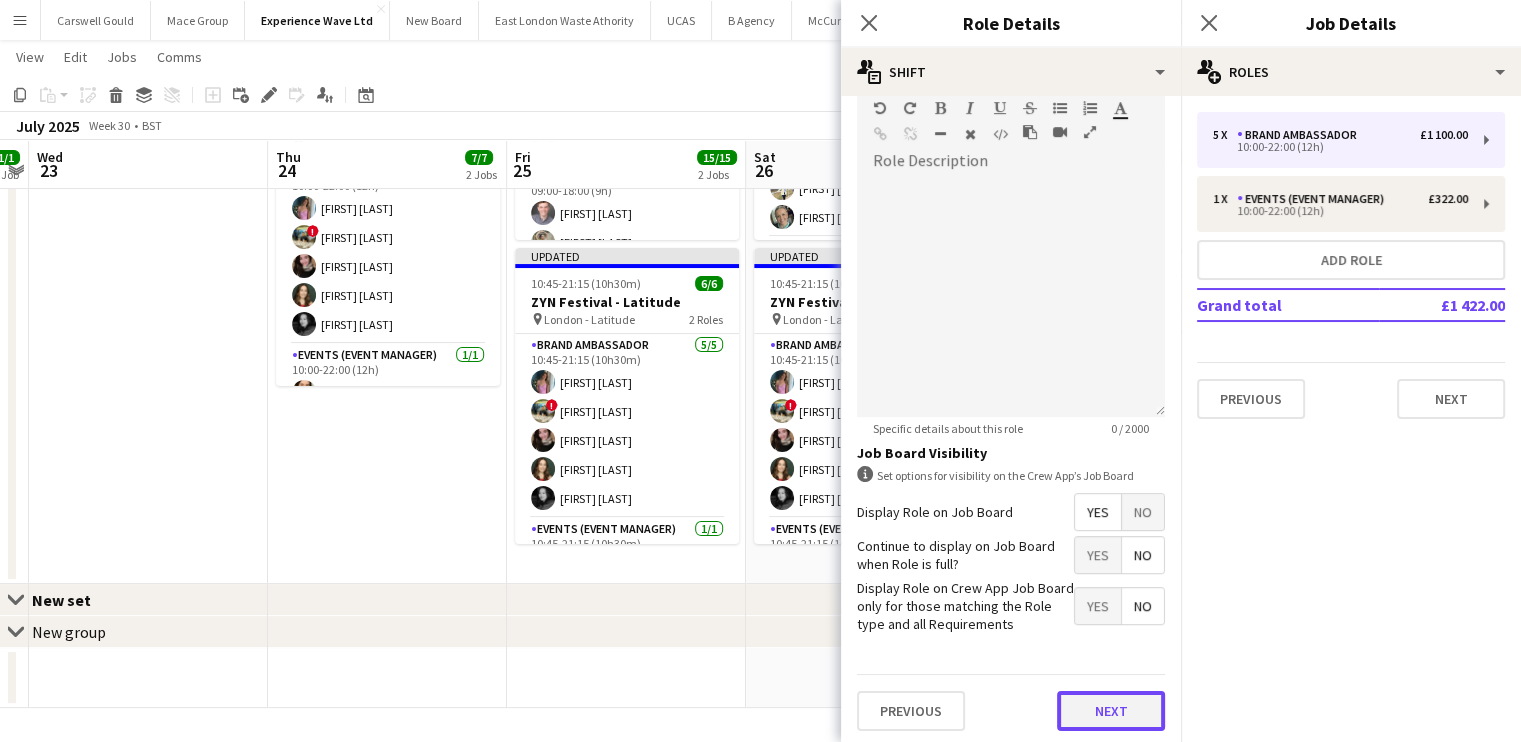 click on "Next" at bounding box center [1111, 711] 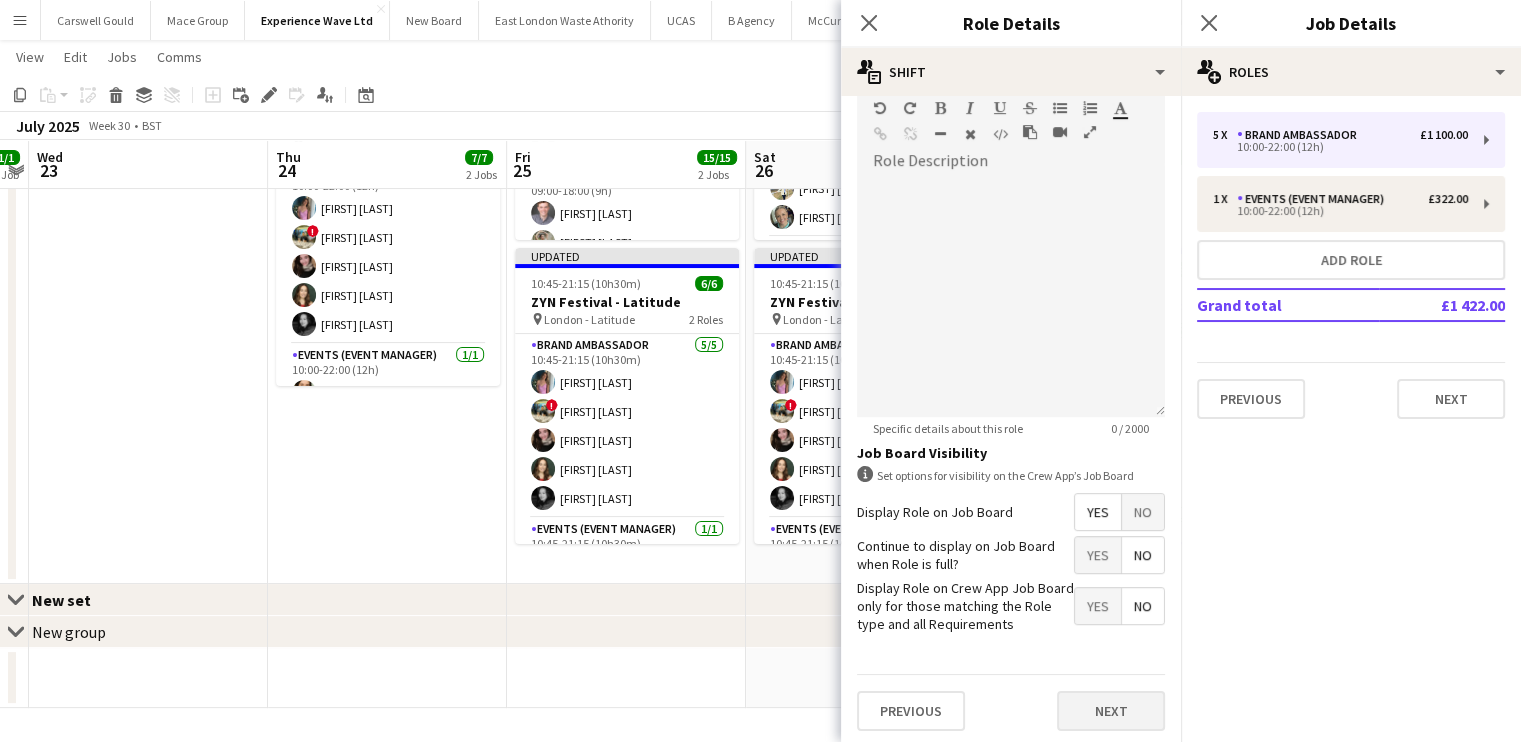 scroll, scrollTop: 0, scrollLeft: 0, axis: both 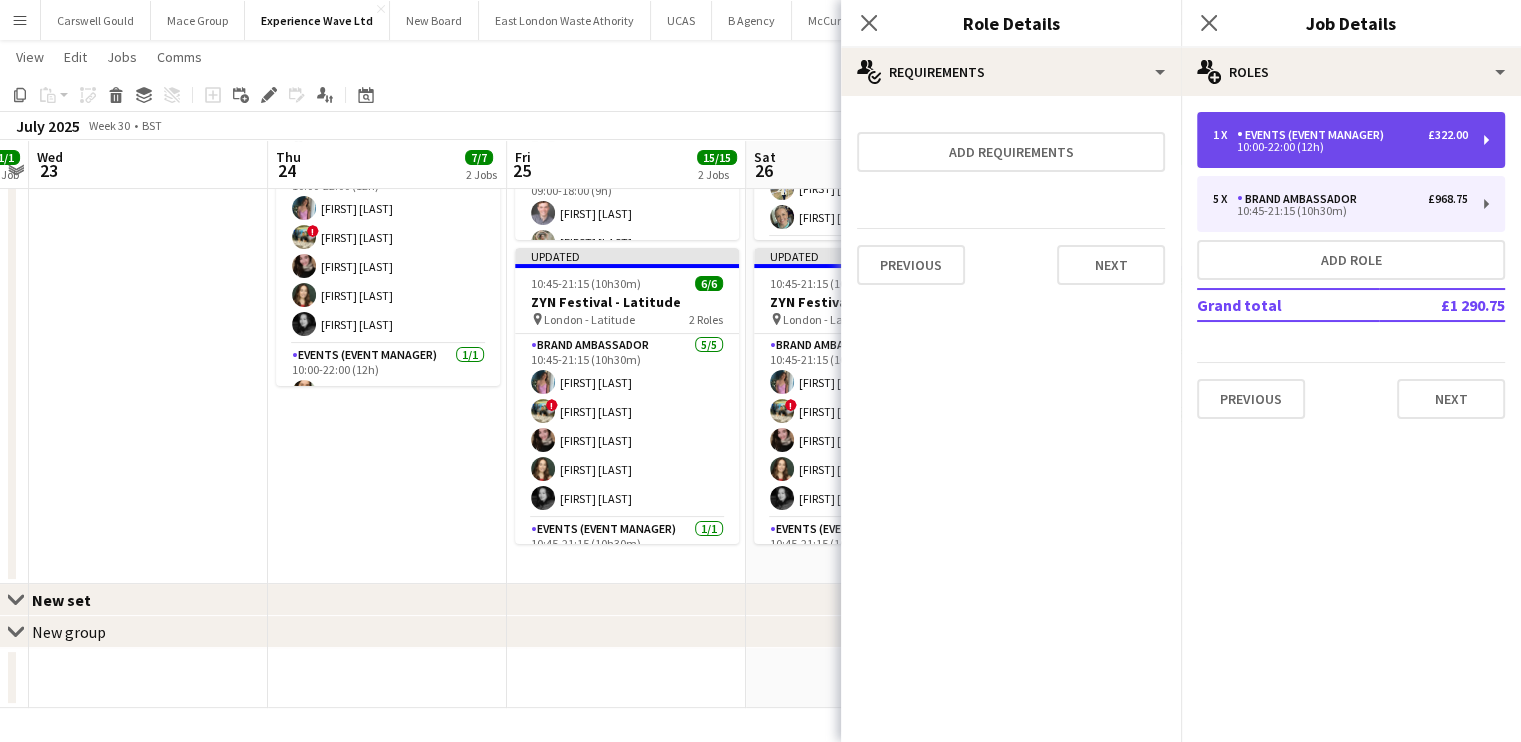 click on "Events (Event Manager)" at bounding box center (1314, 135) 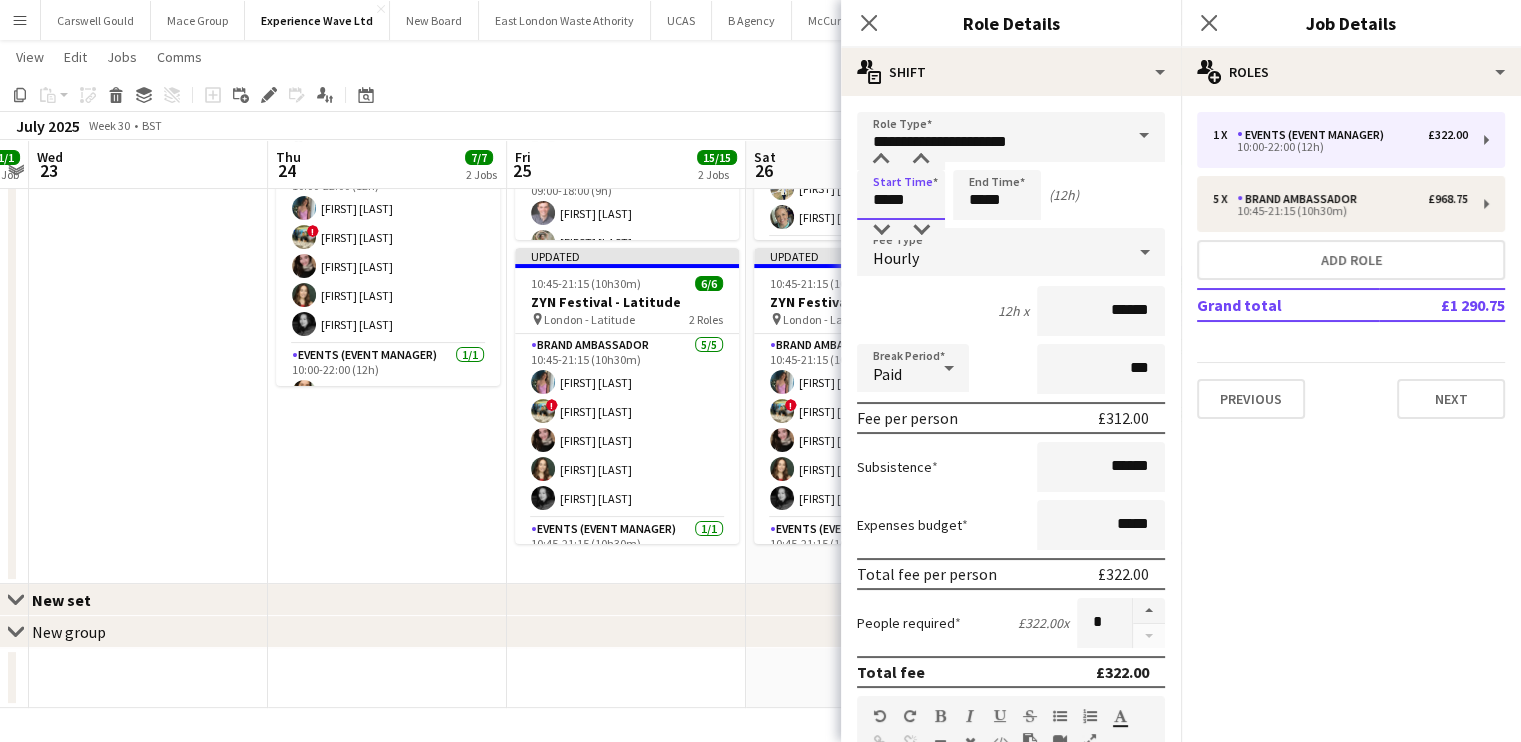 click on "*****" at bounding box center (901, 195) 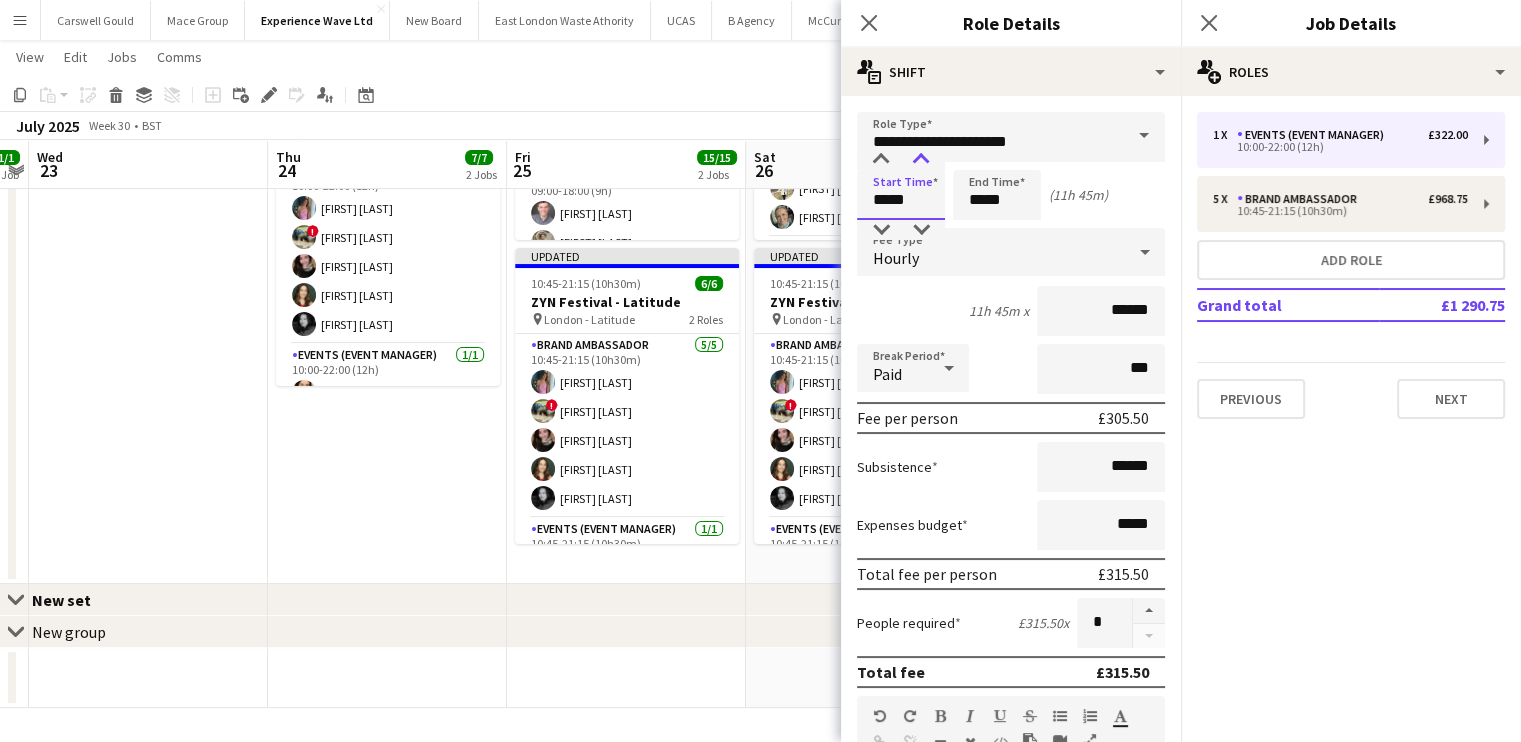 click at bounding box center [921, 160] 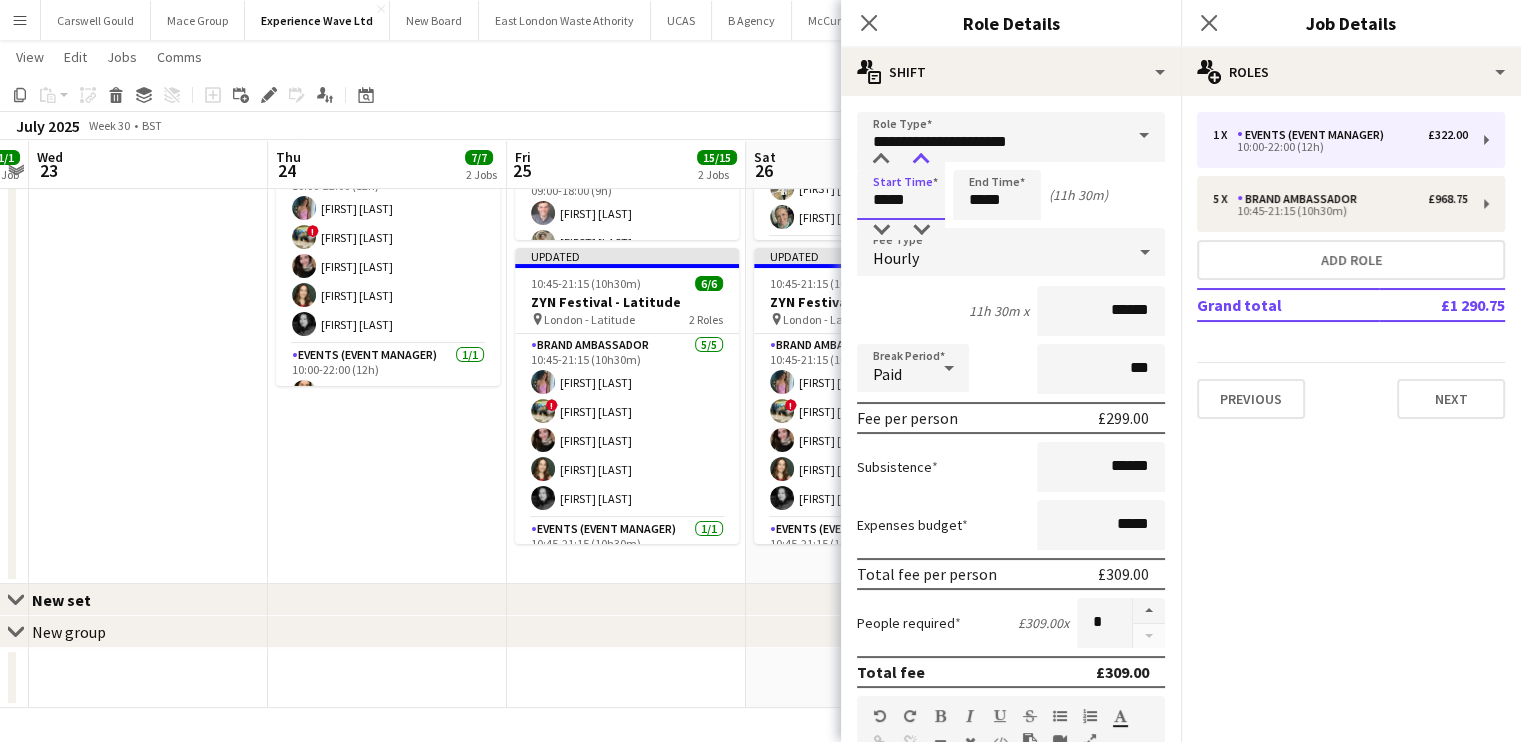 click at bounding box center [921, 160] 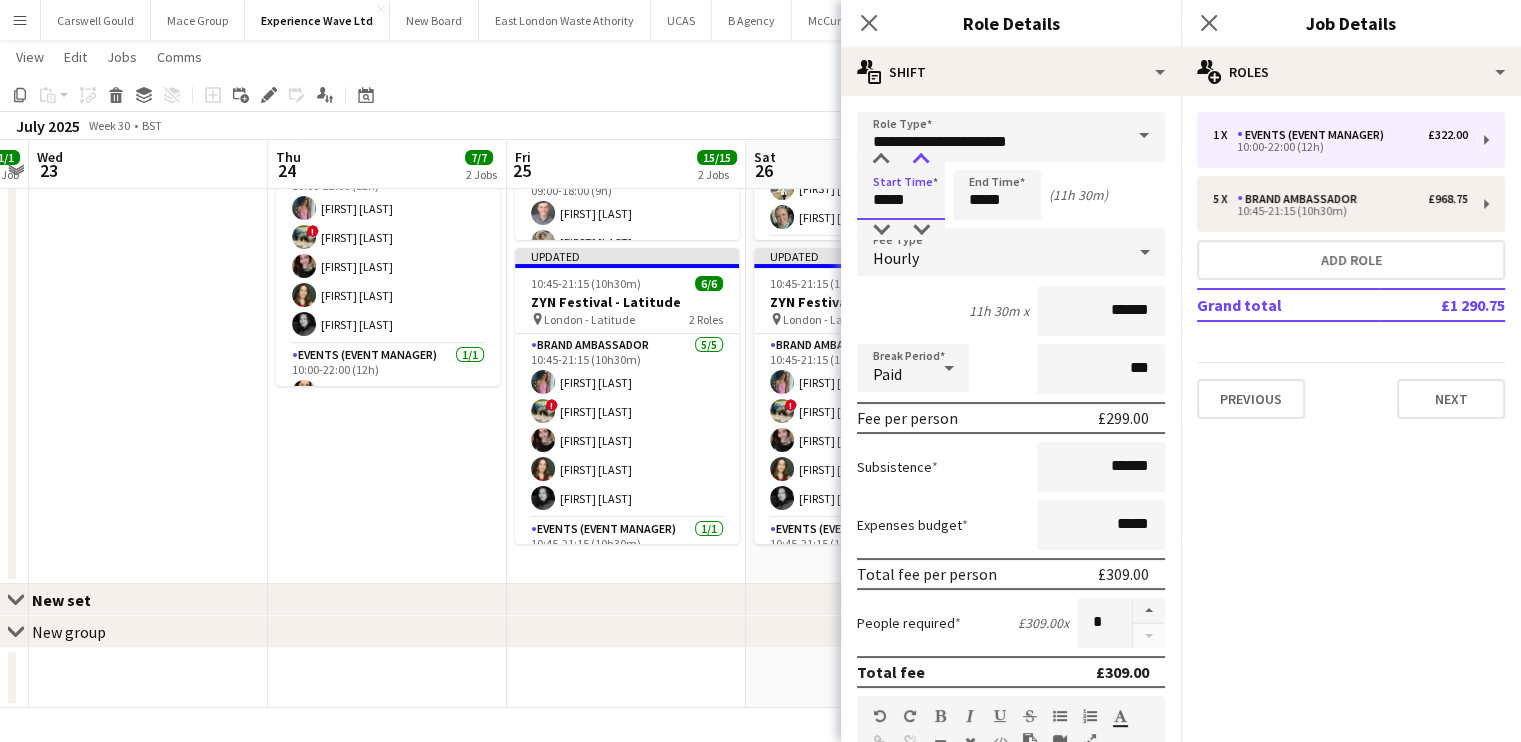 type on "*****" 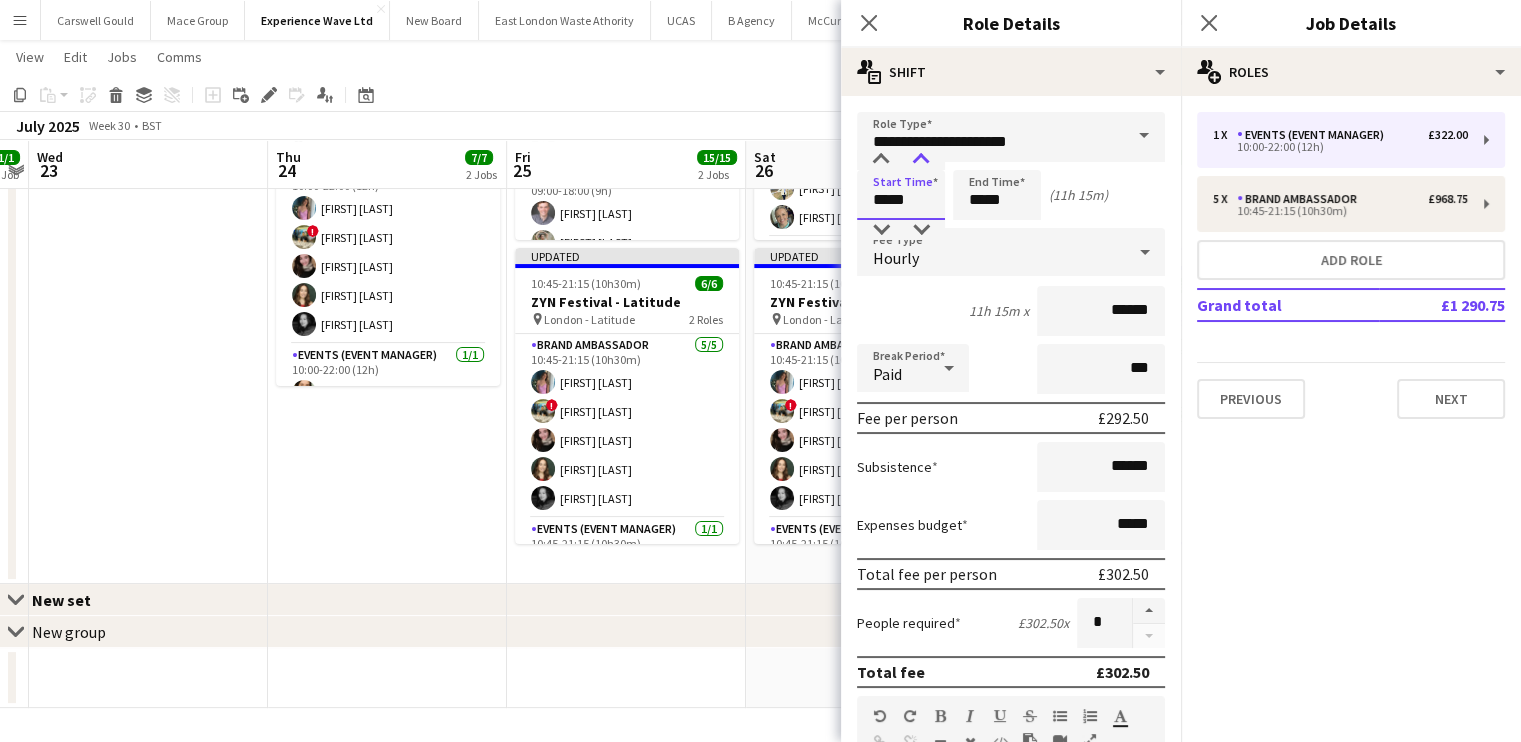click at bounding box center (921, 160) 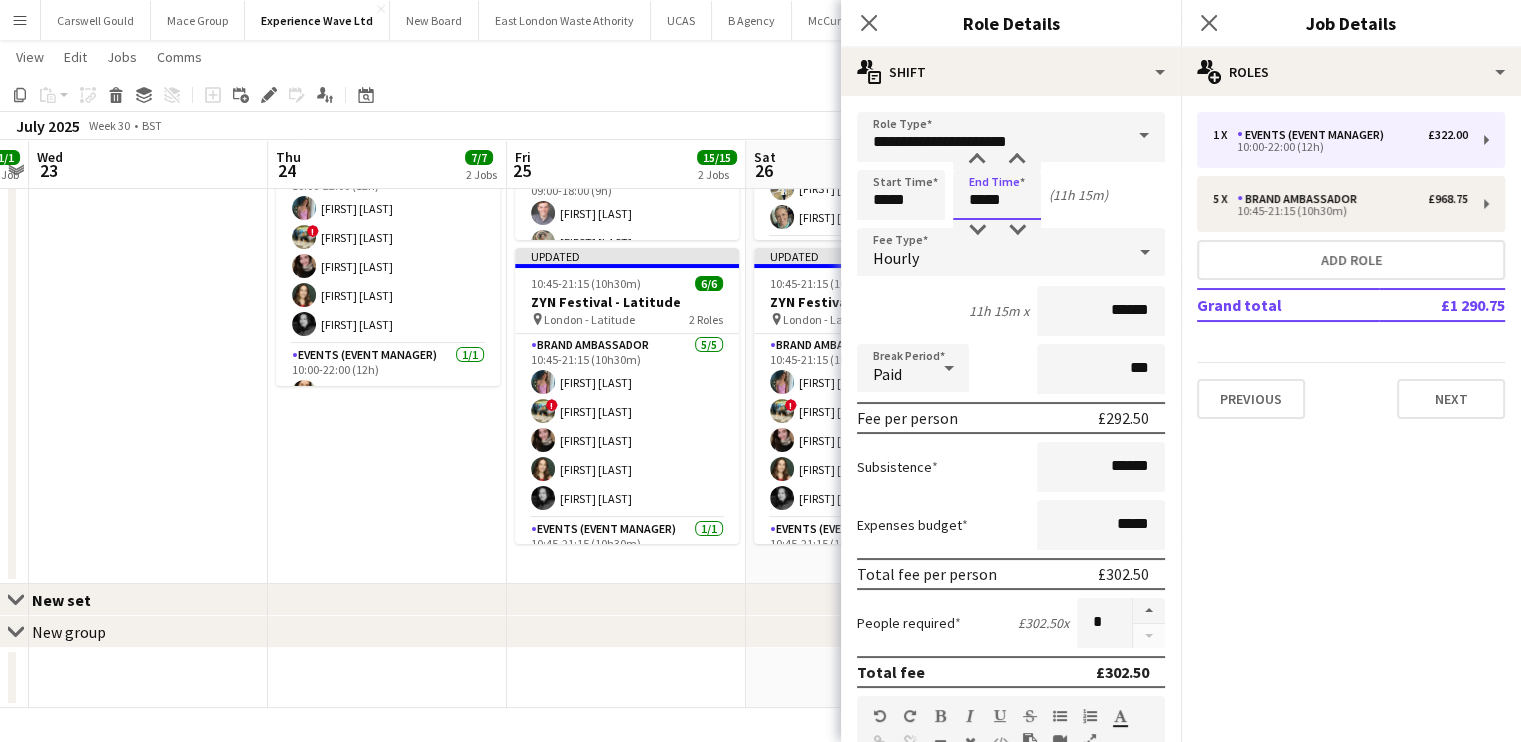 click on "*****" at bounding box center (997, 195) 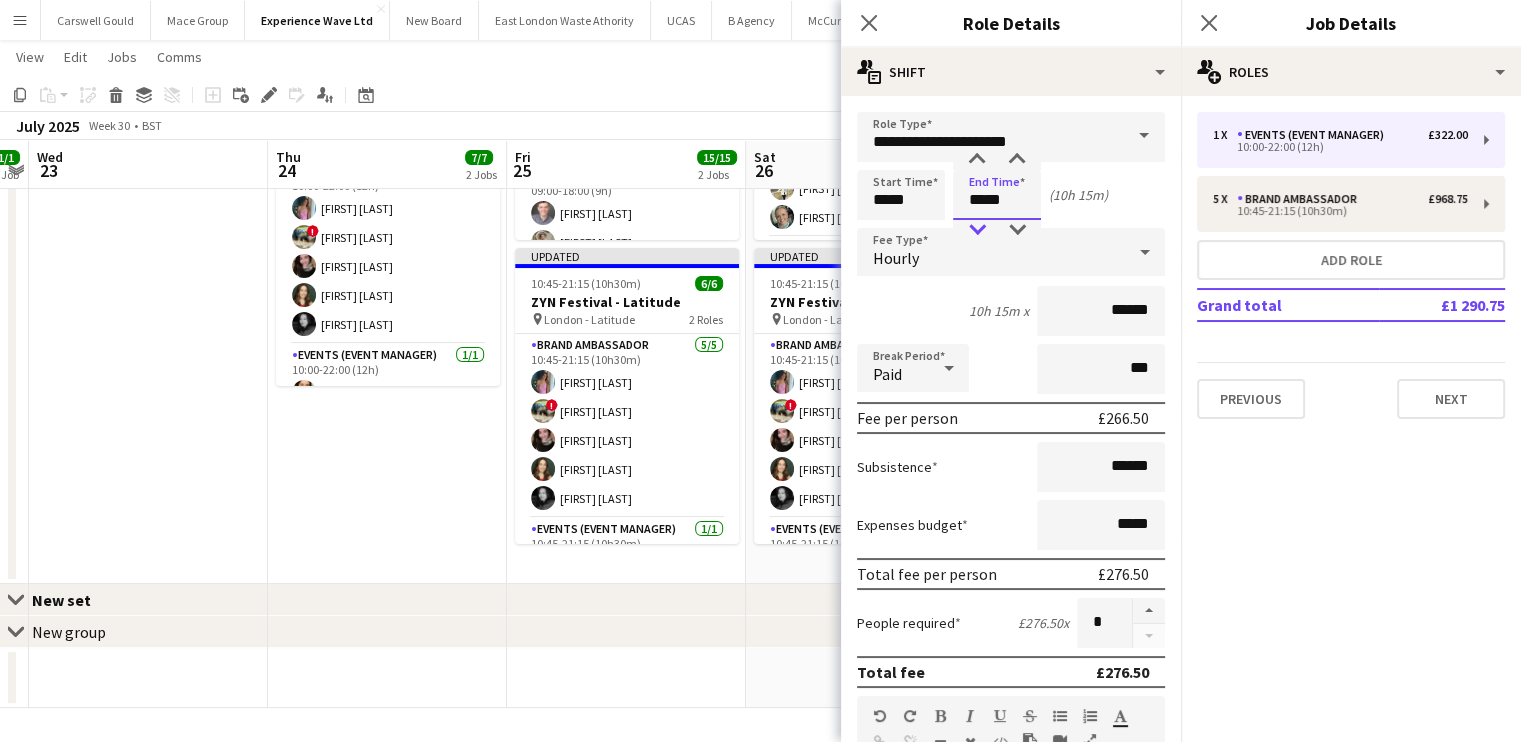 click at bounding box center (977, 230) 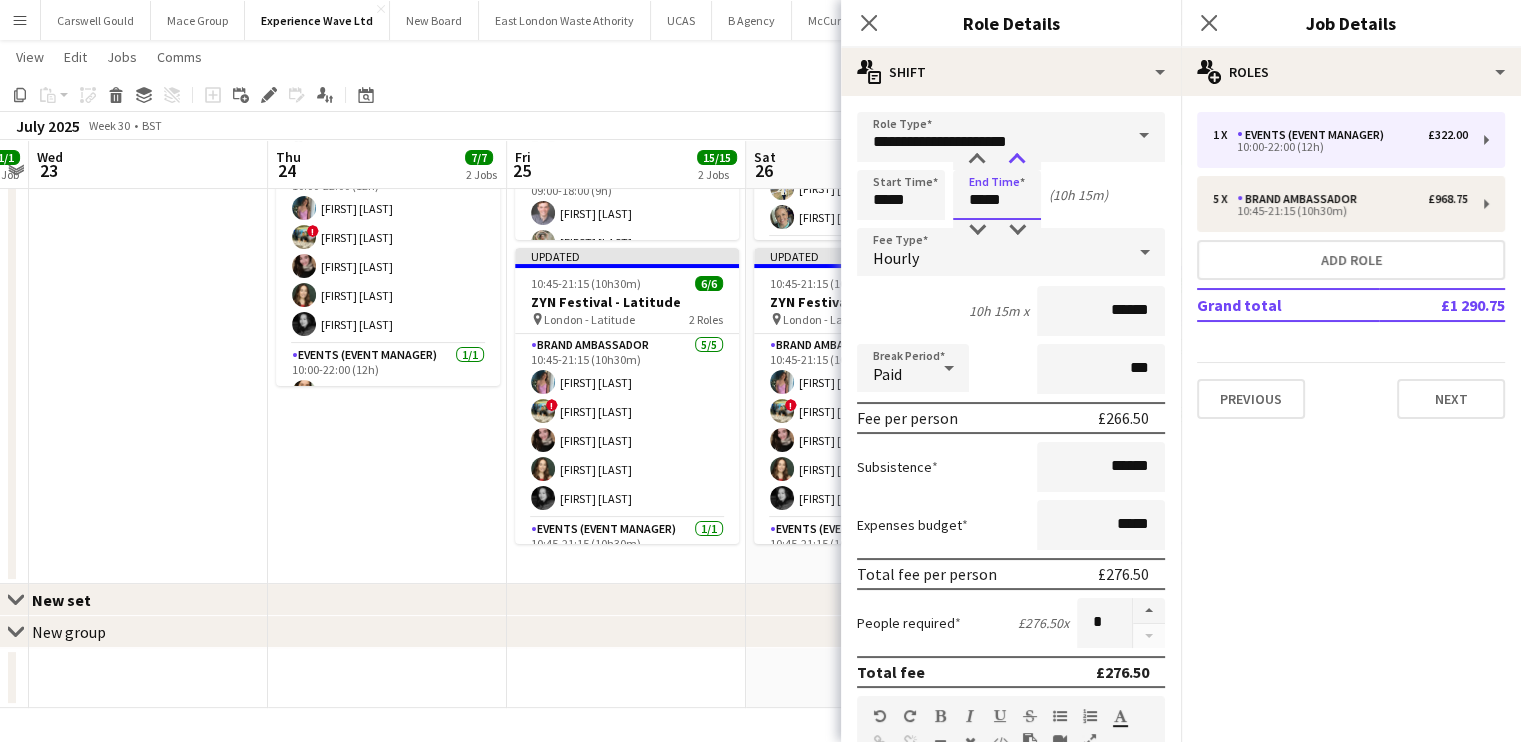 type on "*****" 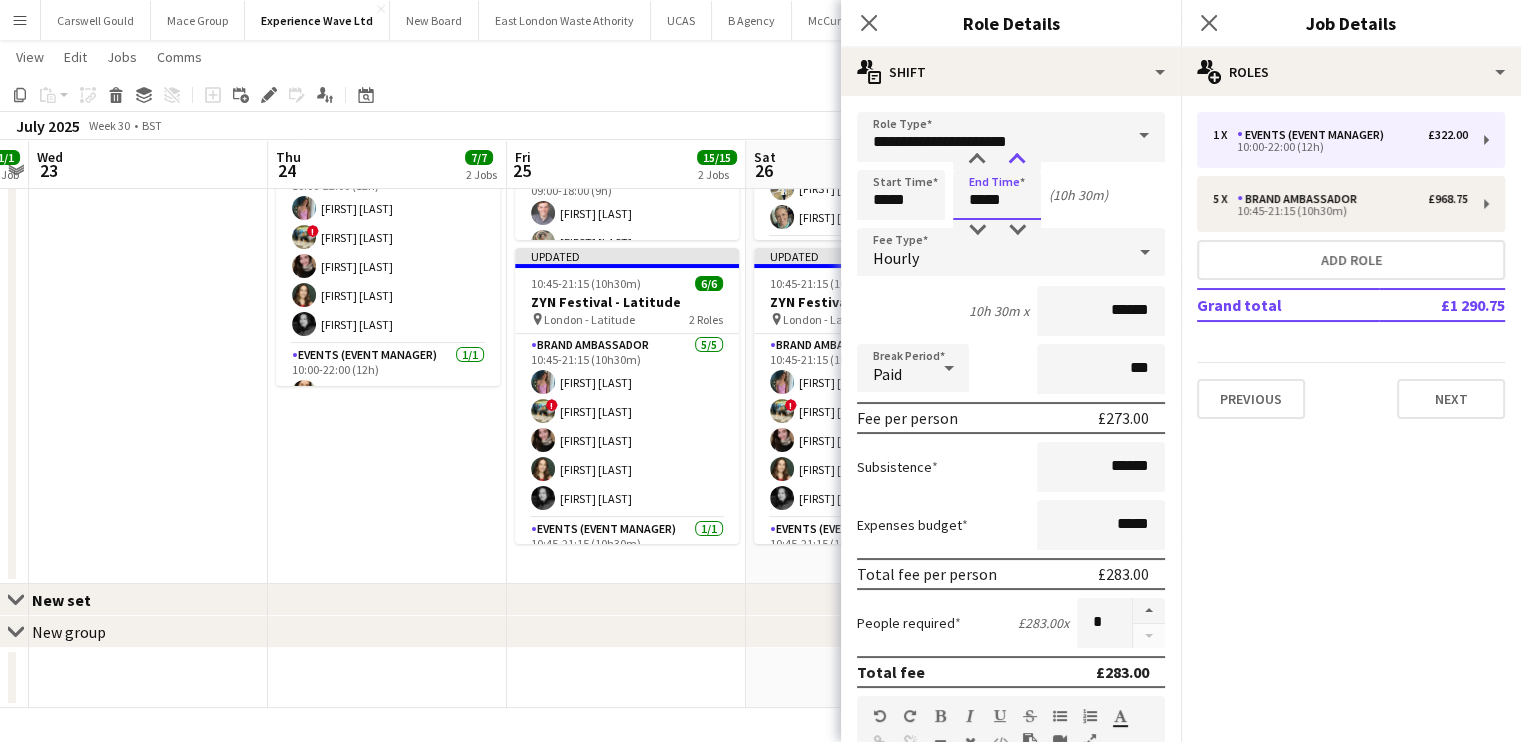click at bounding box center [1017, 160] 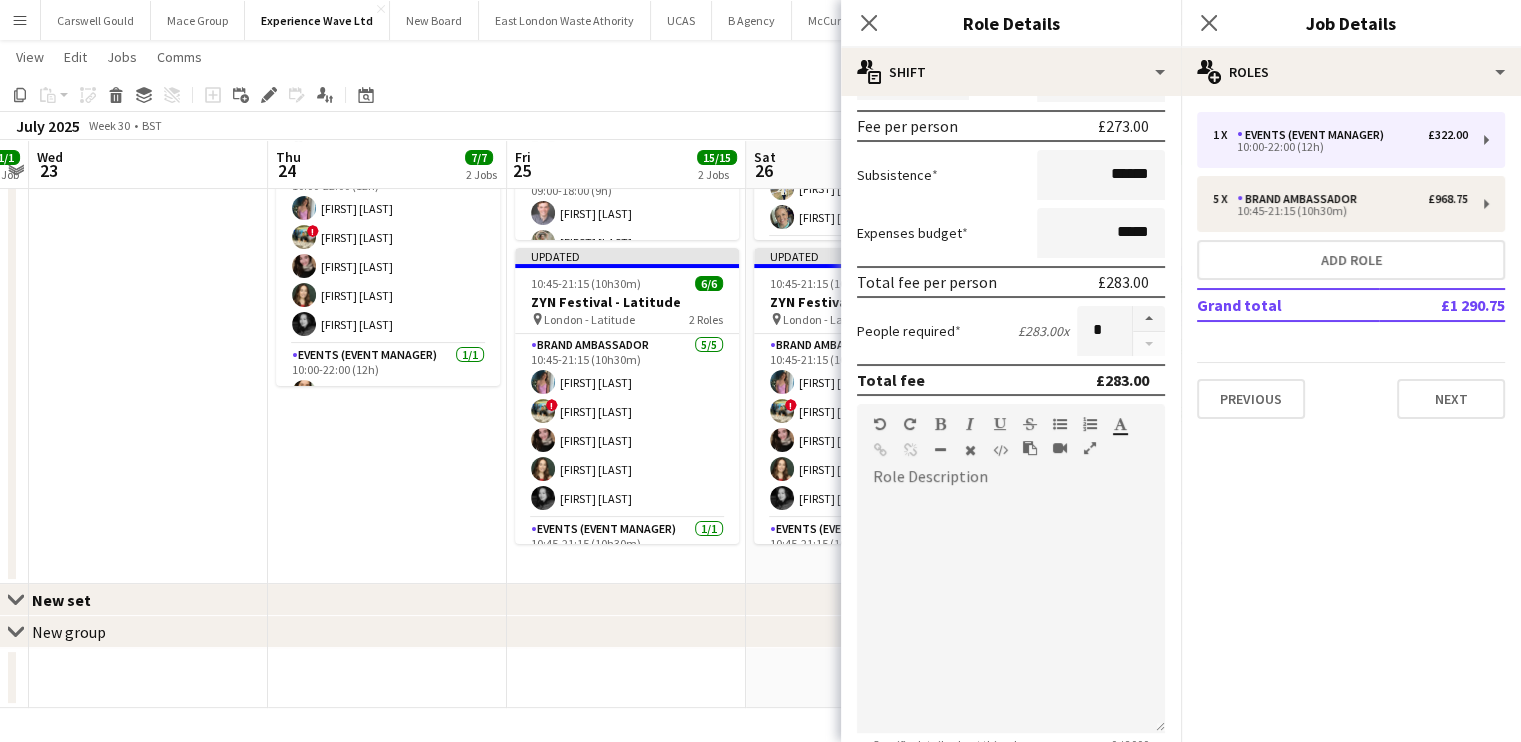 scroll, scrollTop: 608, scrollLeft: 0, axis: vertical 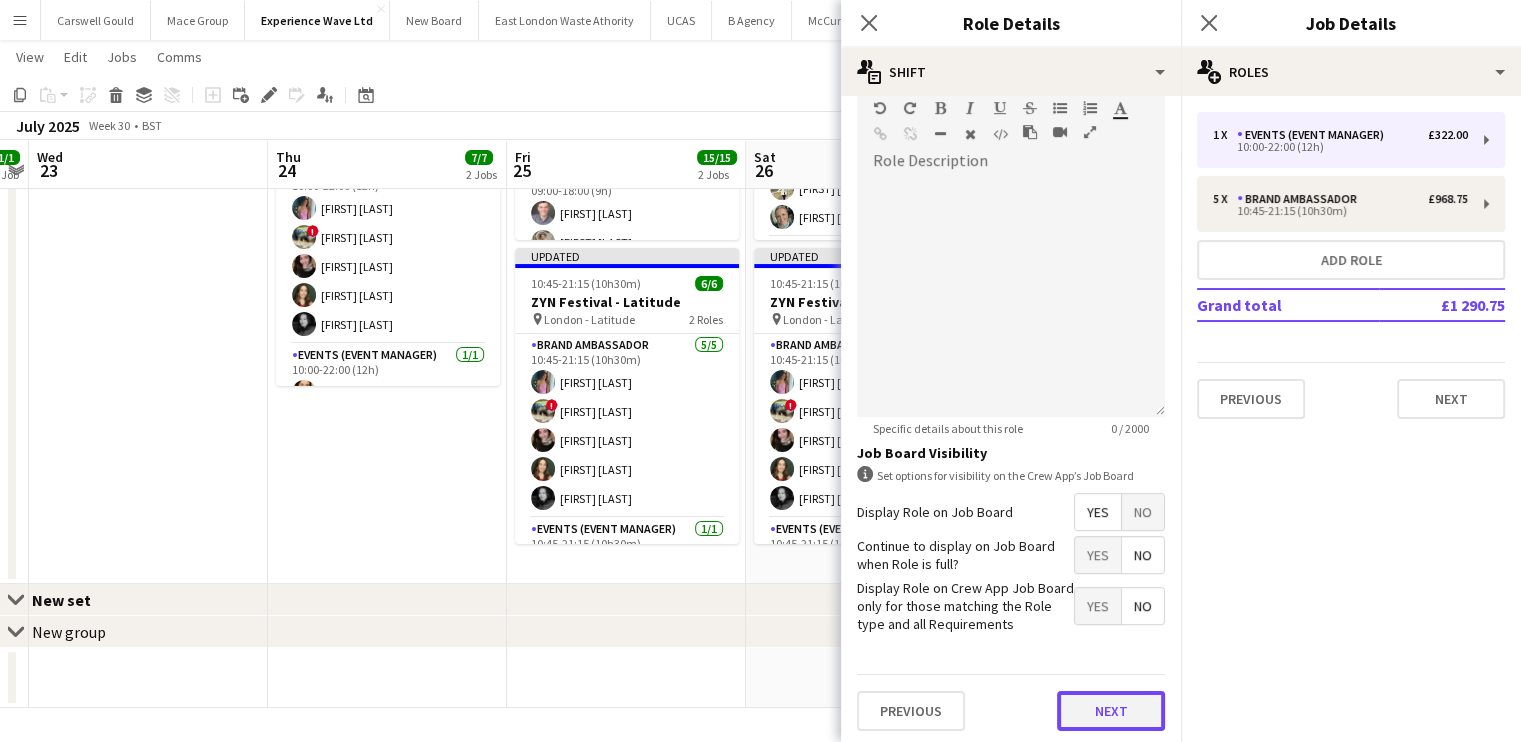 click on "Next" at bounding box center [1111, 711] 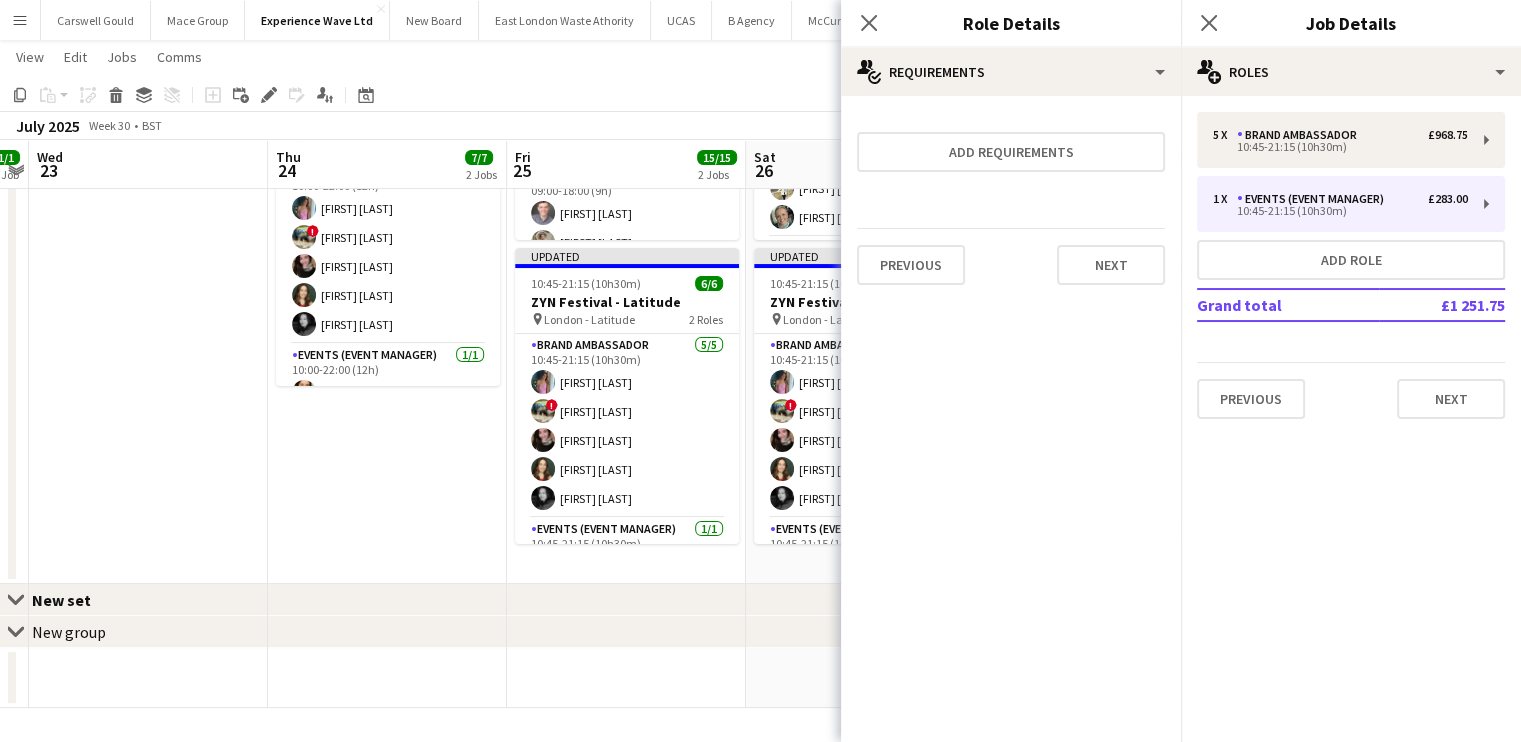 scroll, scrollTop: 0, scrollLeft: 0, axis: both 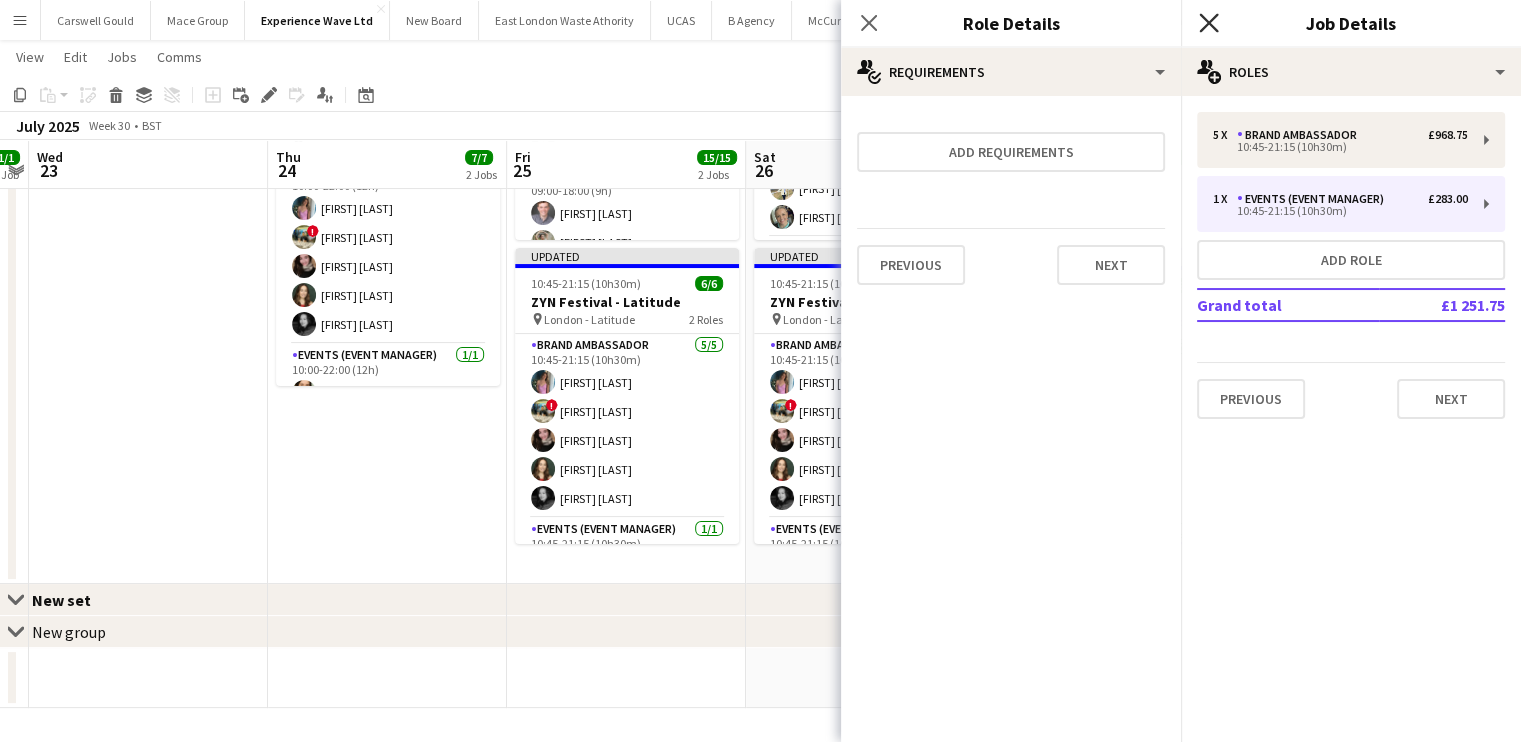 click 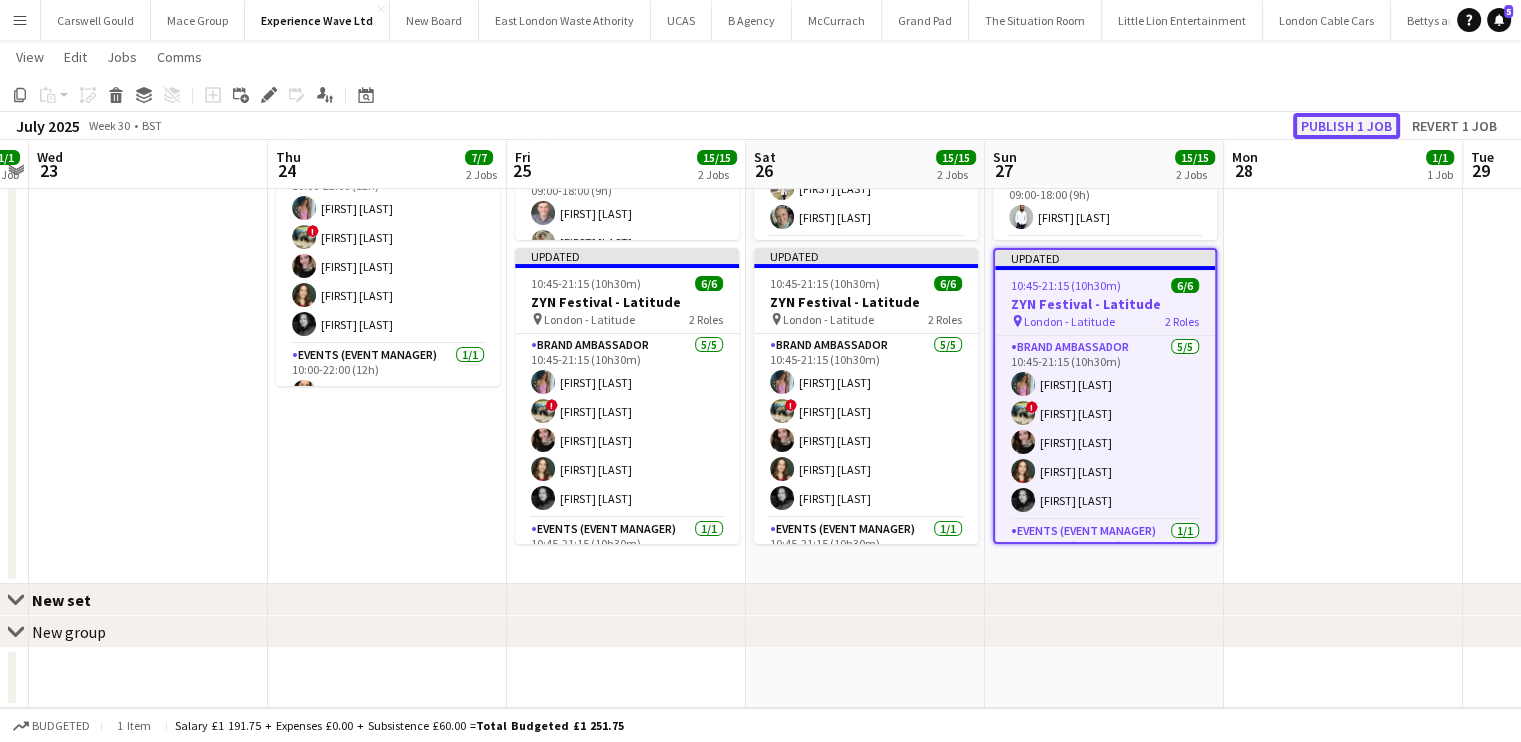 click on "Publish 1 job" 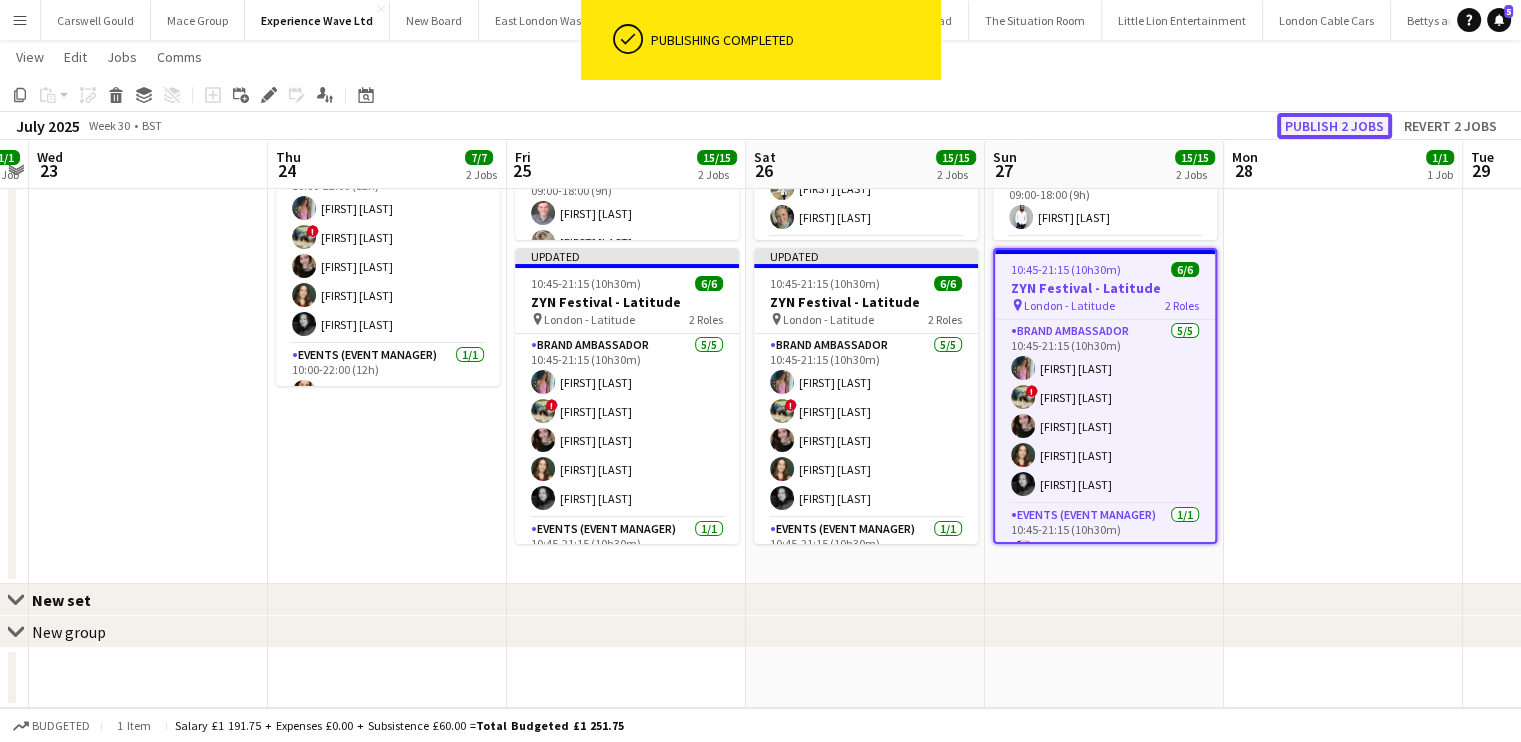 click on "Publish 2 jobs" 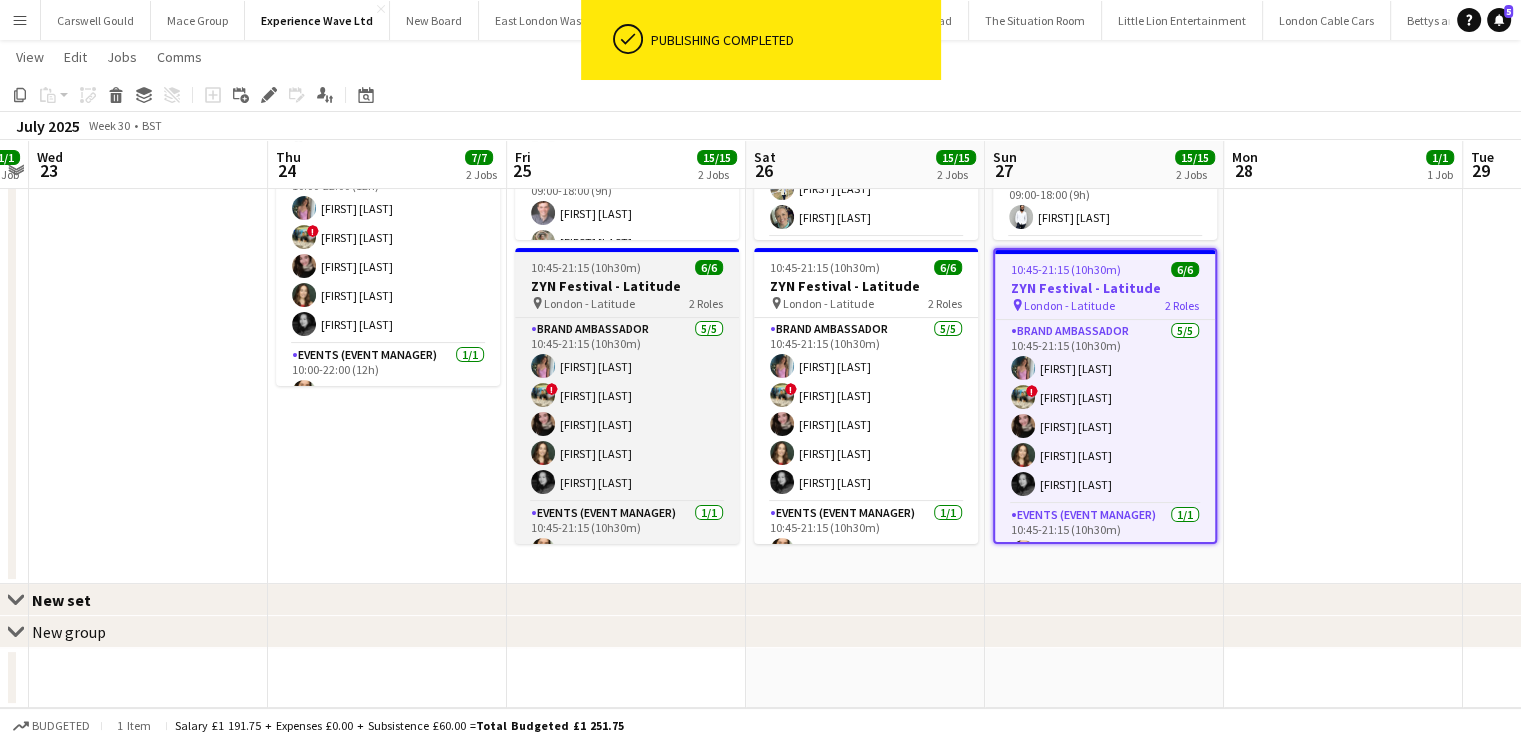 click on "ZYN Festival - Latitude" at bounding box center [627, 286] 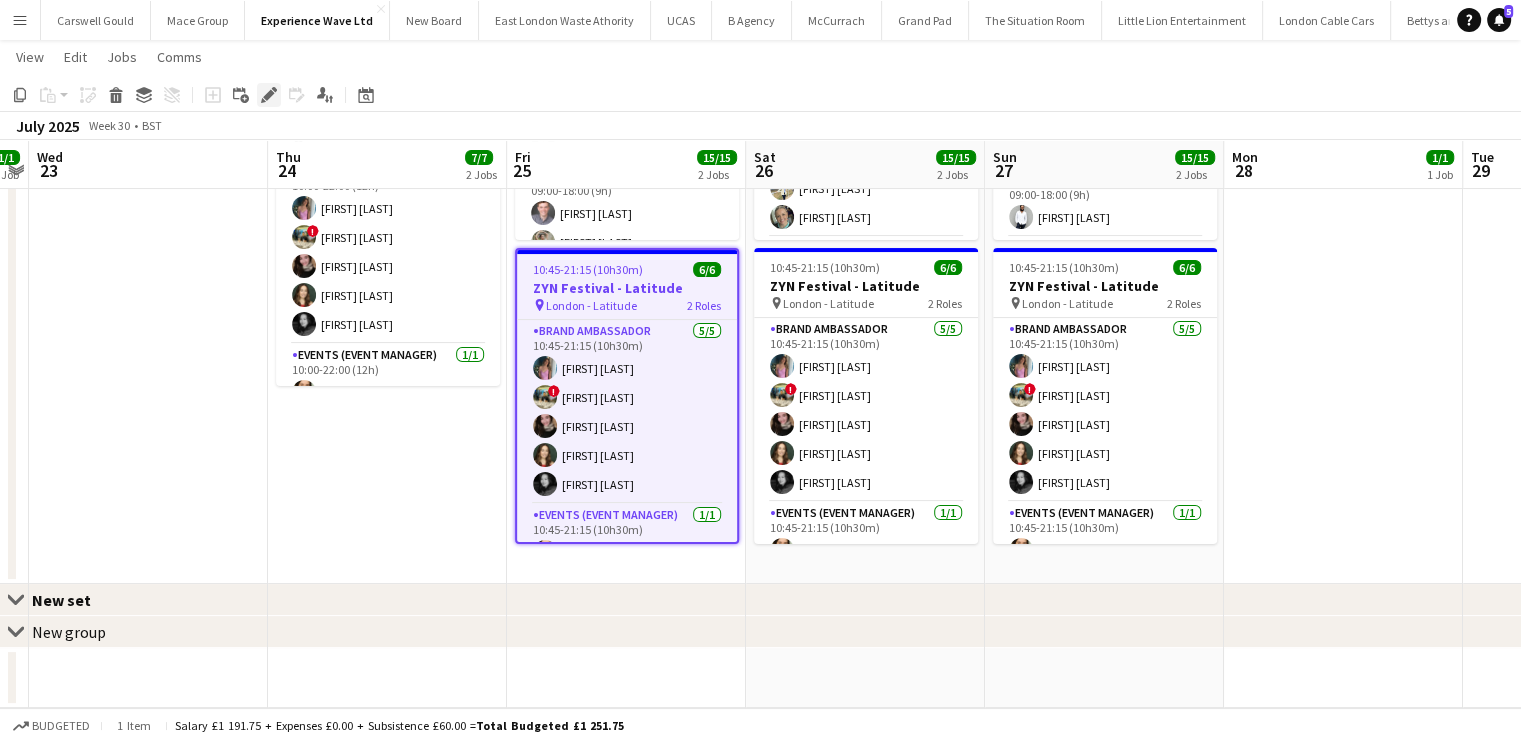 click 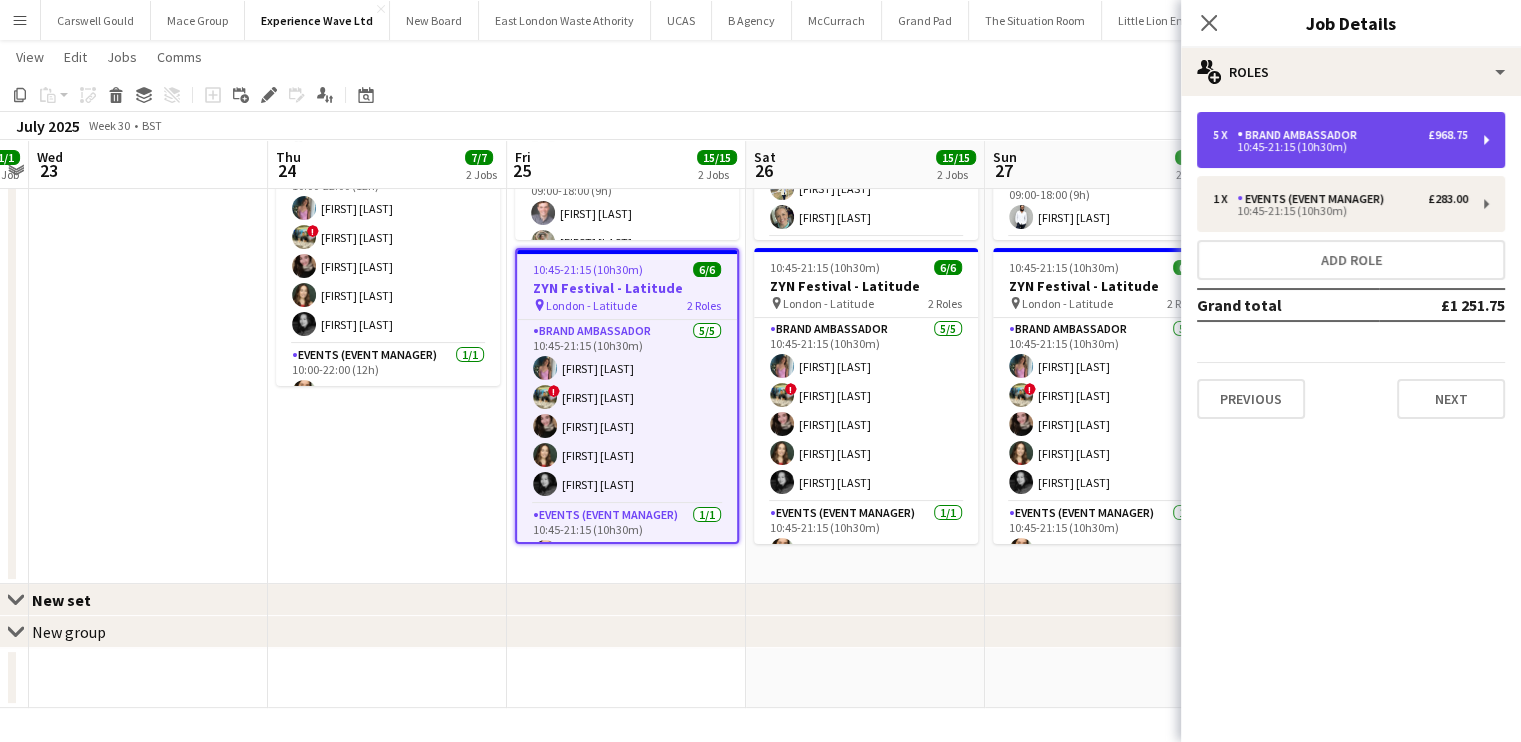 click on "5 x   Brand Ambassador   £968.75   10:45-21:15 (10h30m)" at bounding box center [1351, 140] 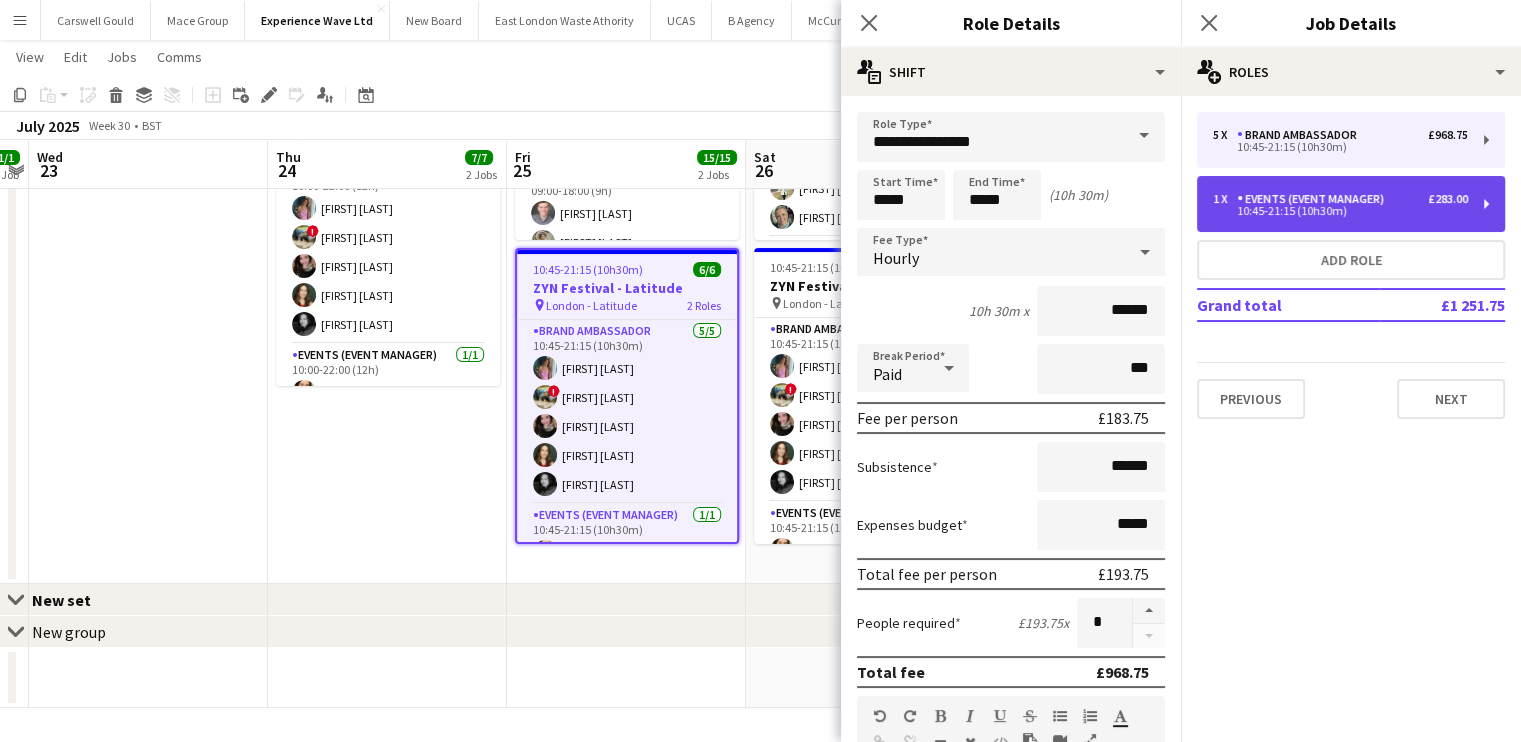 click on "10:45-21:15 (10h30m)" at bounding box center [1340, 211] 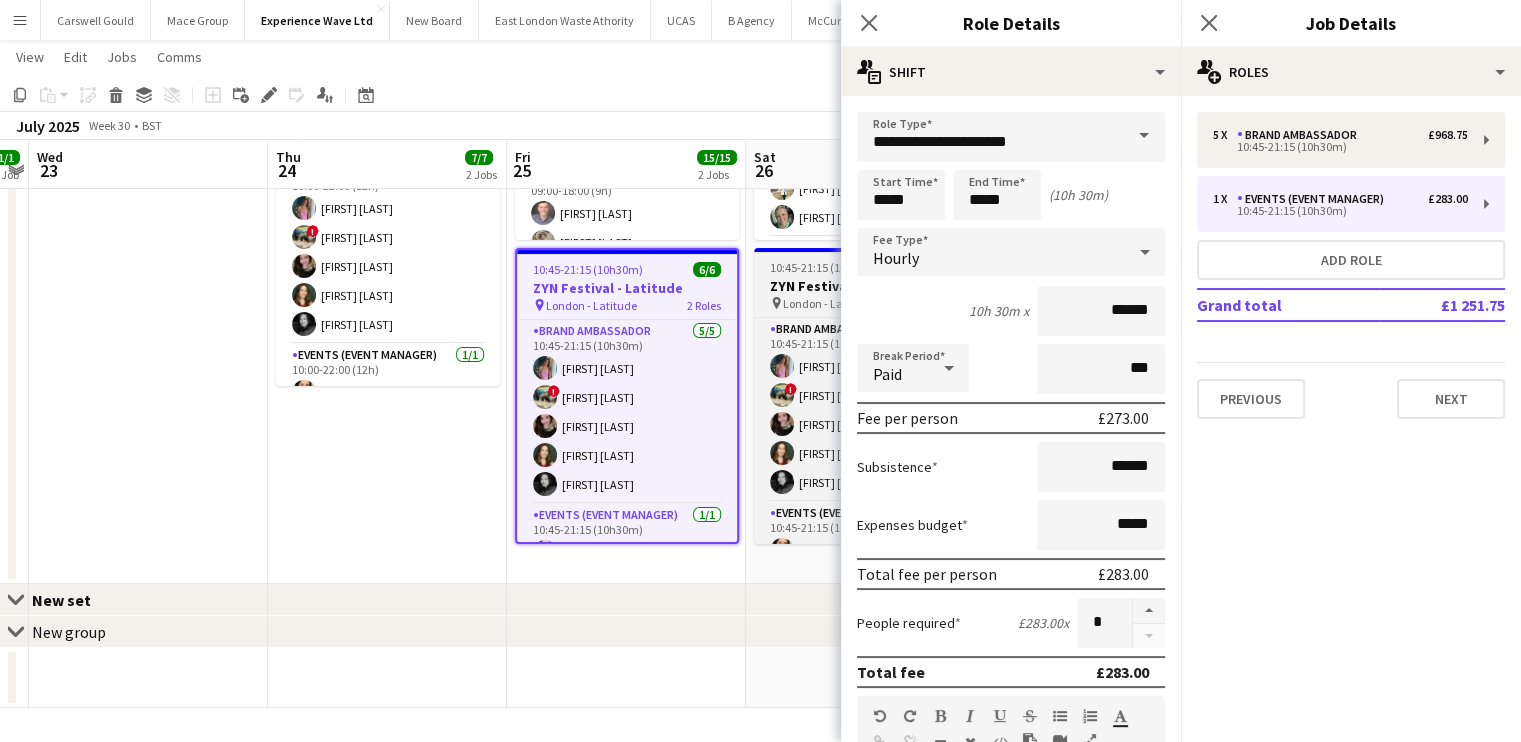 click on "ZYN Festival - Latitude" at bounding box center (866, 286) 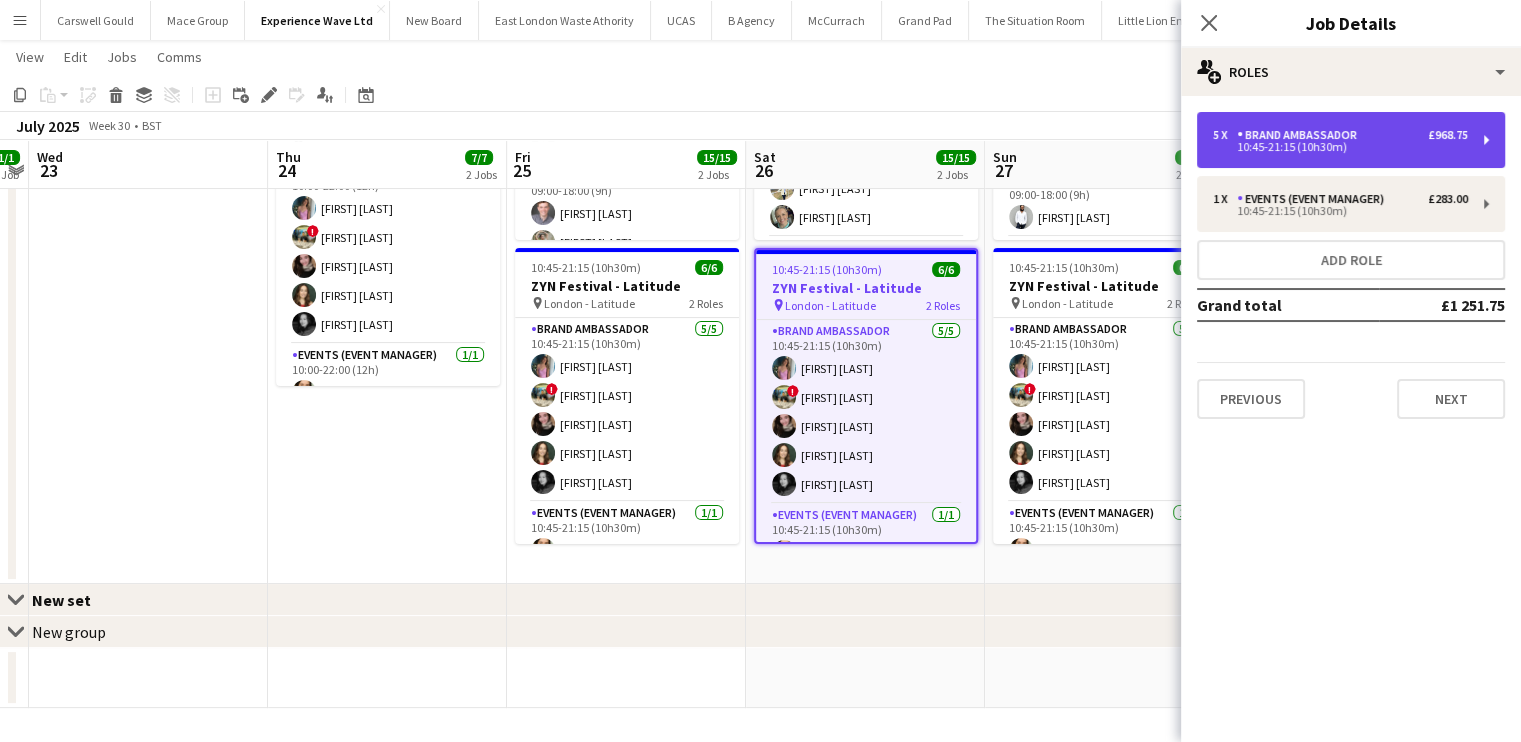 click on "5 x   Brand Ambassador   £968.75   10:45-21:15 (10h30m)" at bounding box center (1351, 140) 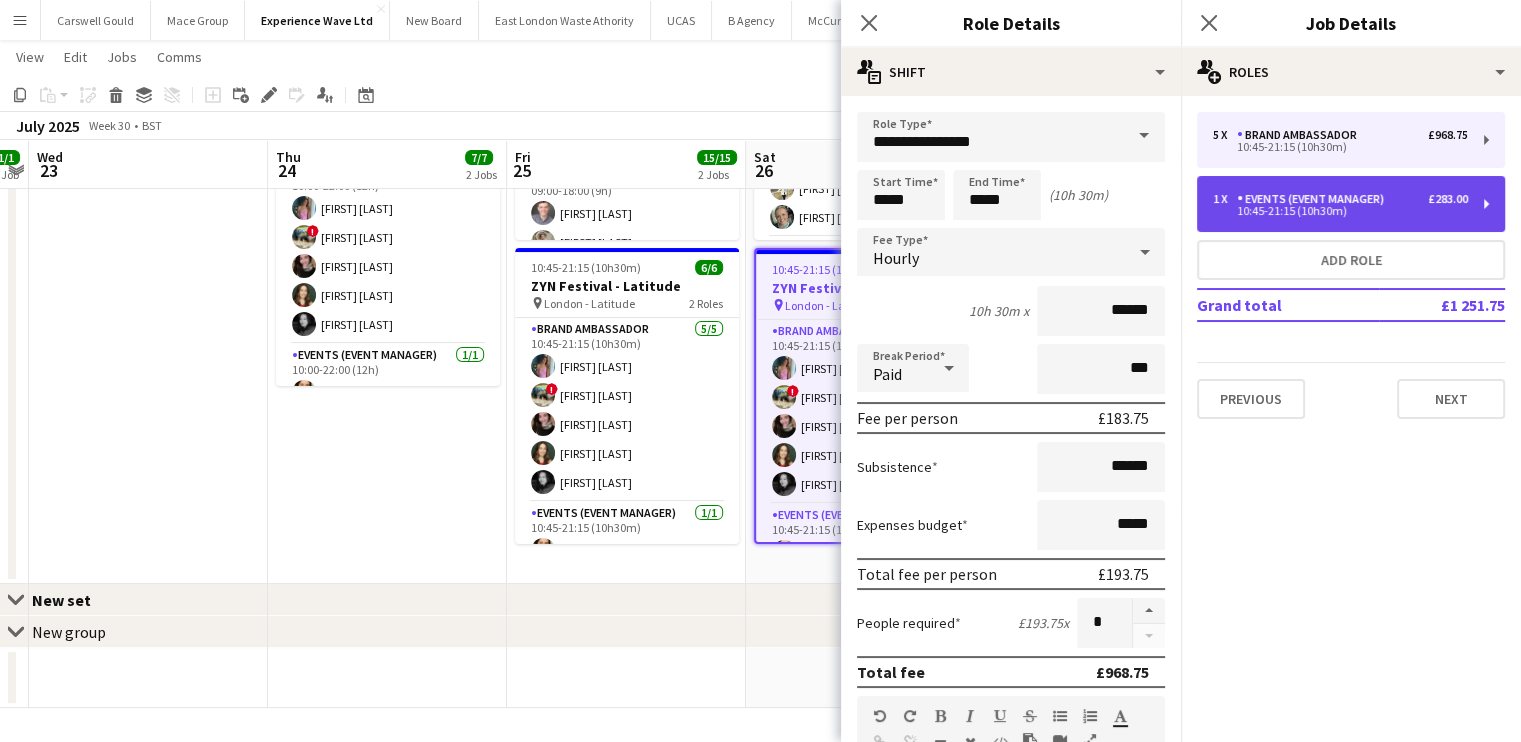 click on "10:45-21:15 (10h30m)" at bounding box center [1340, 211] 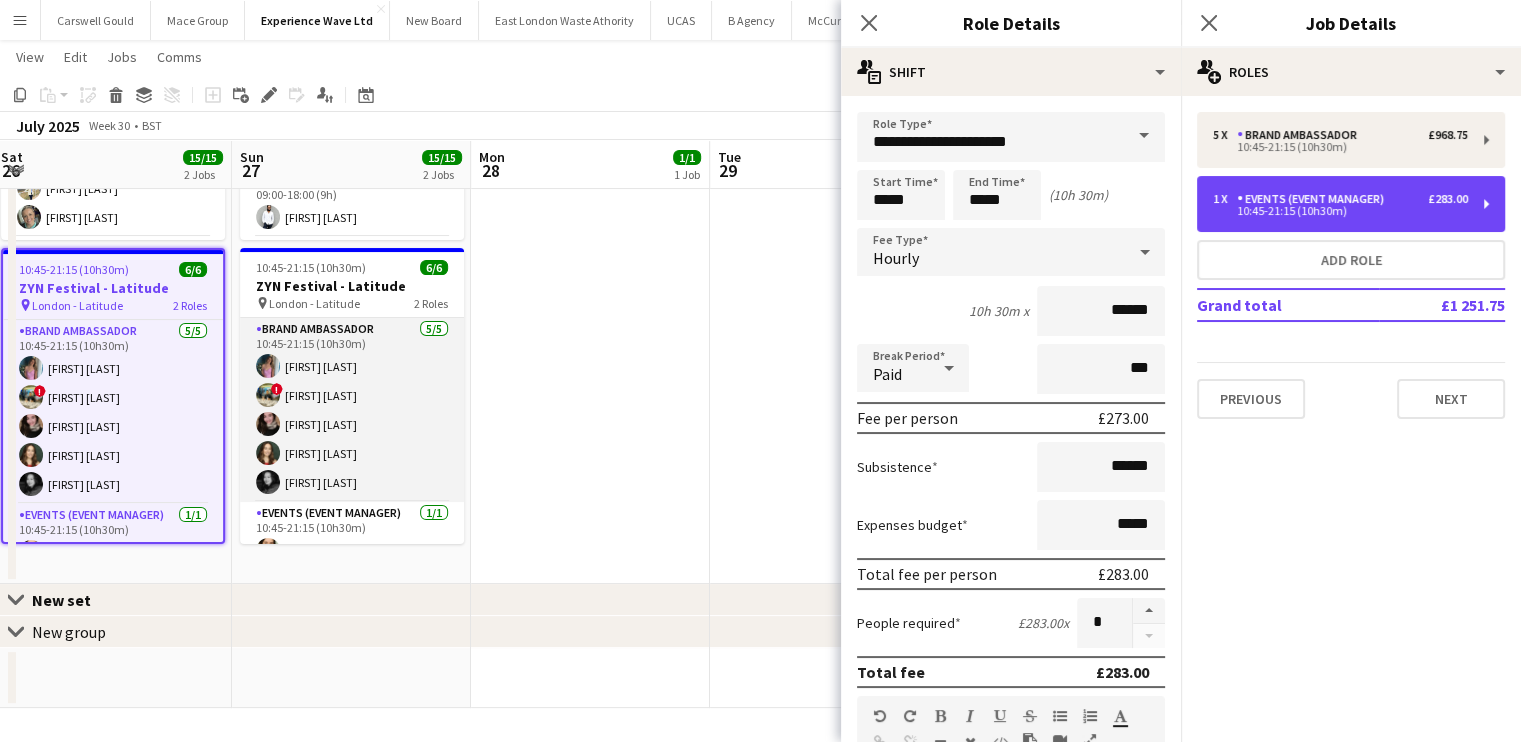 scroll, scrollTop: 0, scrollLeft: 725, axis: horizontal 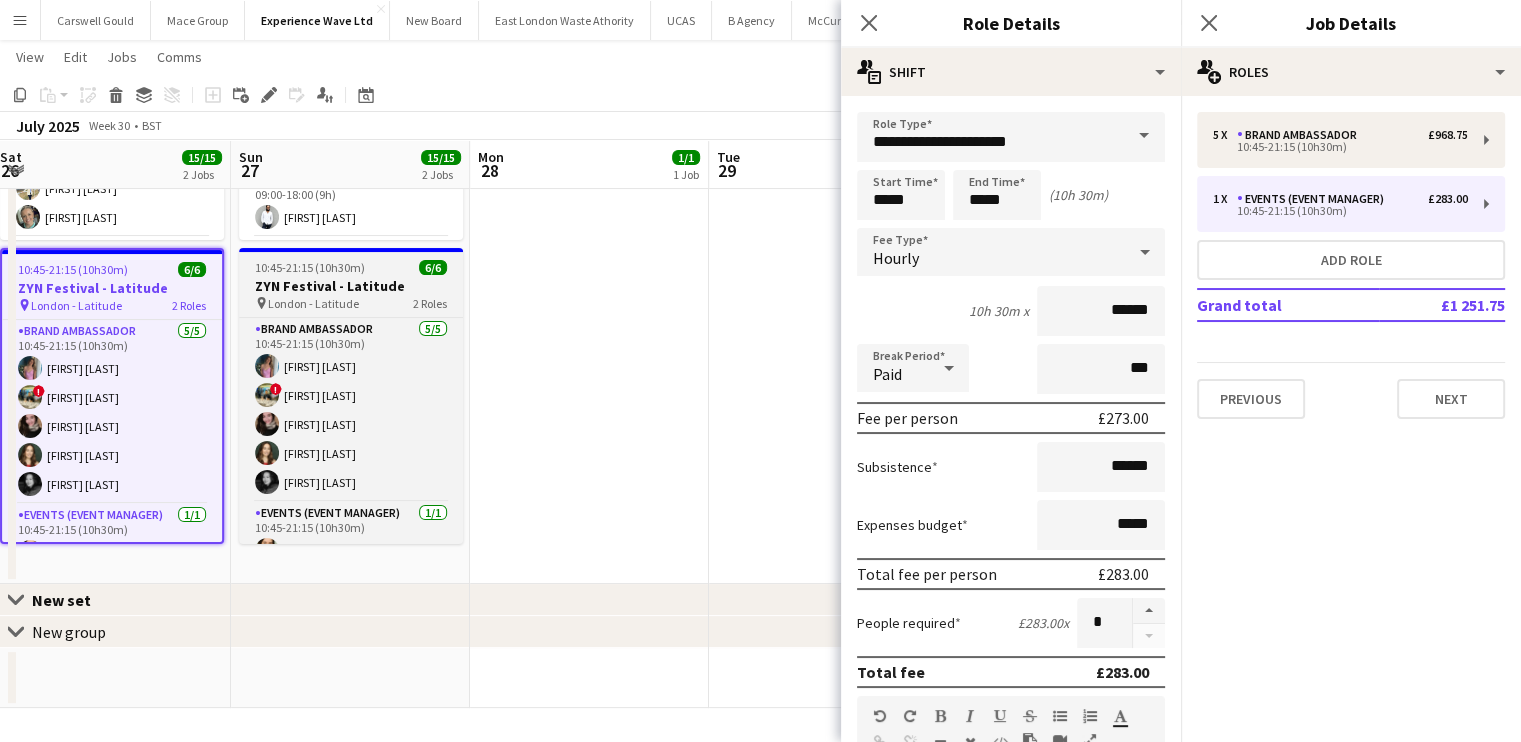 click on "ZYN Festival - Latitude" at bounding box center (351, 286) 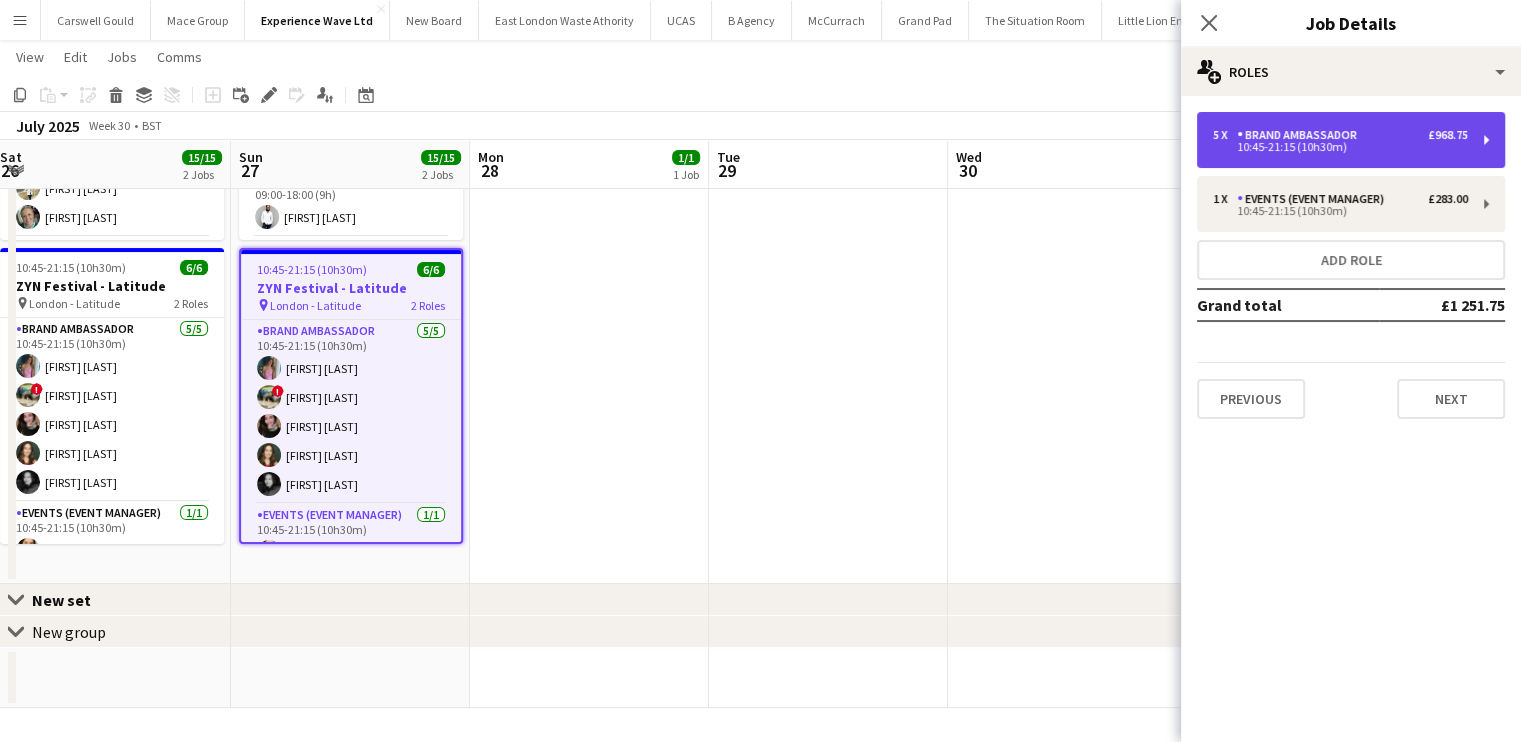 click on "5 x   Brand Ambassador   £968.75" at bounding box center [1340, 135] 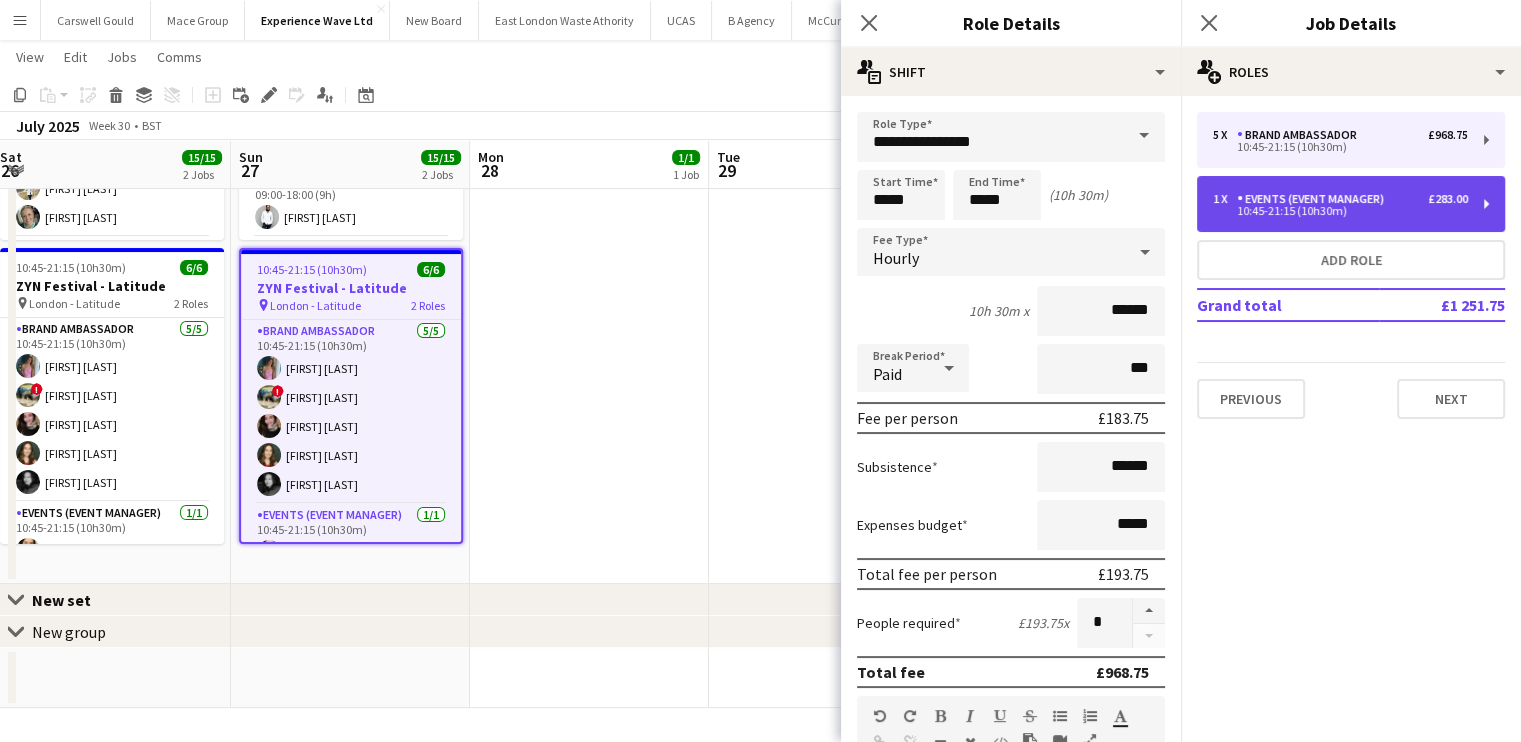 click on "10:45-21:15 (10h30m)" at bounding box center [1340, 211] 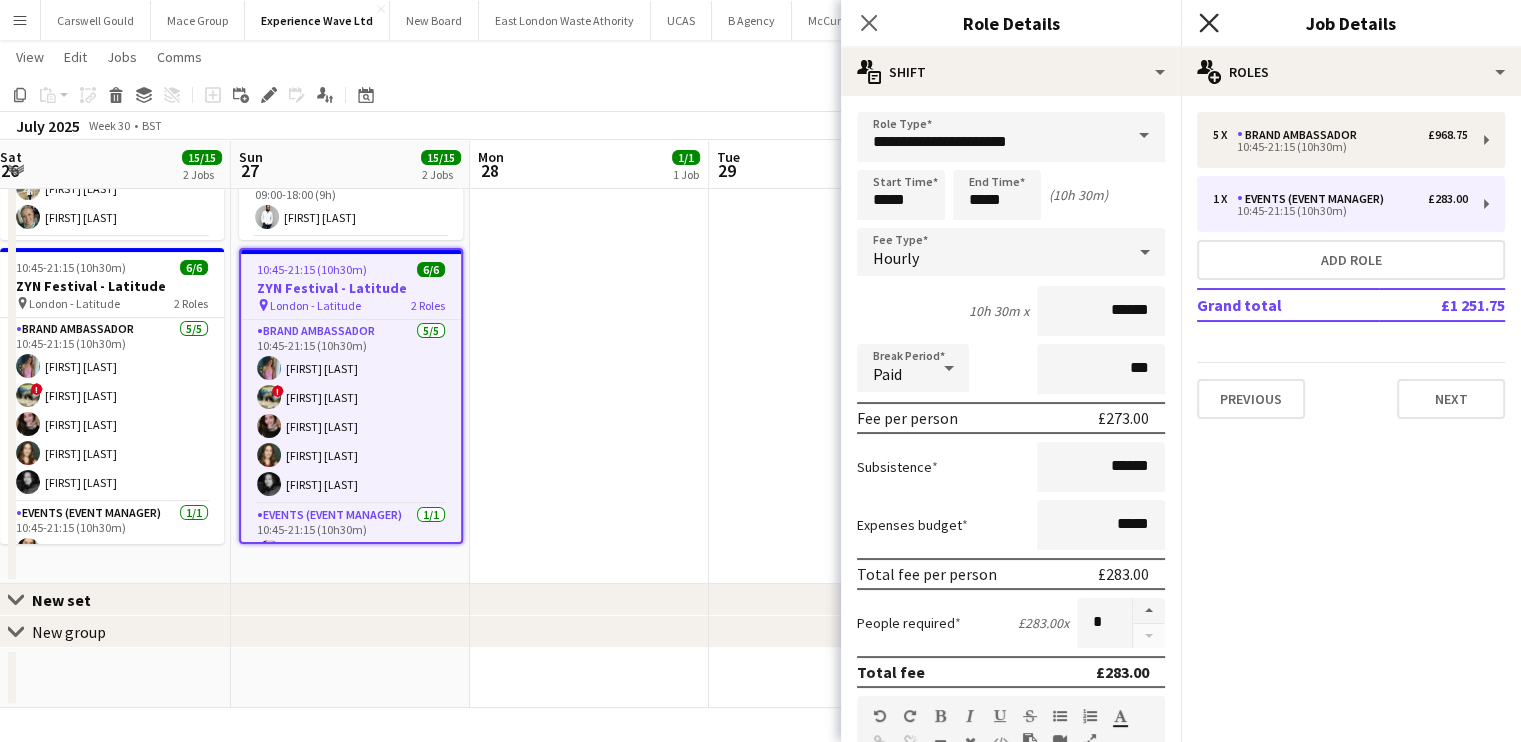 click on "Close pop-in" 